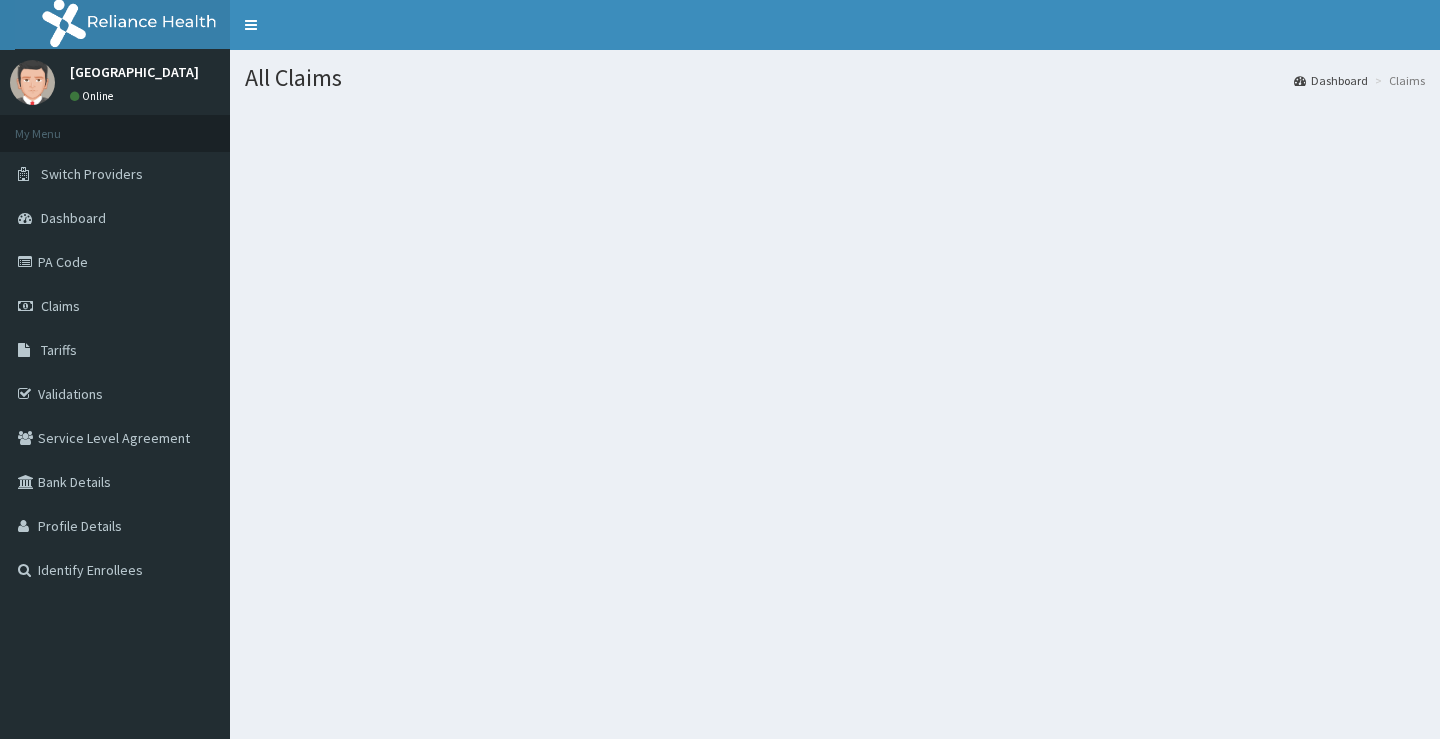 scroll, scrollTop: 0, scrollLeft: 0, axis: both 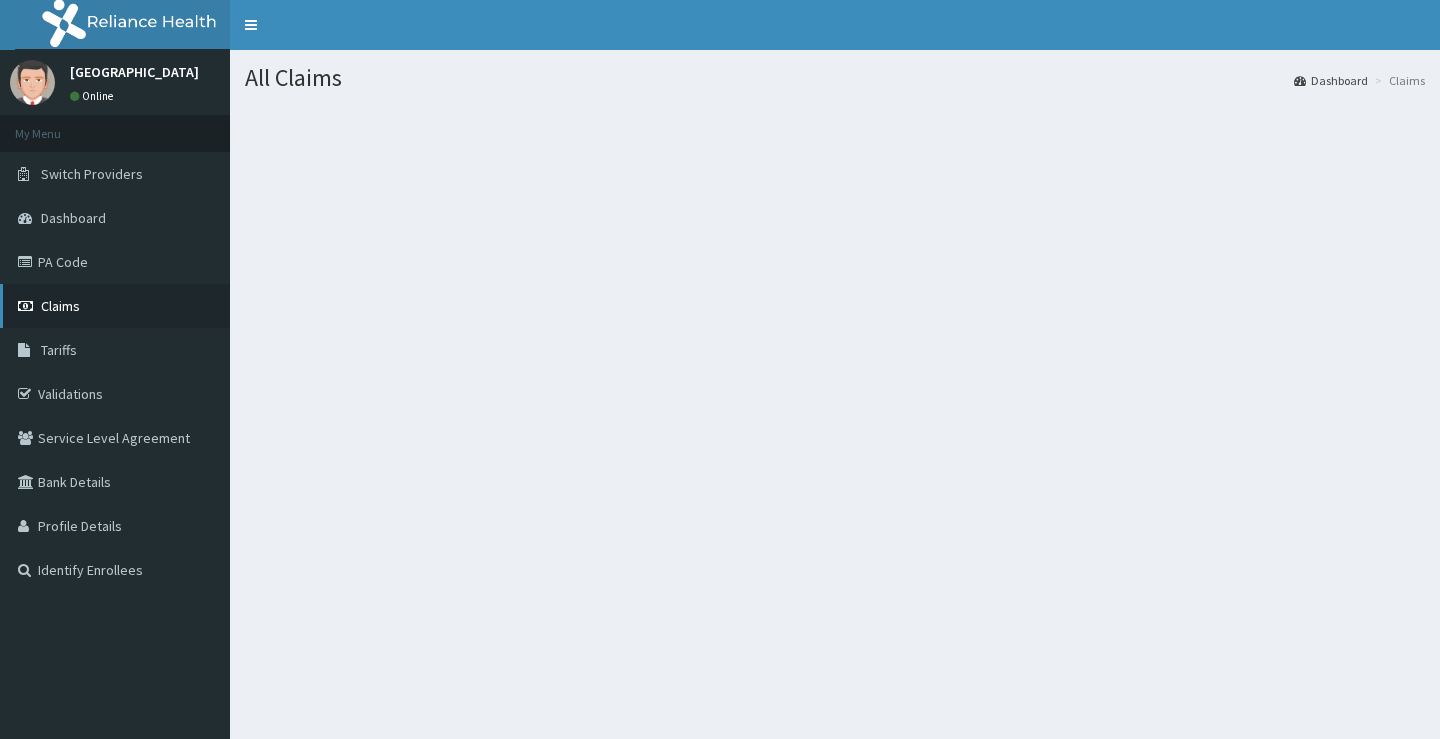 click on "Claims" at bounding box center (60, 306) 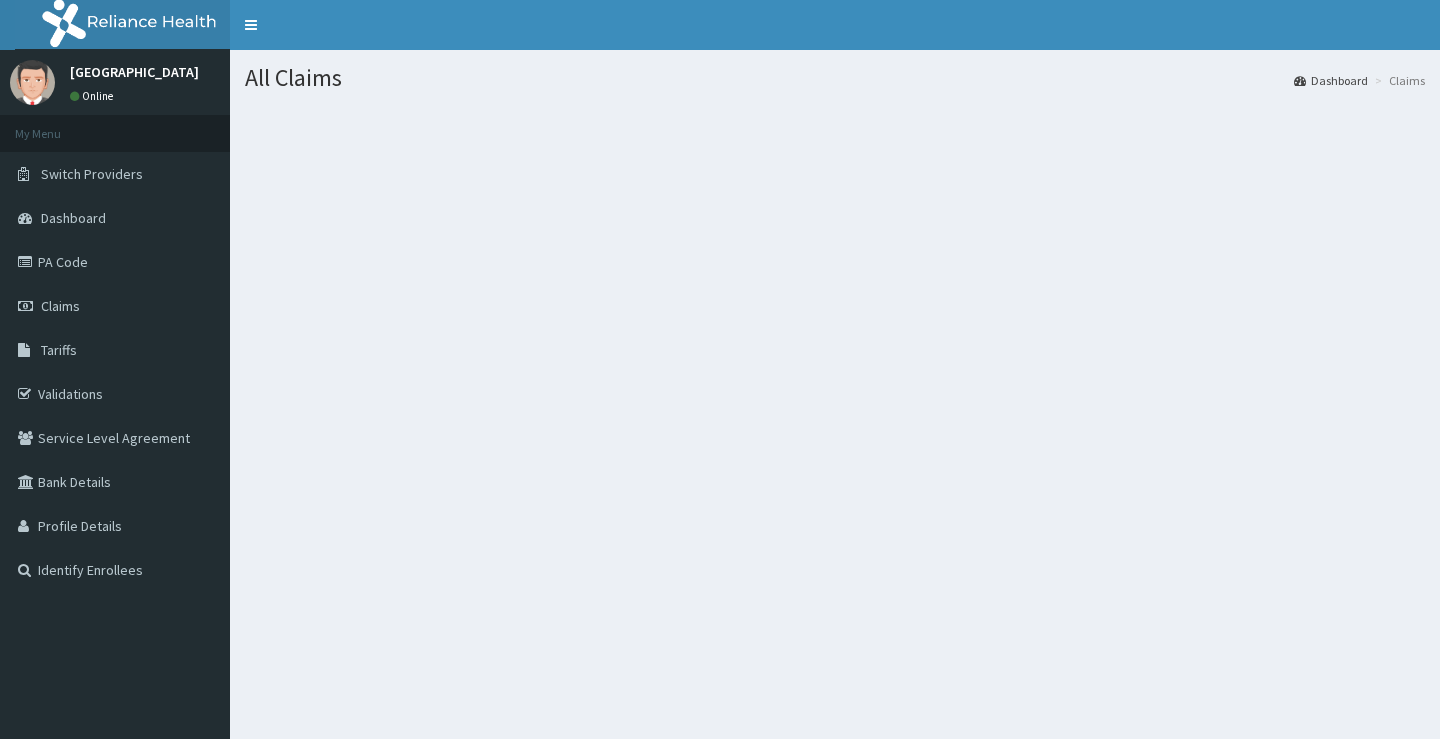 scroll, scrollTop: 0, scrollLeft: 0, axis: both 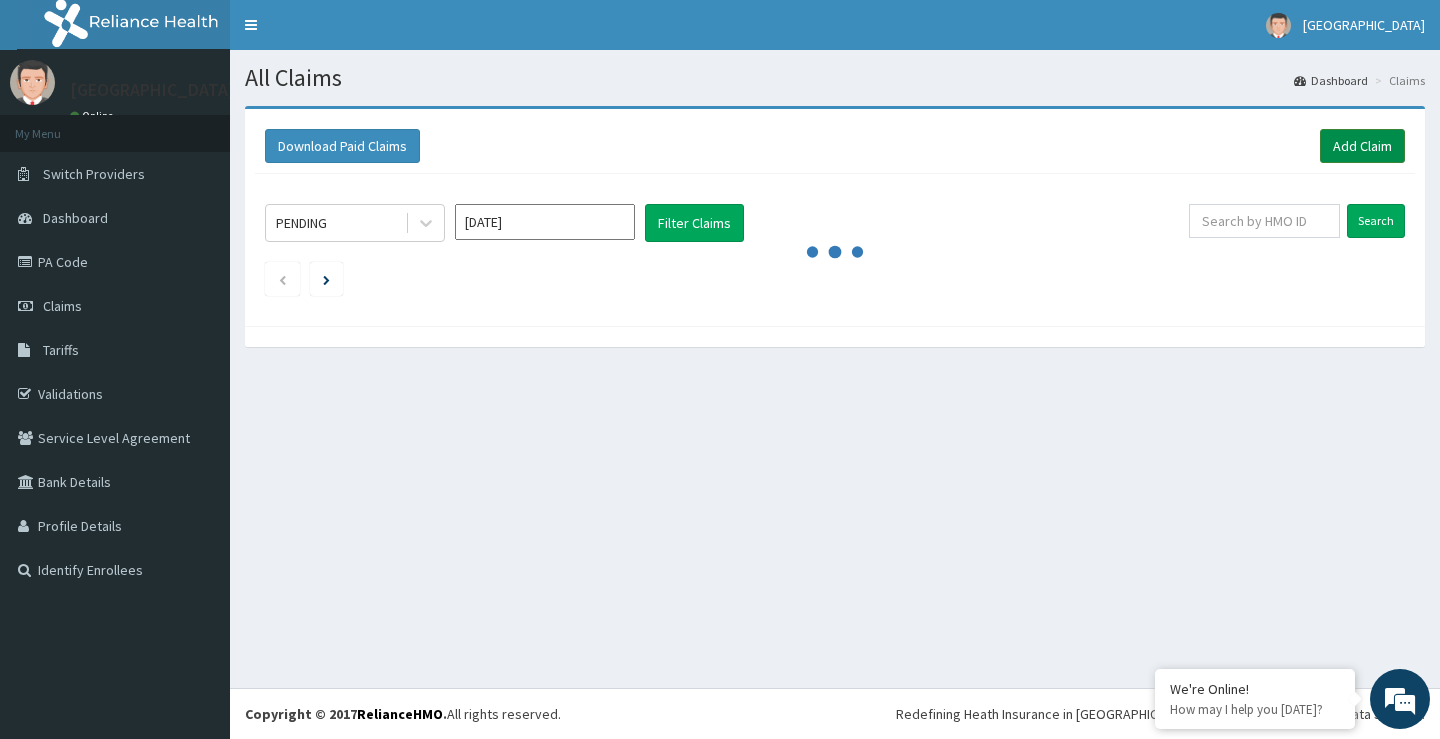 click on "Add Claim" at bounding box center (1362, 146) 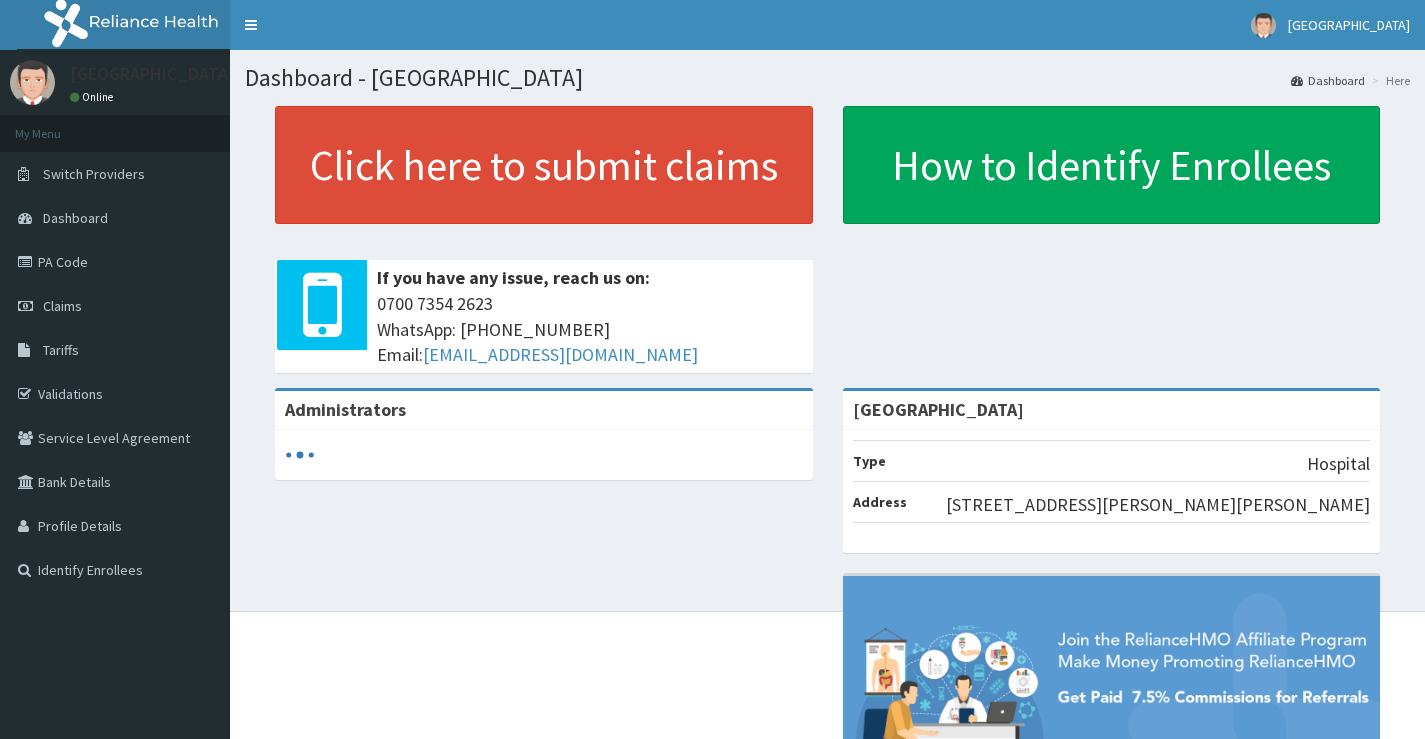 scroll, scrollTop: 0, scrollLeft: 0, axis: both 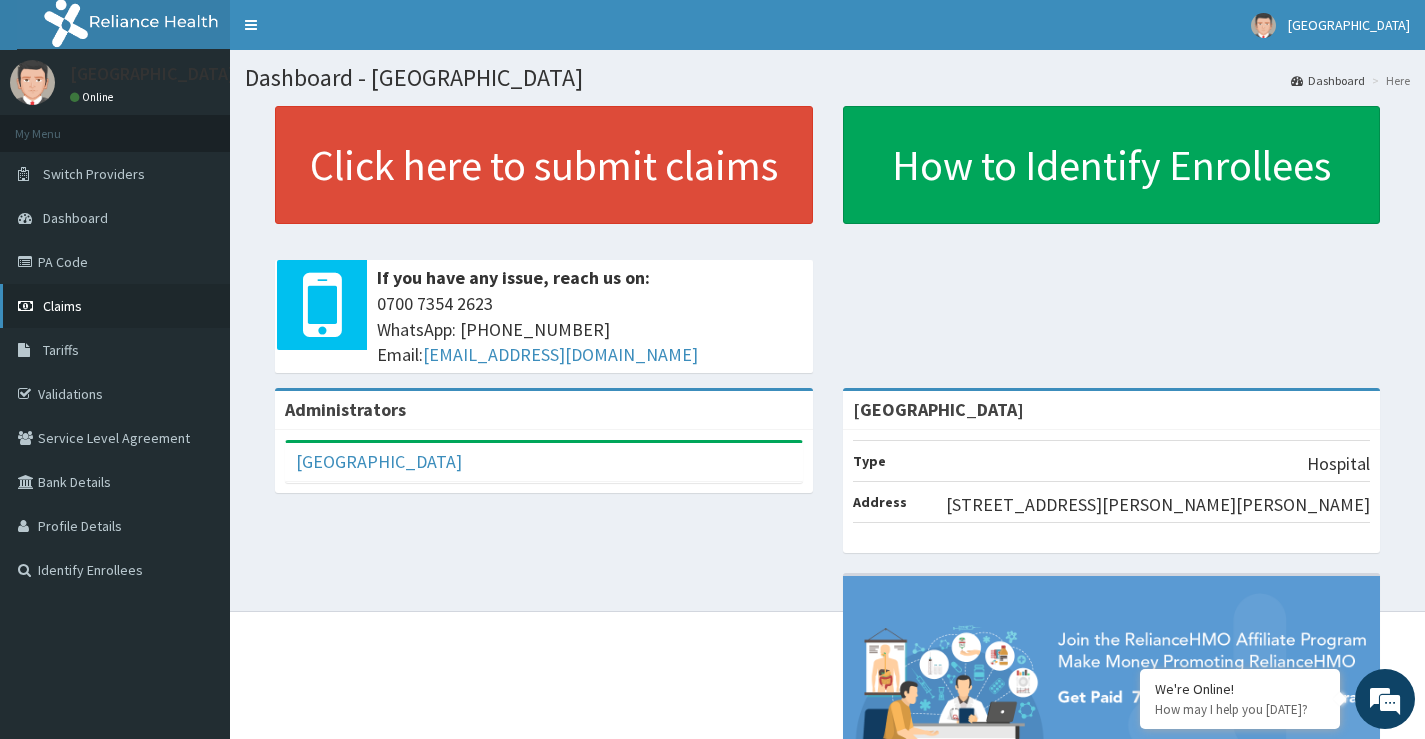 click on "Claims" at bounding box center (115, 306) 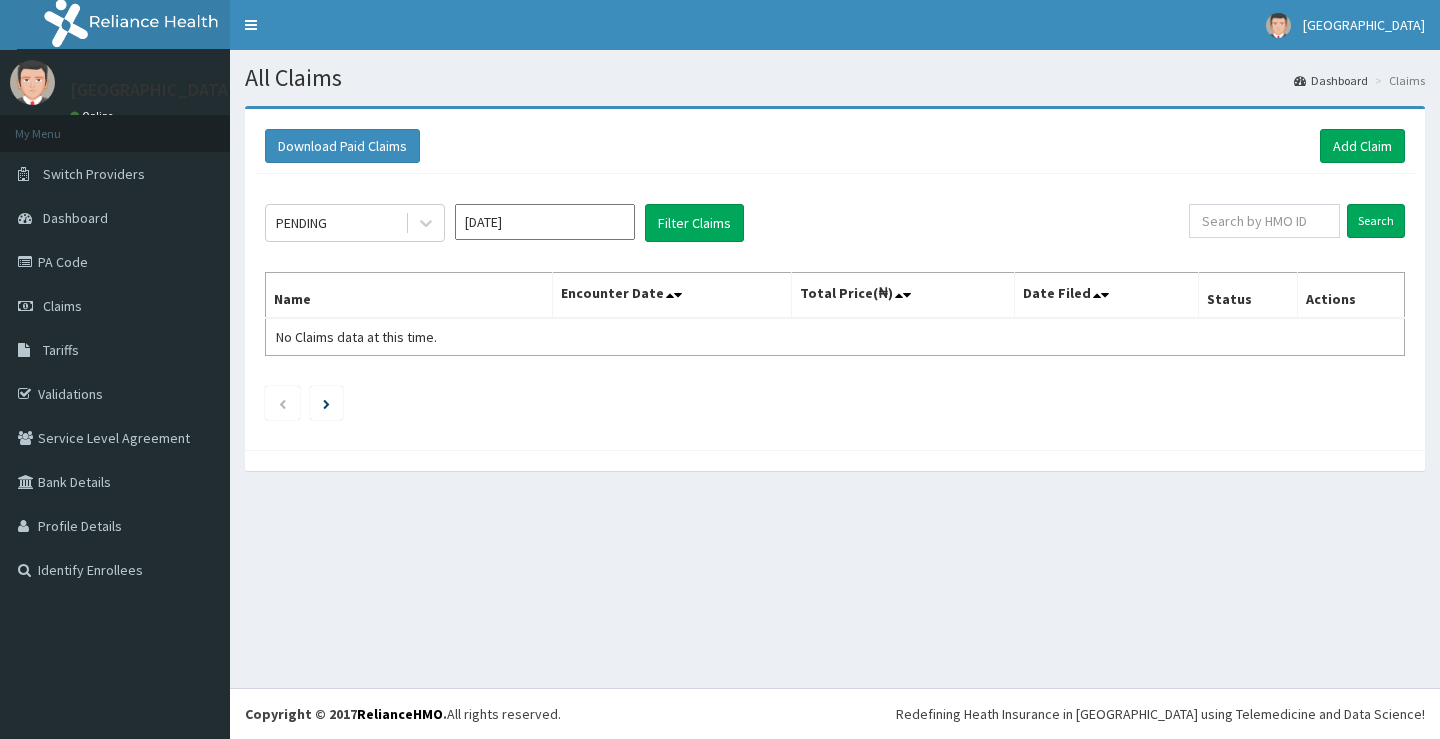 scroll, scrollTop: 0, scrollLeft: 0, axis: both 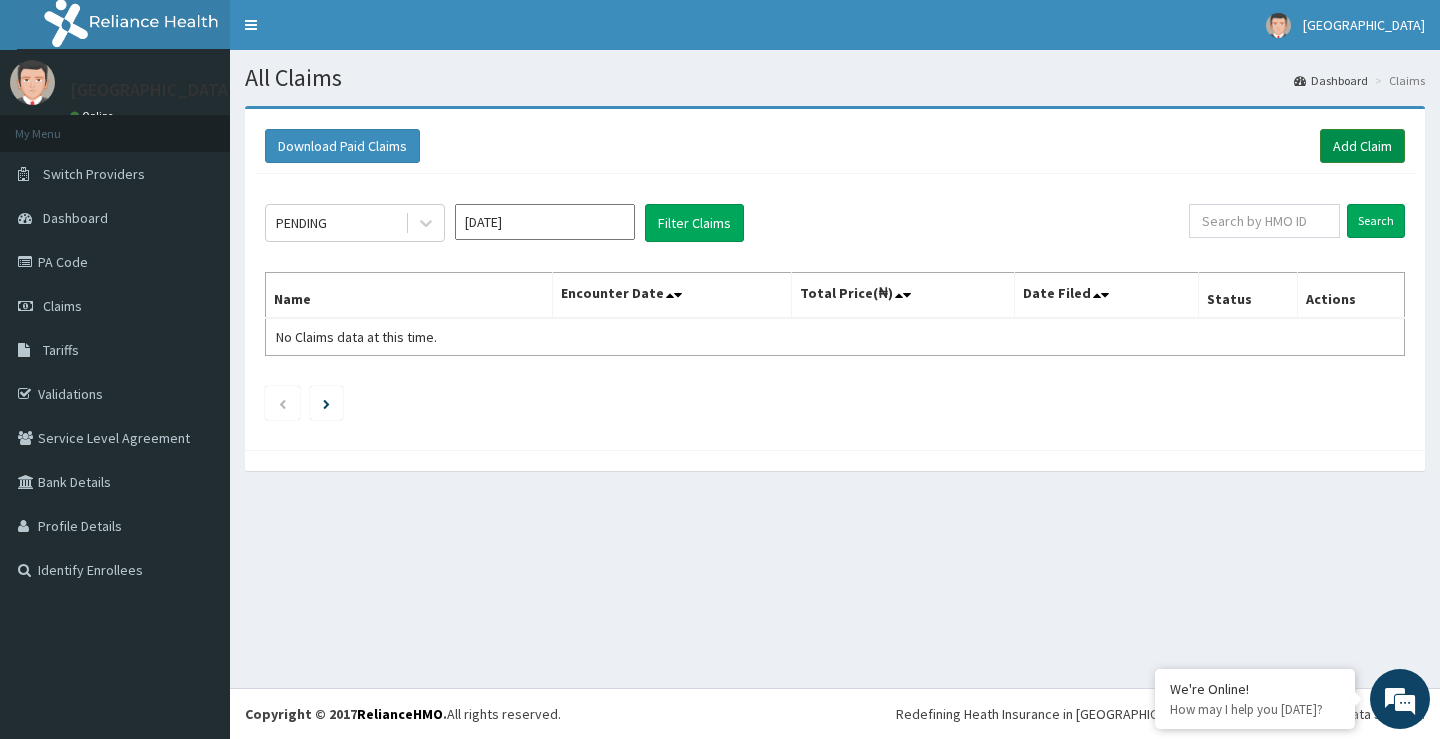 click on "Add Claim" at bounding box center [1362, 146] 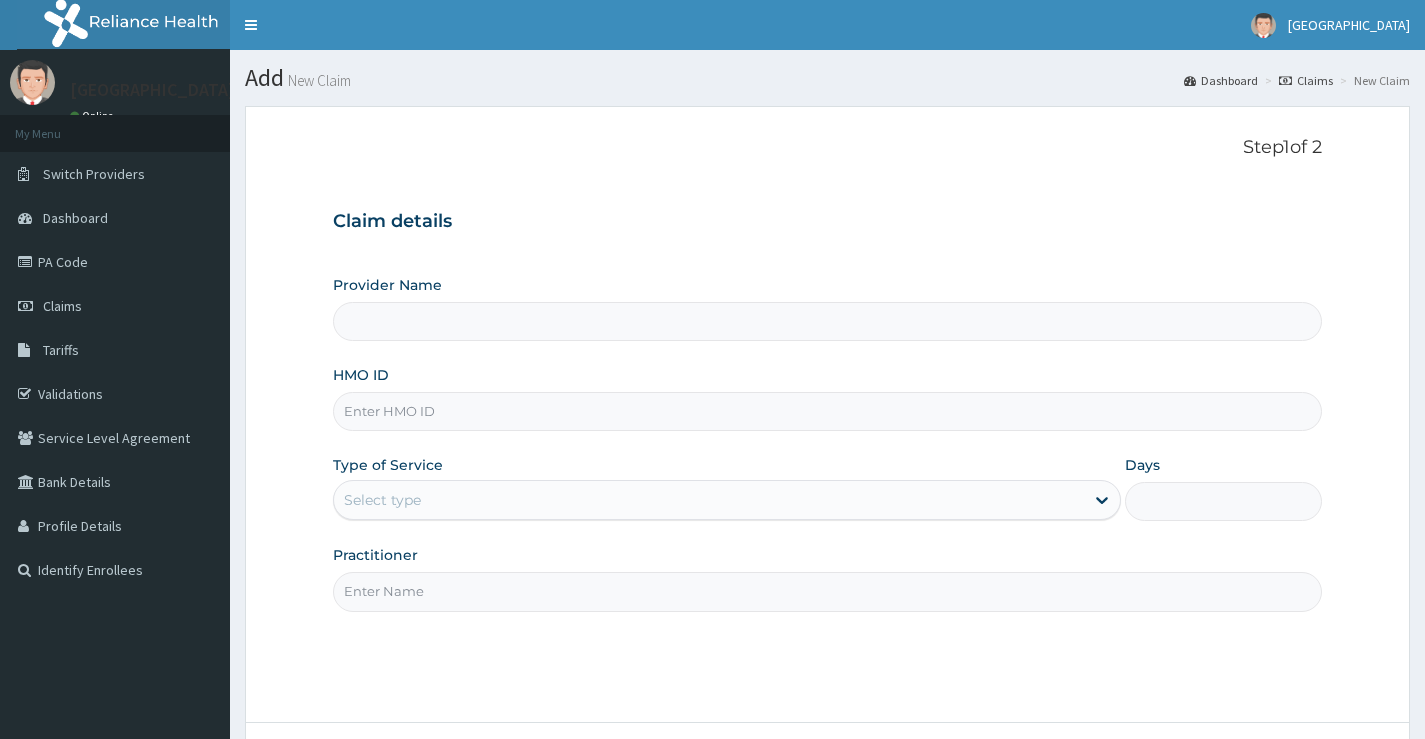 scroll, scrollTop: 0, scrollLeft: 0, axis: both 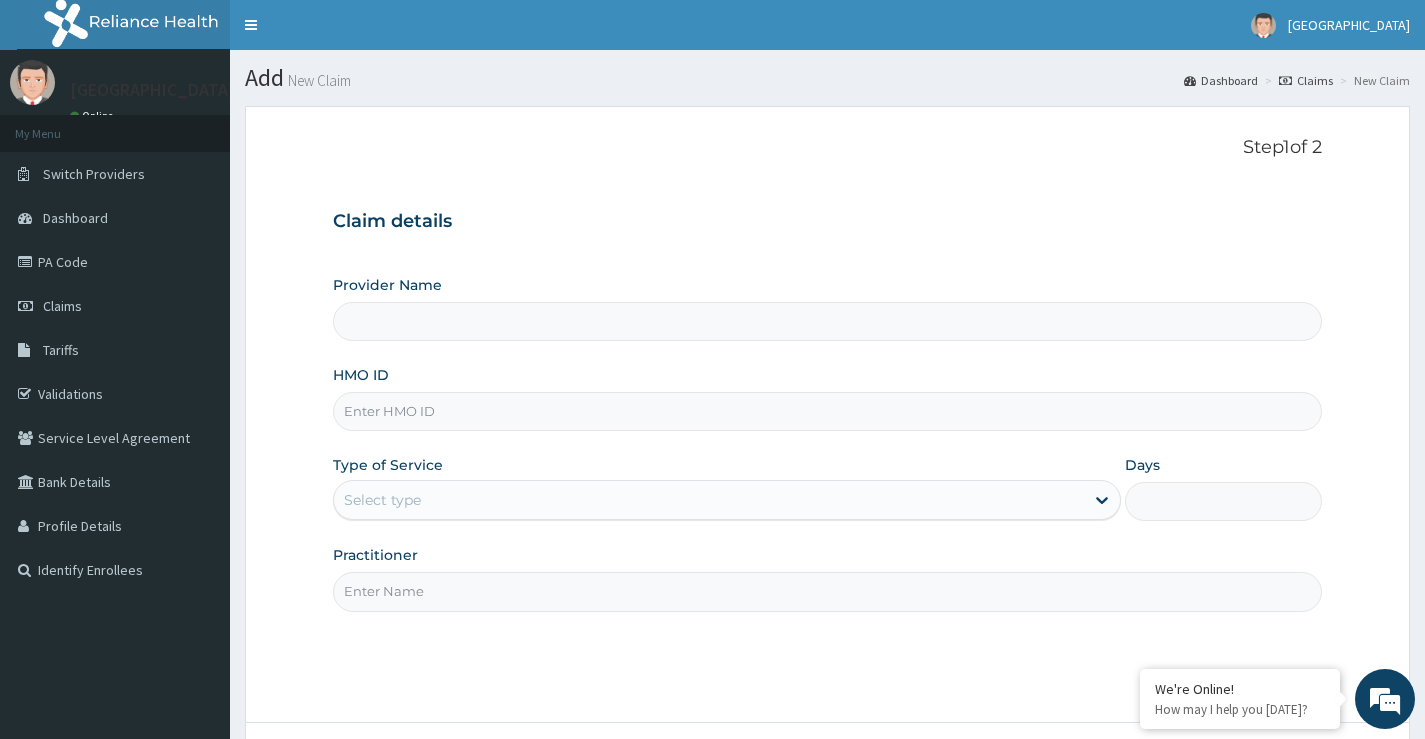 type on "[GEOGRAPHIC_DATA]" 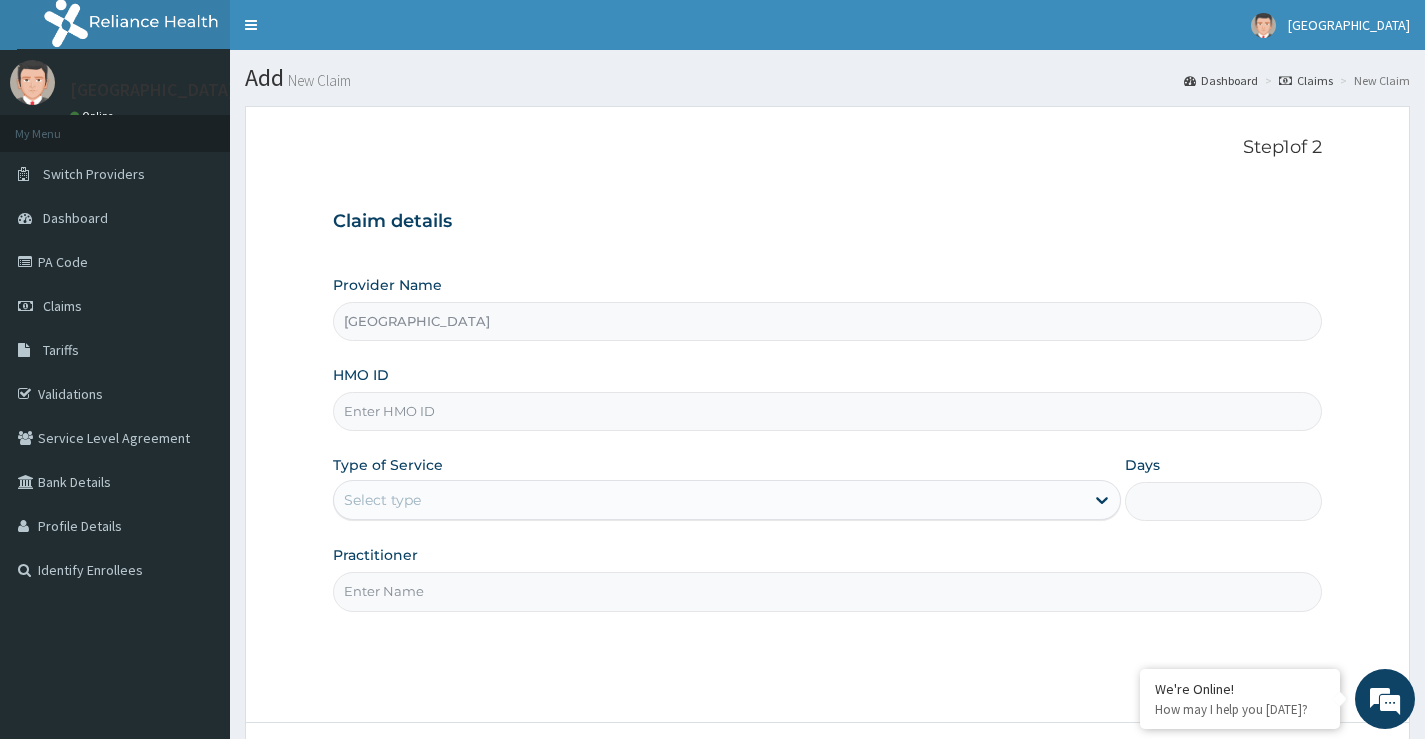 click on "HMO ID" at bounding box center [827, 411] 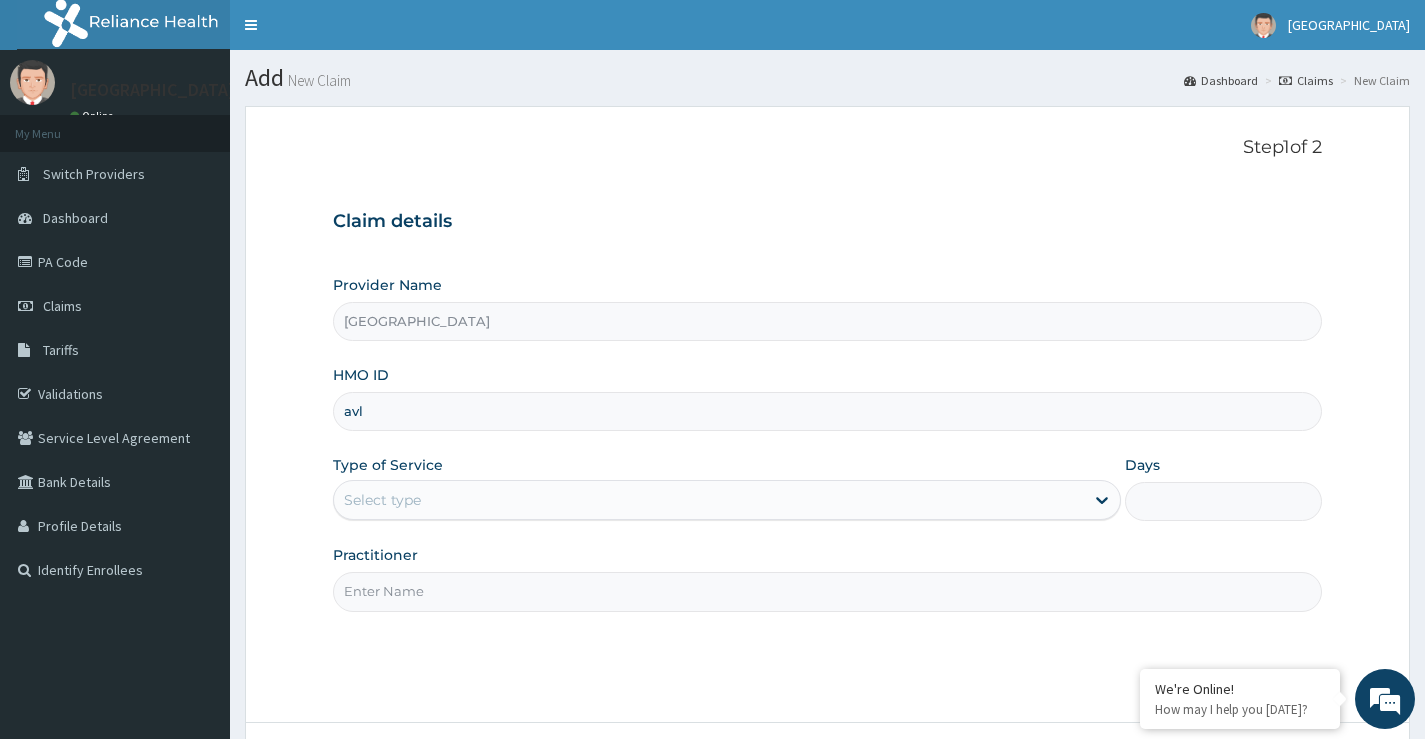 type on "avl/10349/e" 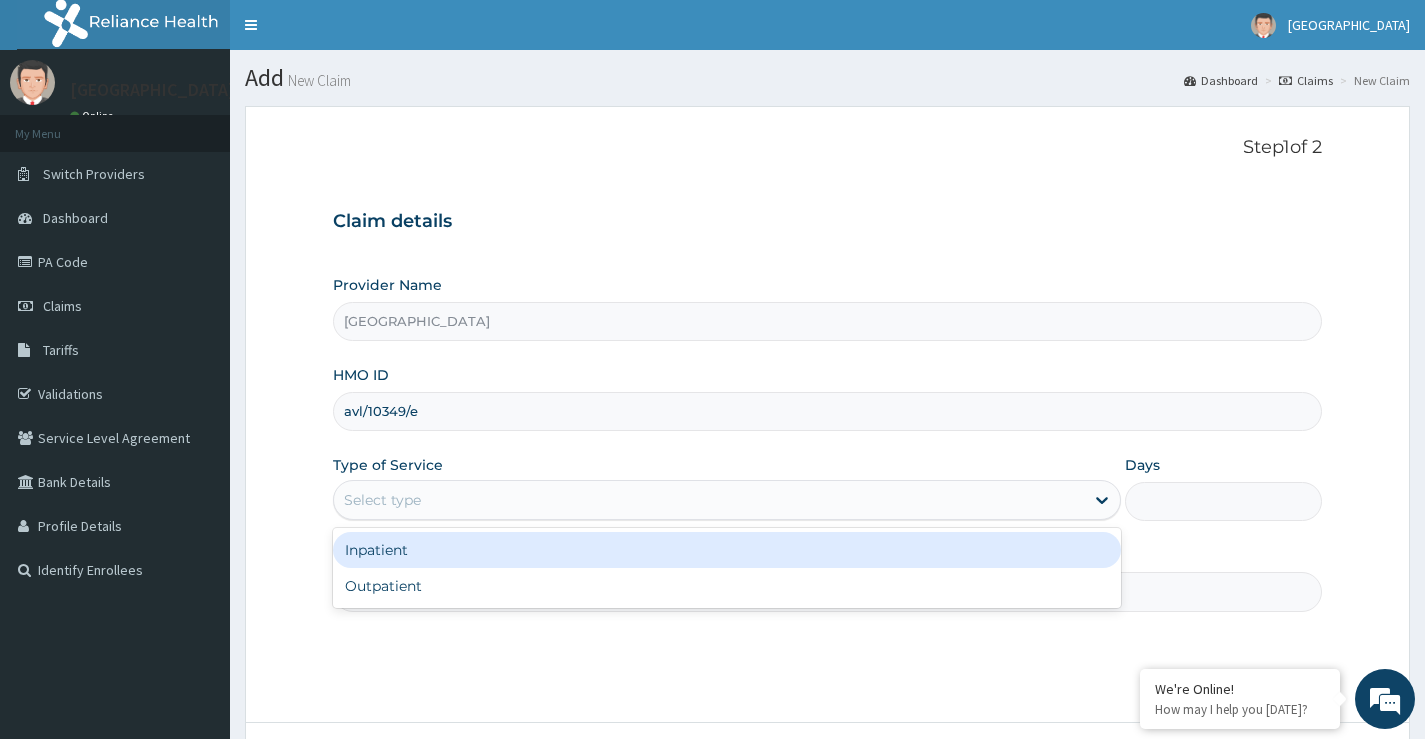 click on "Select type" at bounding box center (709, 500) 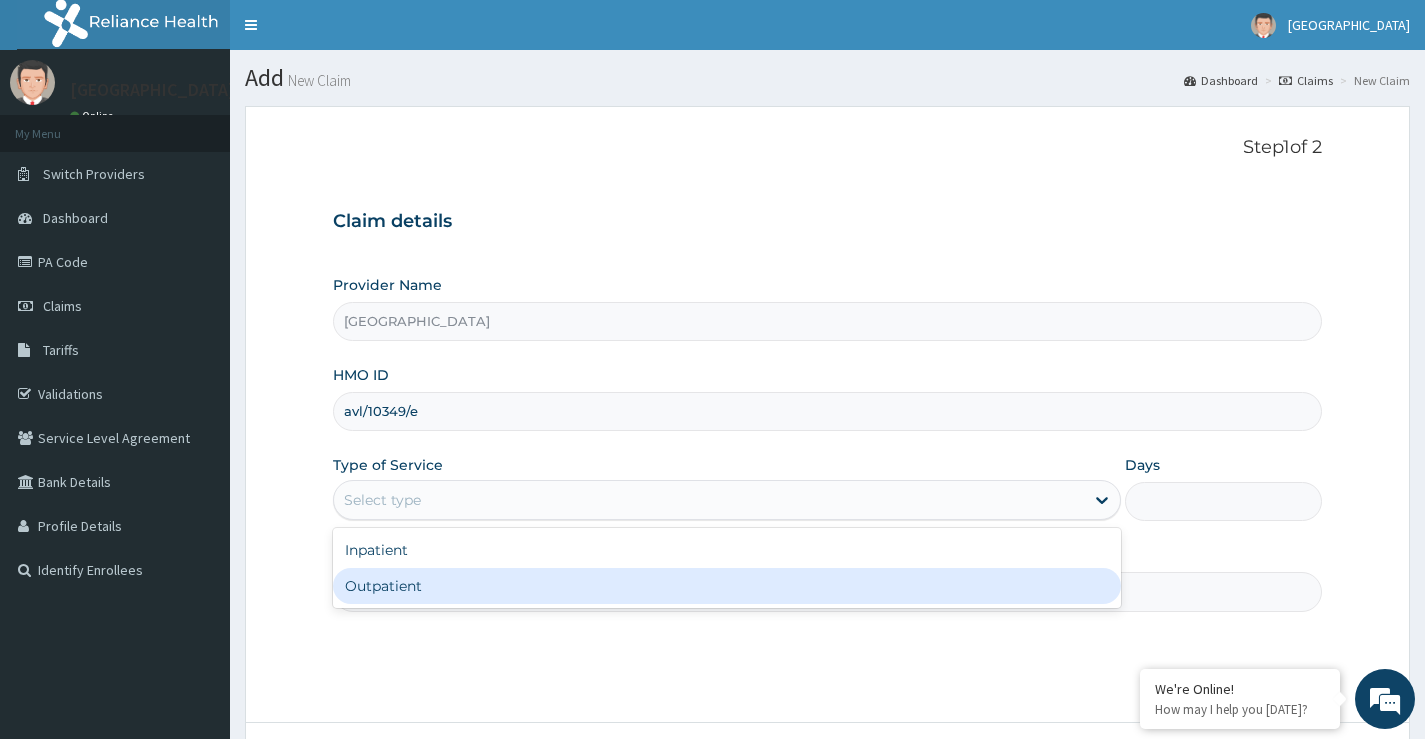 click on "Outpatient" at bounding box center (727, 586) 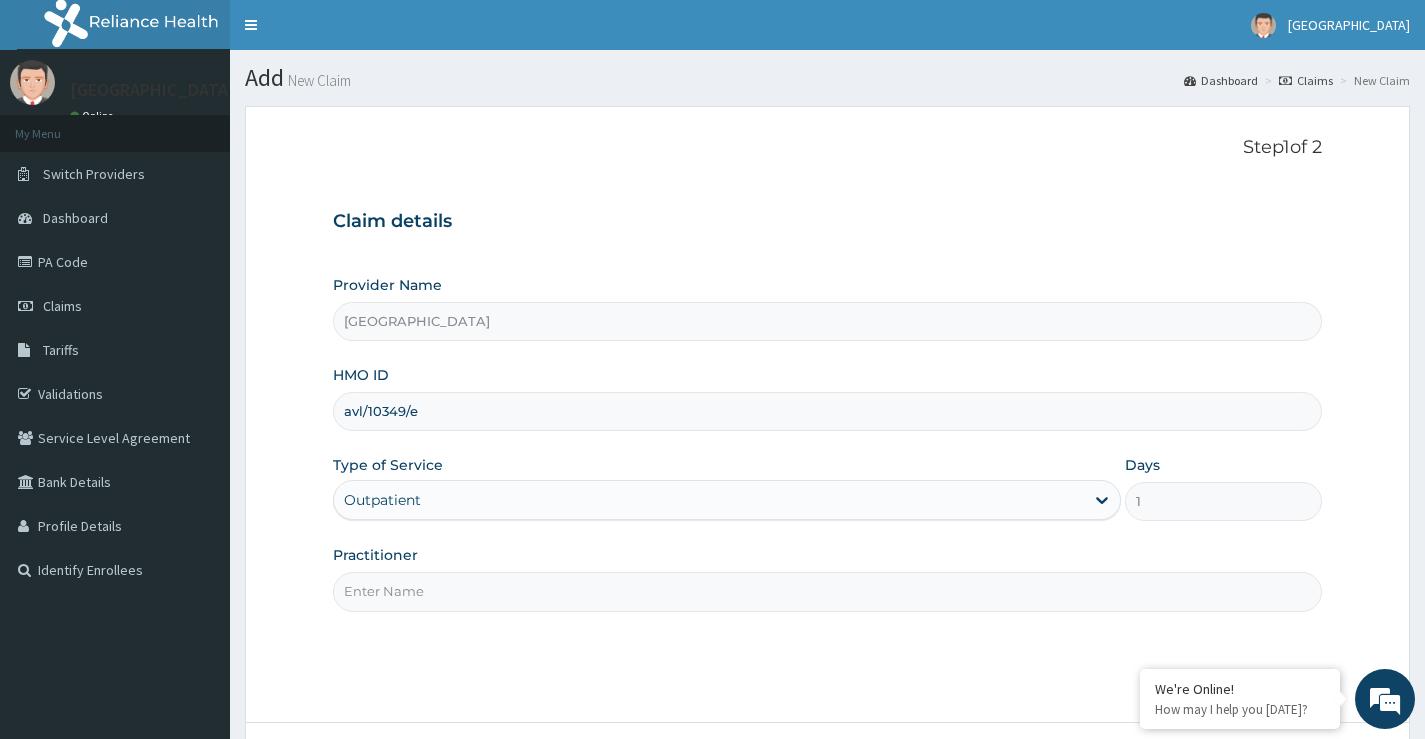 click on "Practitioner" at bounding box center (827, 591) 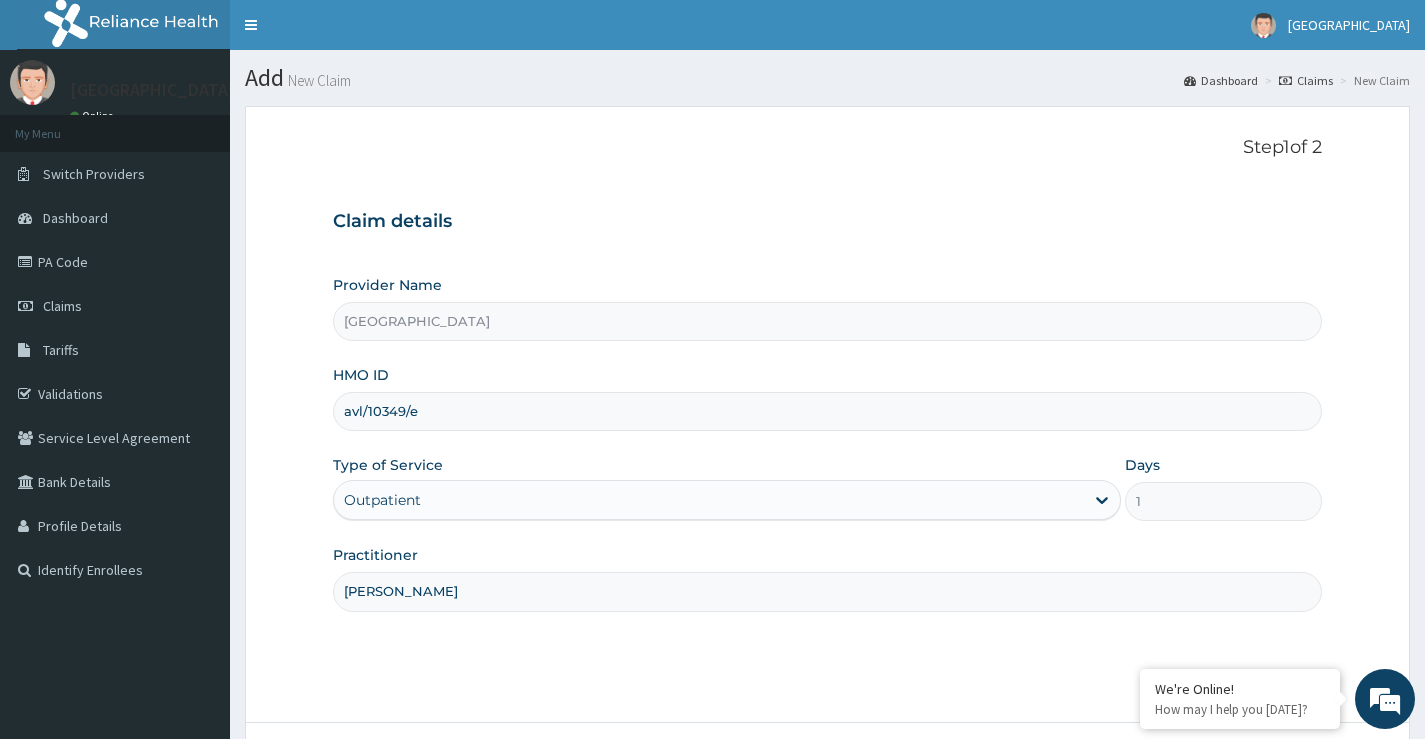 scroll, scrollTop: 163, scrollLeft: 0, axis: vertical 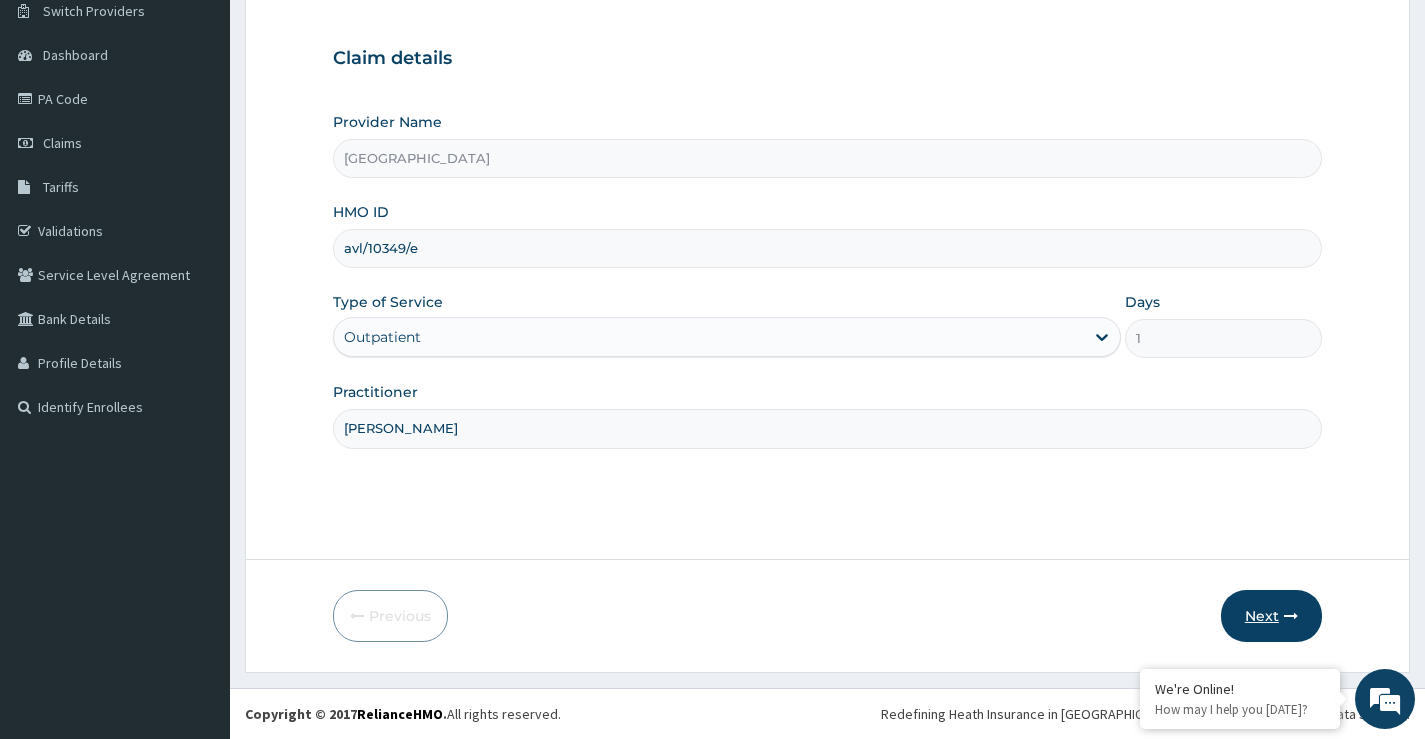 type on "Dr Kukoyi" 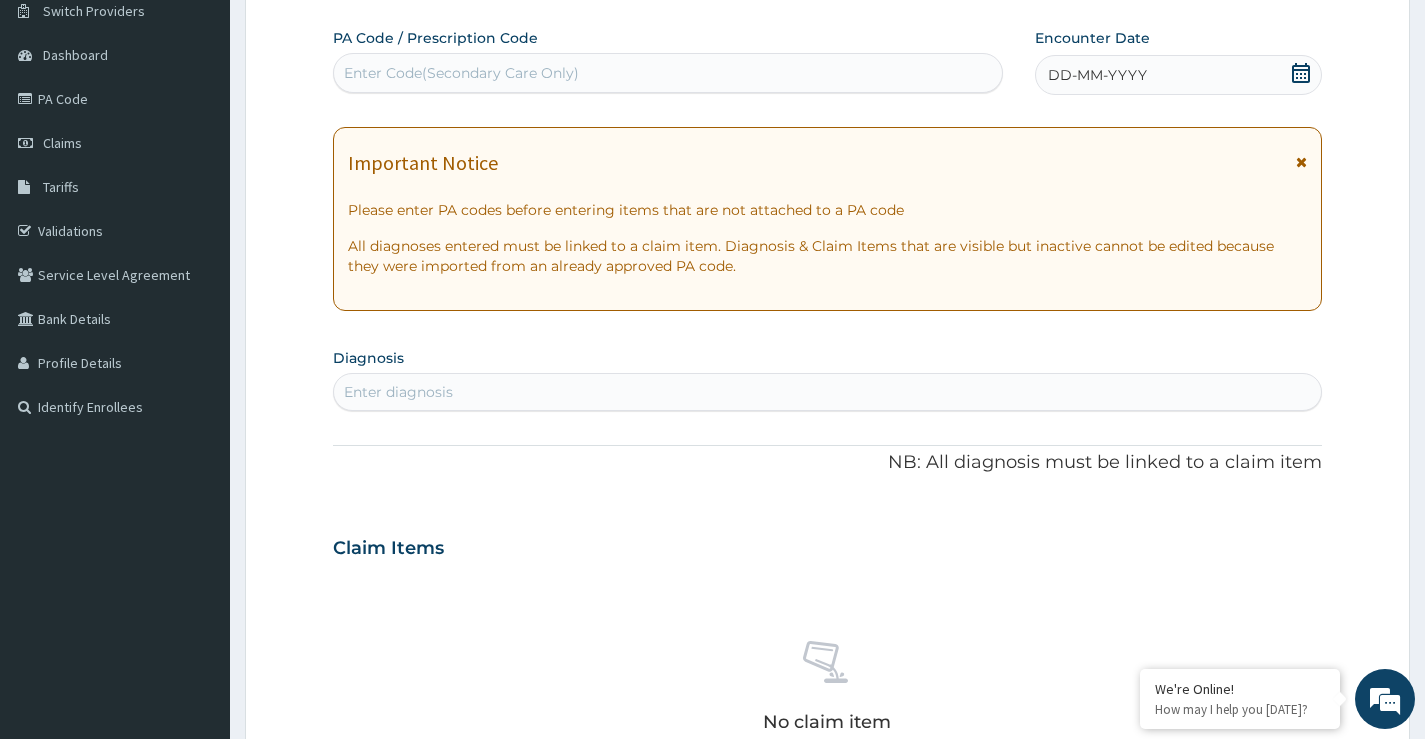 click 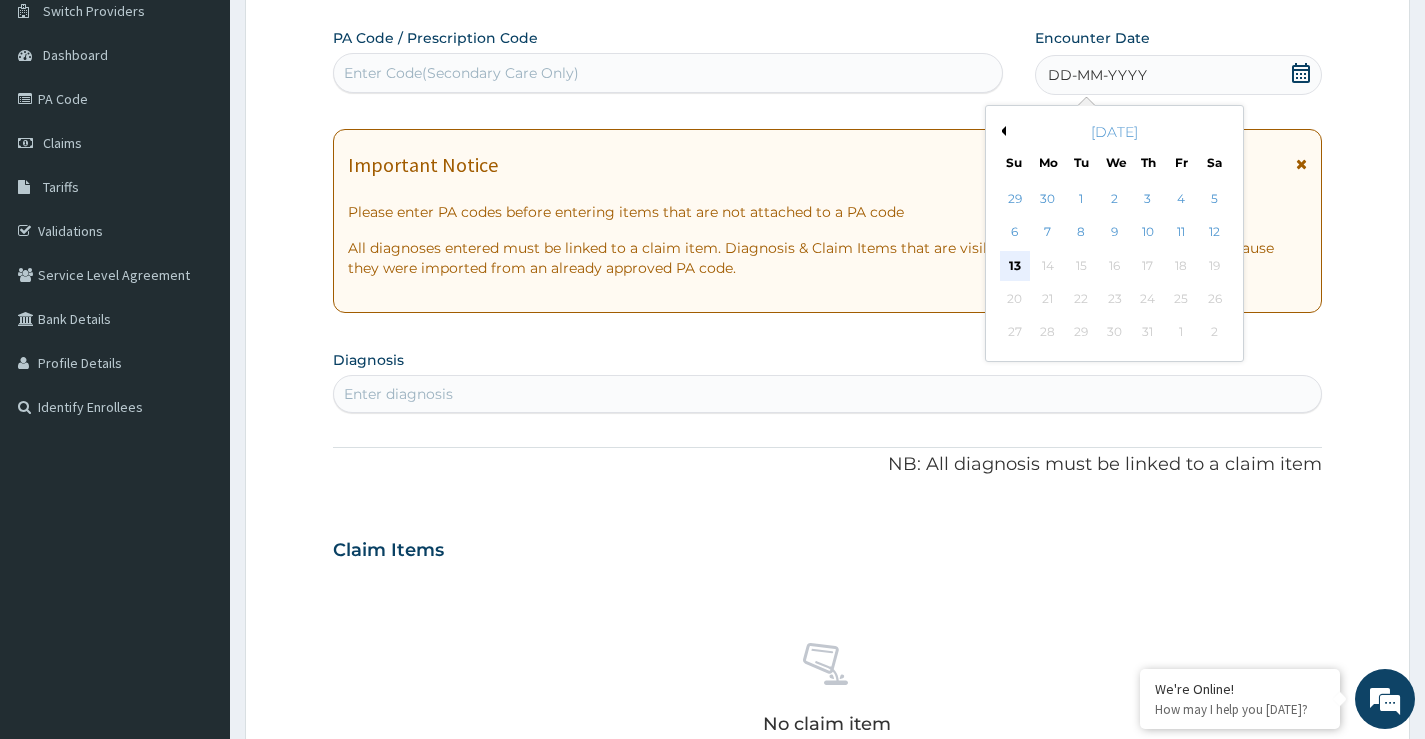 click on "13" at bounding box center (1014, 266) 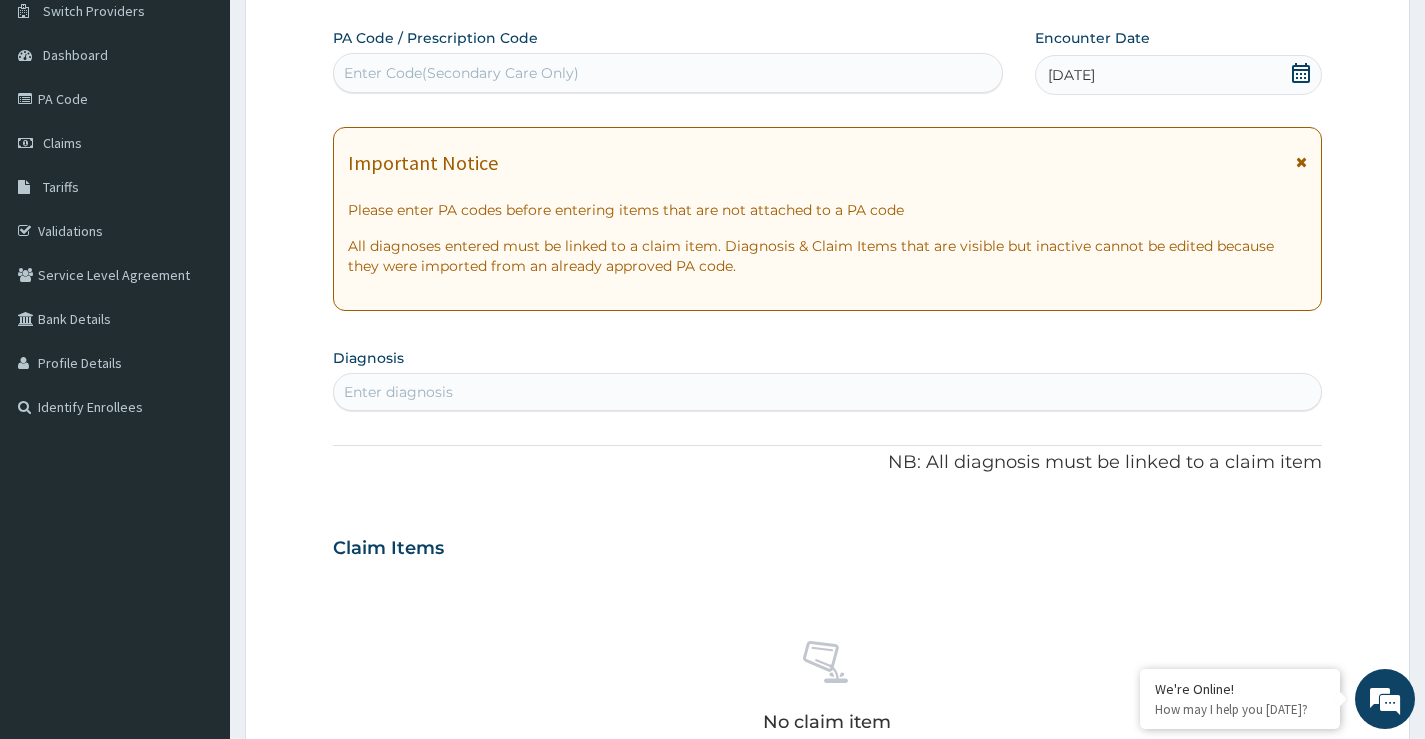 click on "Enter diagnosis" at bounding box center (827, 392) 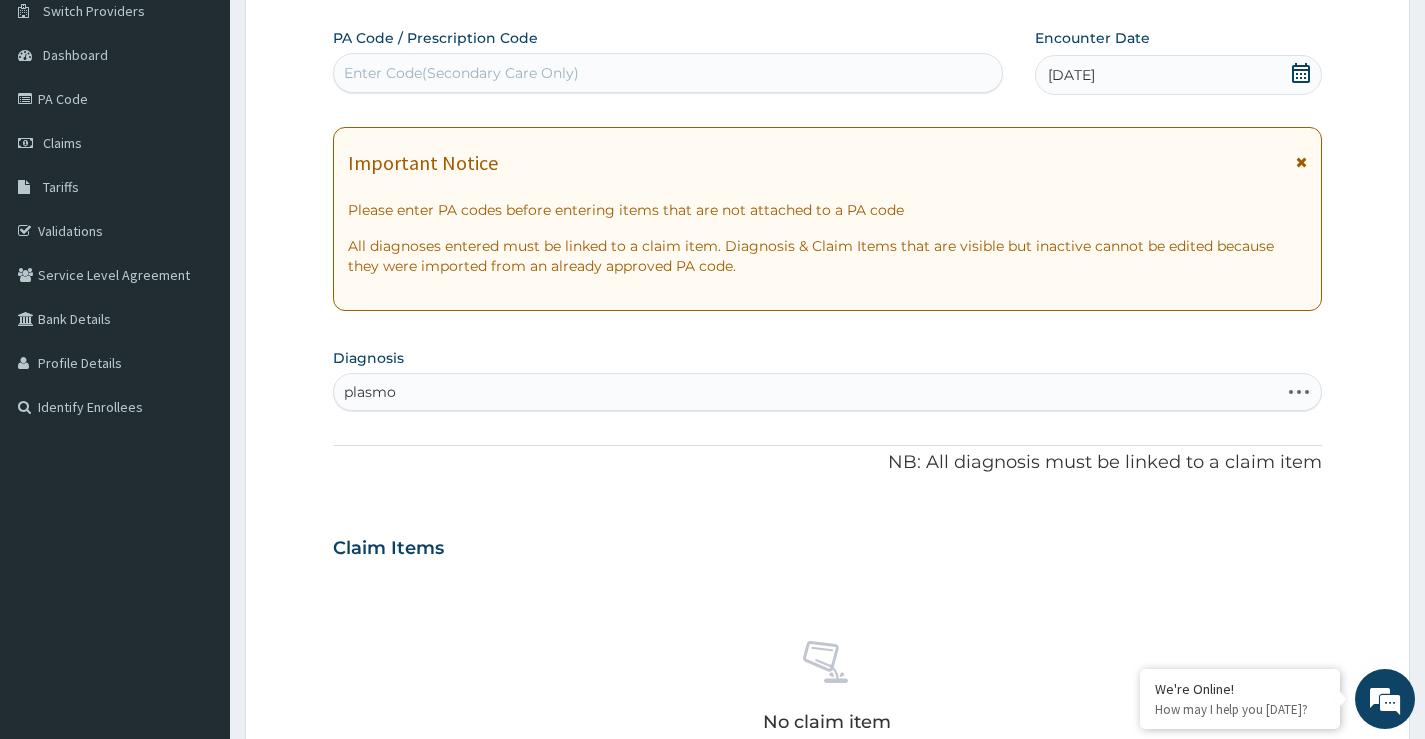 type on "plasmod" 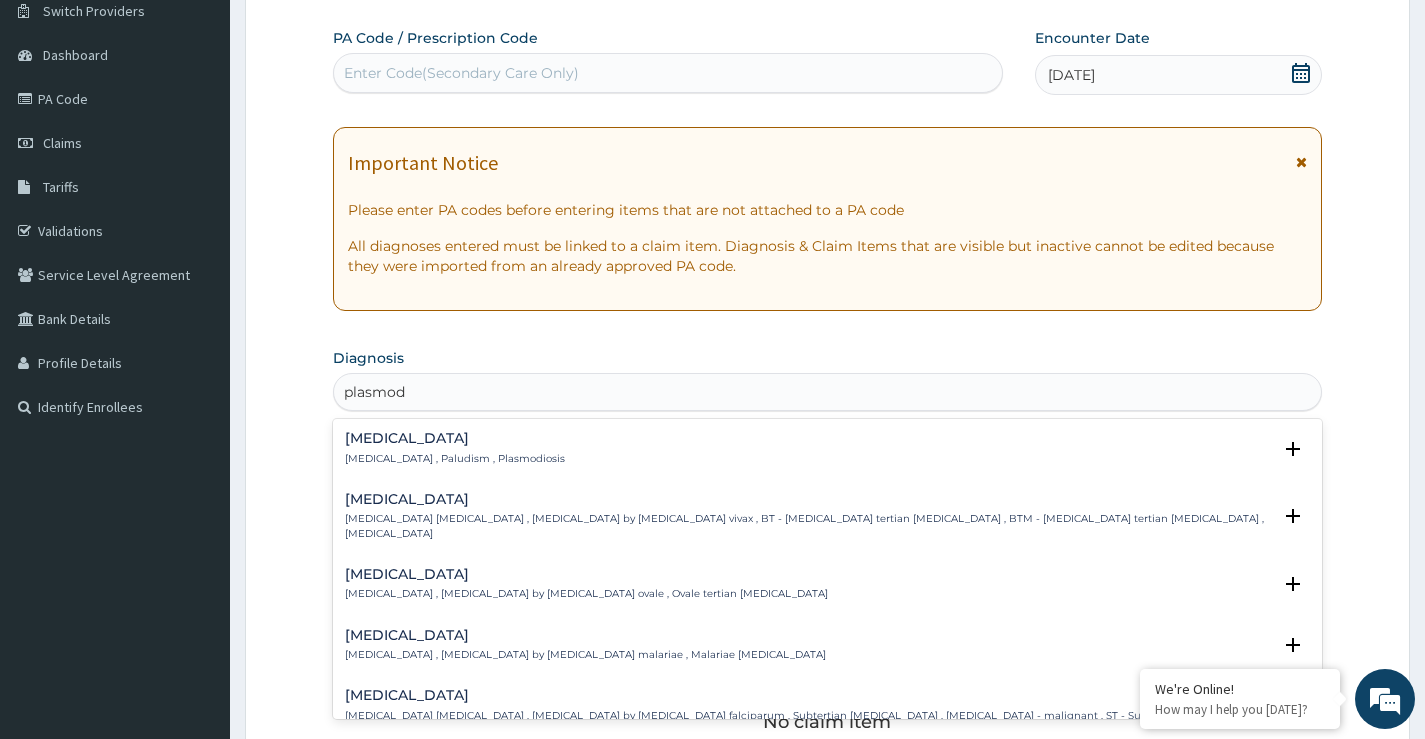 click on "Malaria Malaria , Paludism , Plasmodiosis" at bounding box center (455, 448) 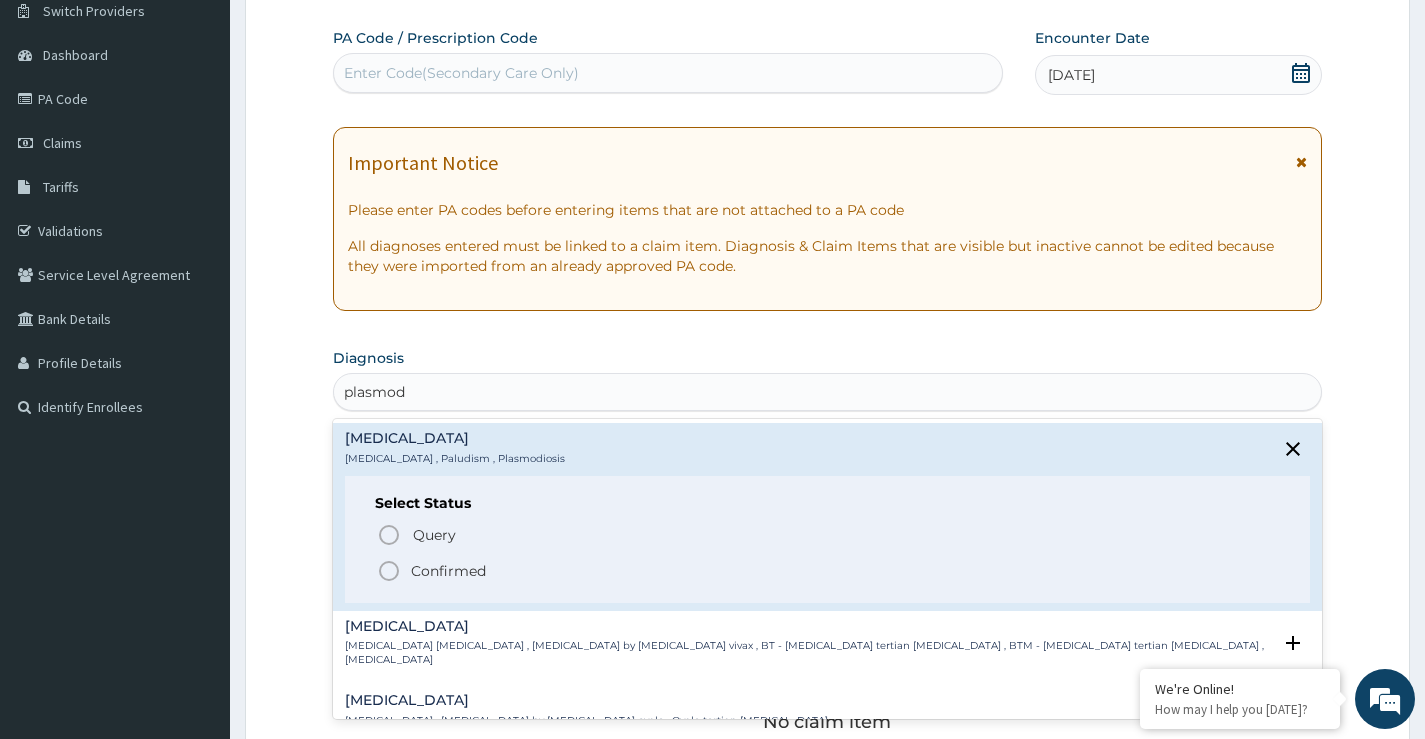 click 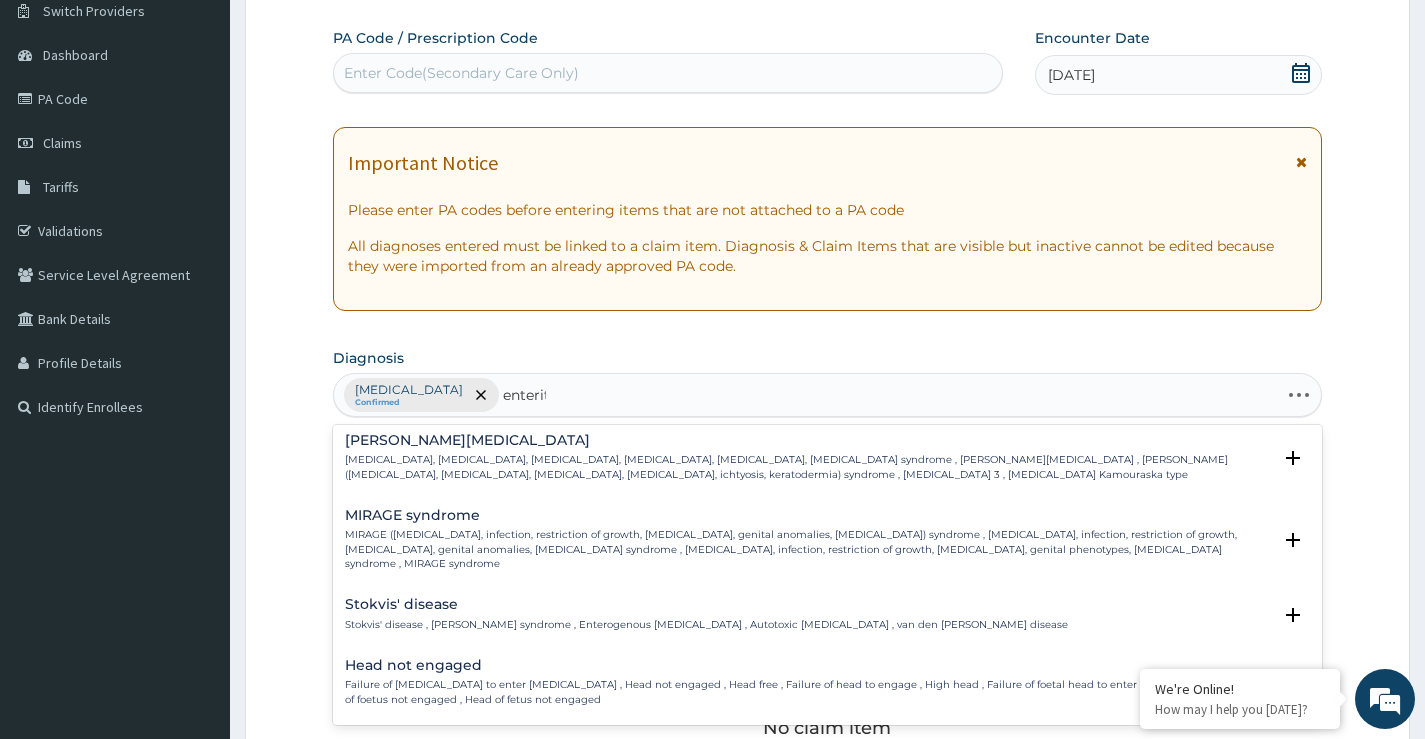 scroll, scrollTop: 671, scrollLeft: 0, axis: vertical 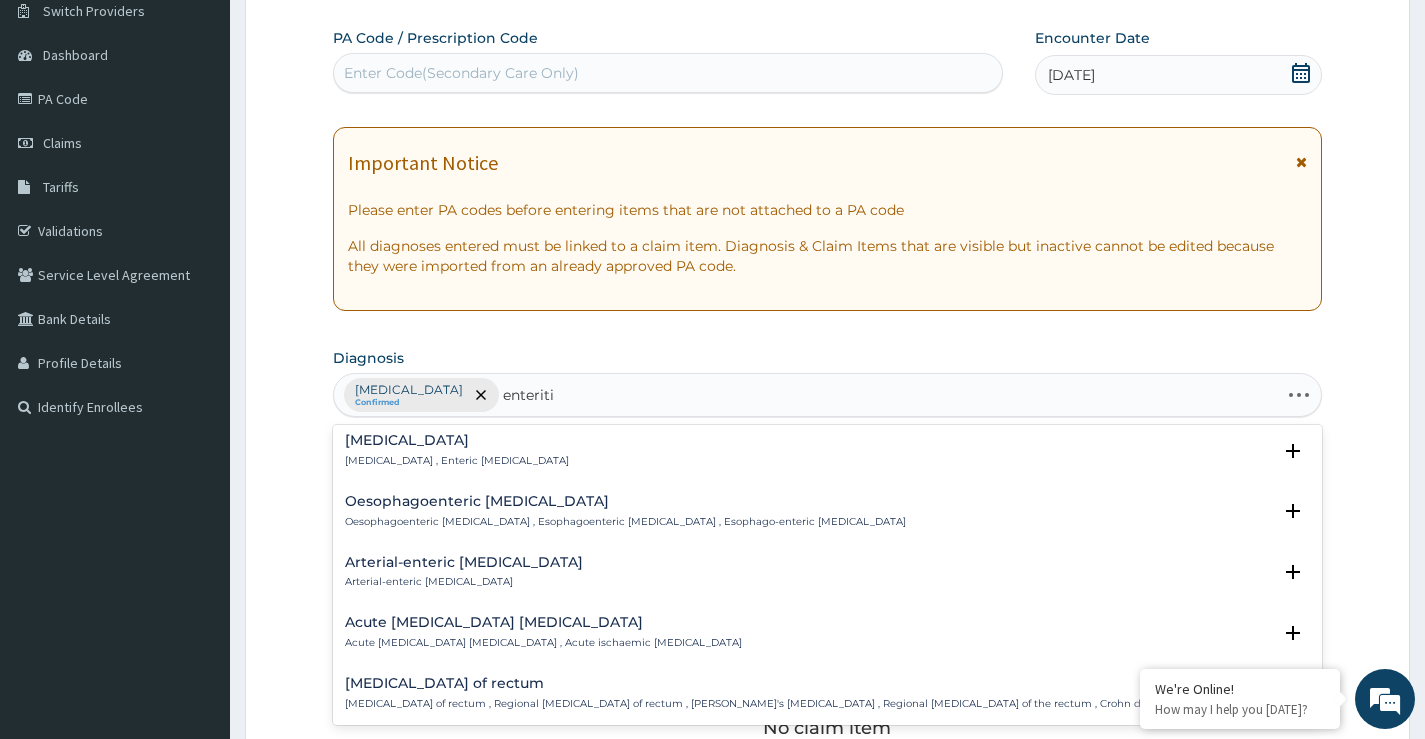 type on "enteritis" 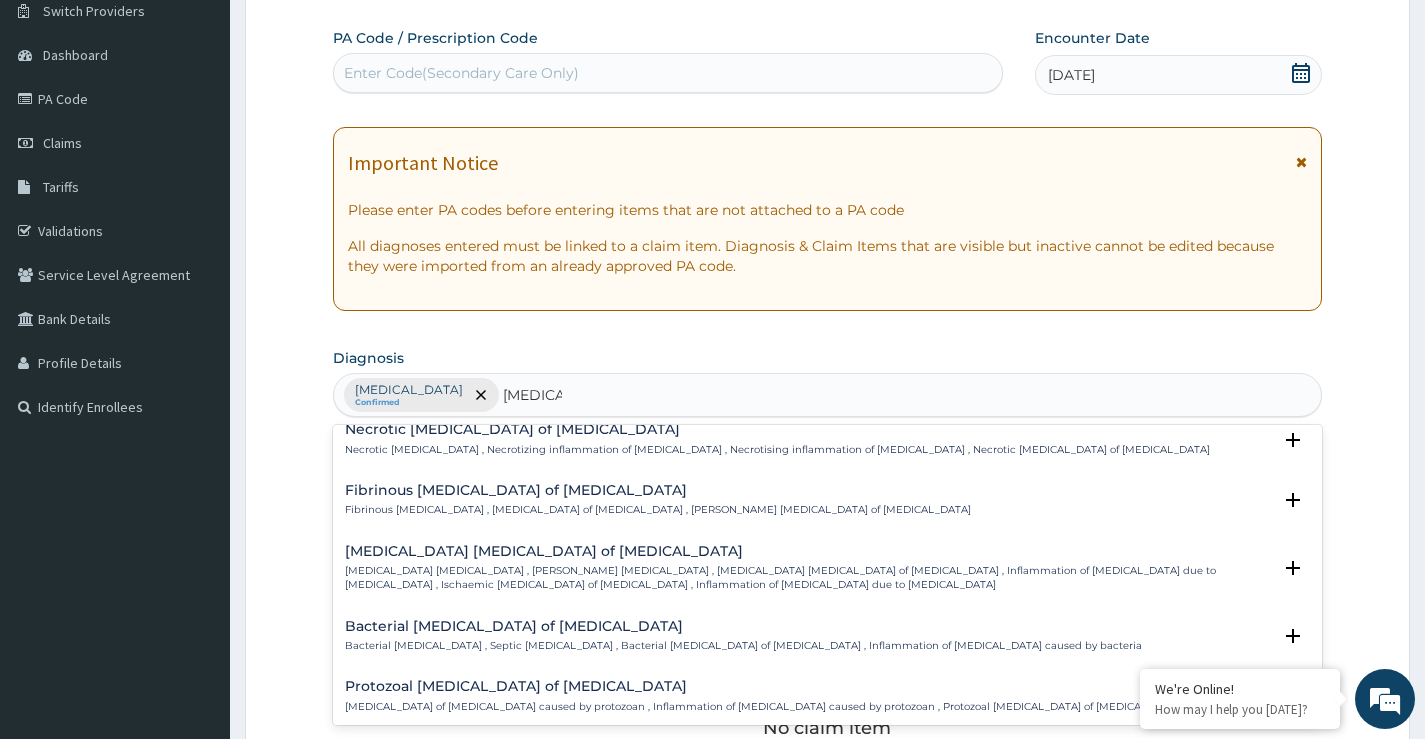 scroll, scrollTop: 1771, scrollLeft: 0, axis: vertical 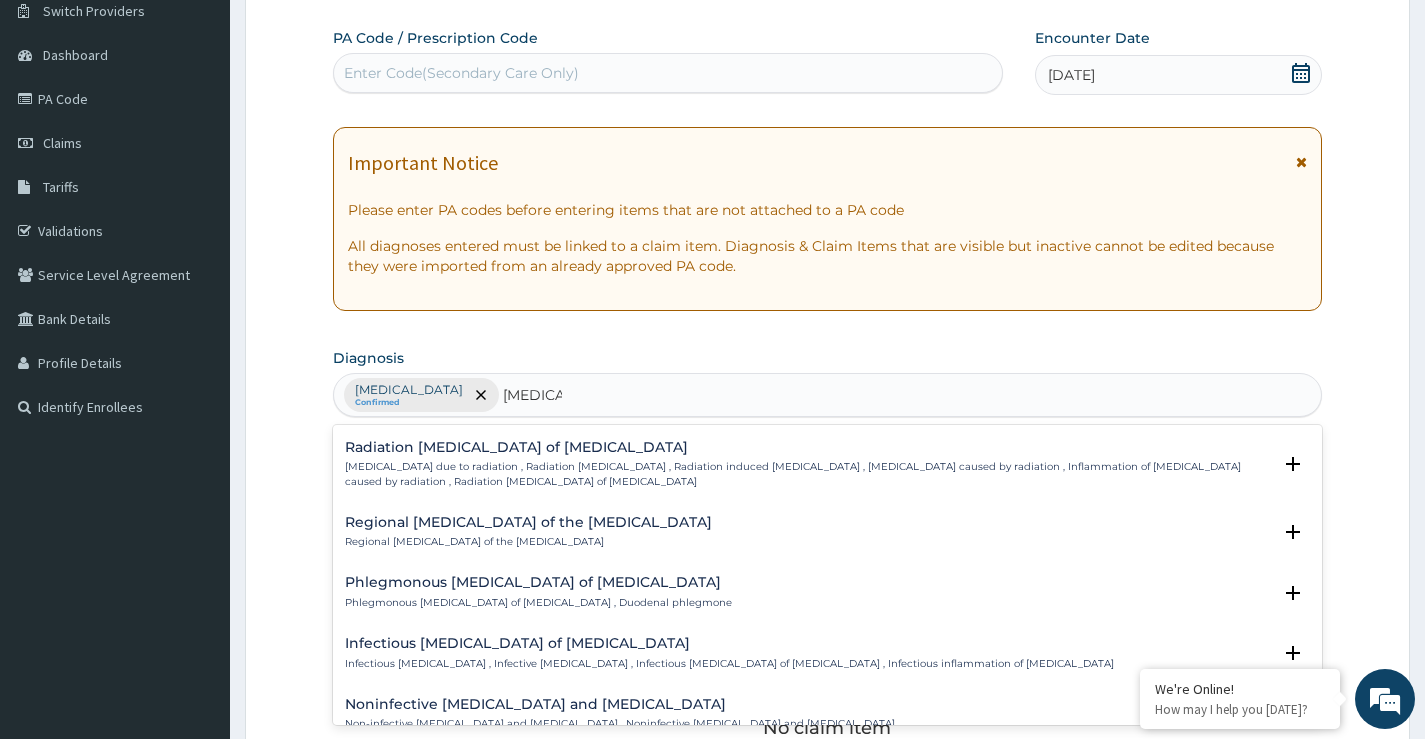 click on "Infectious enteritis of intestine" at bounding box center [729, 643] 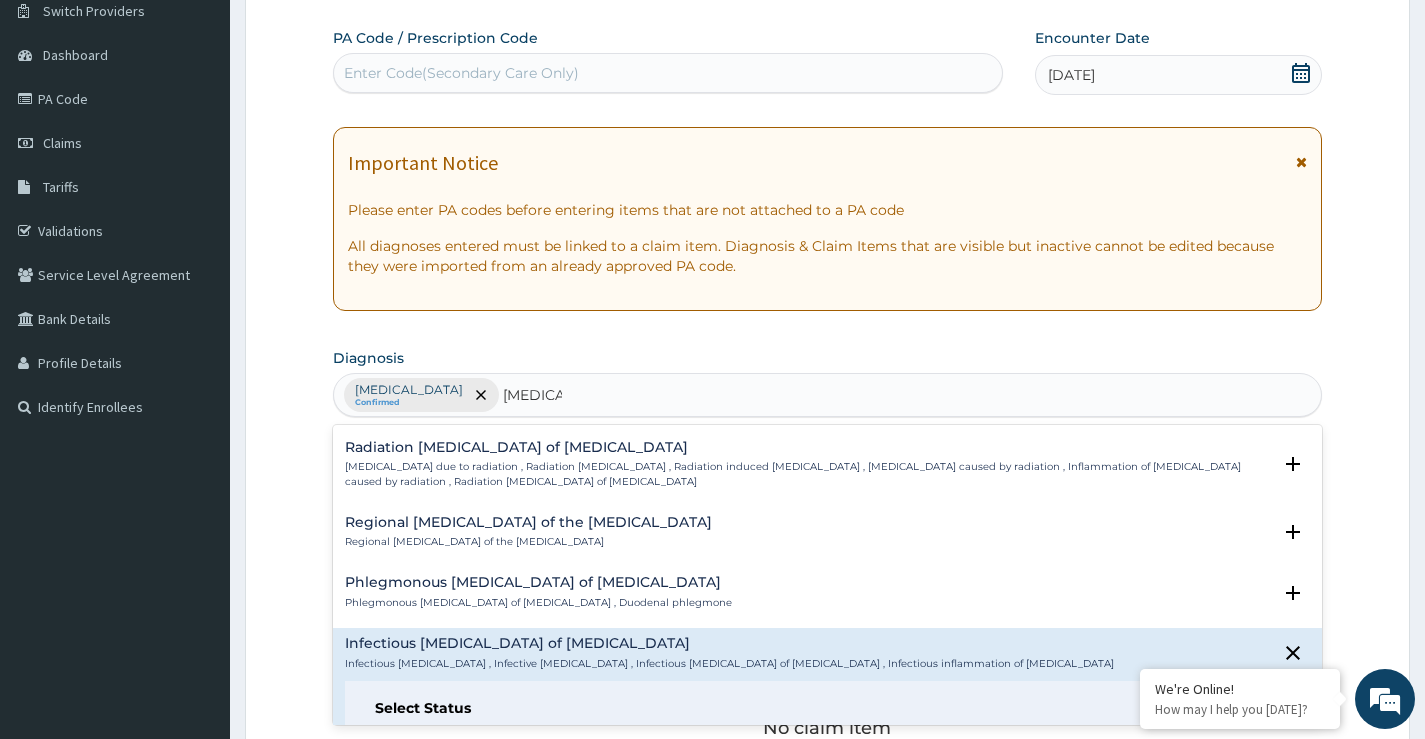 scroll, scrollTop: 1871, scrollLeft: 0, axis: vertical 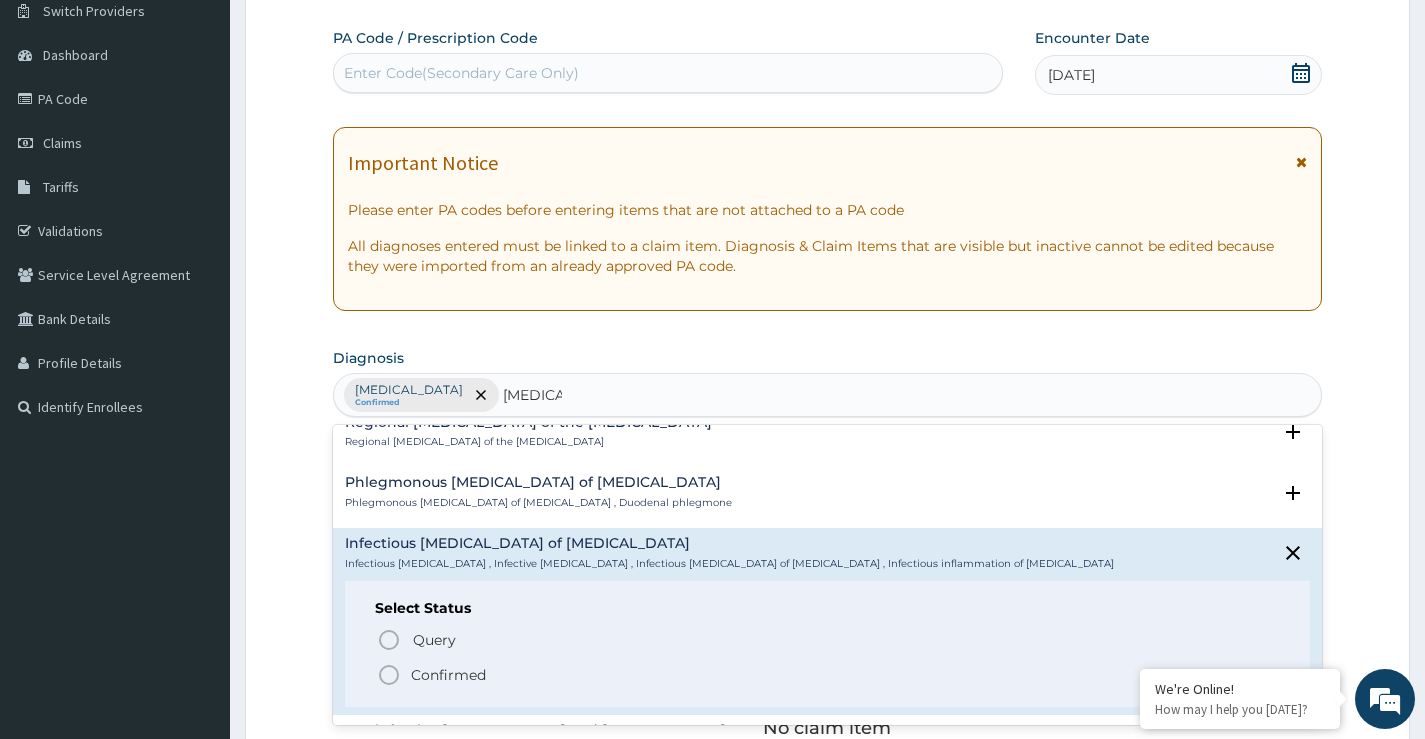 click 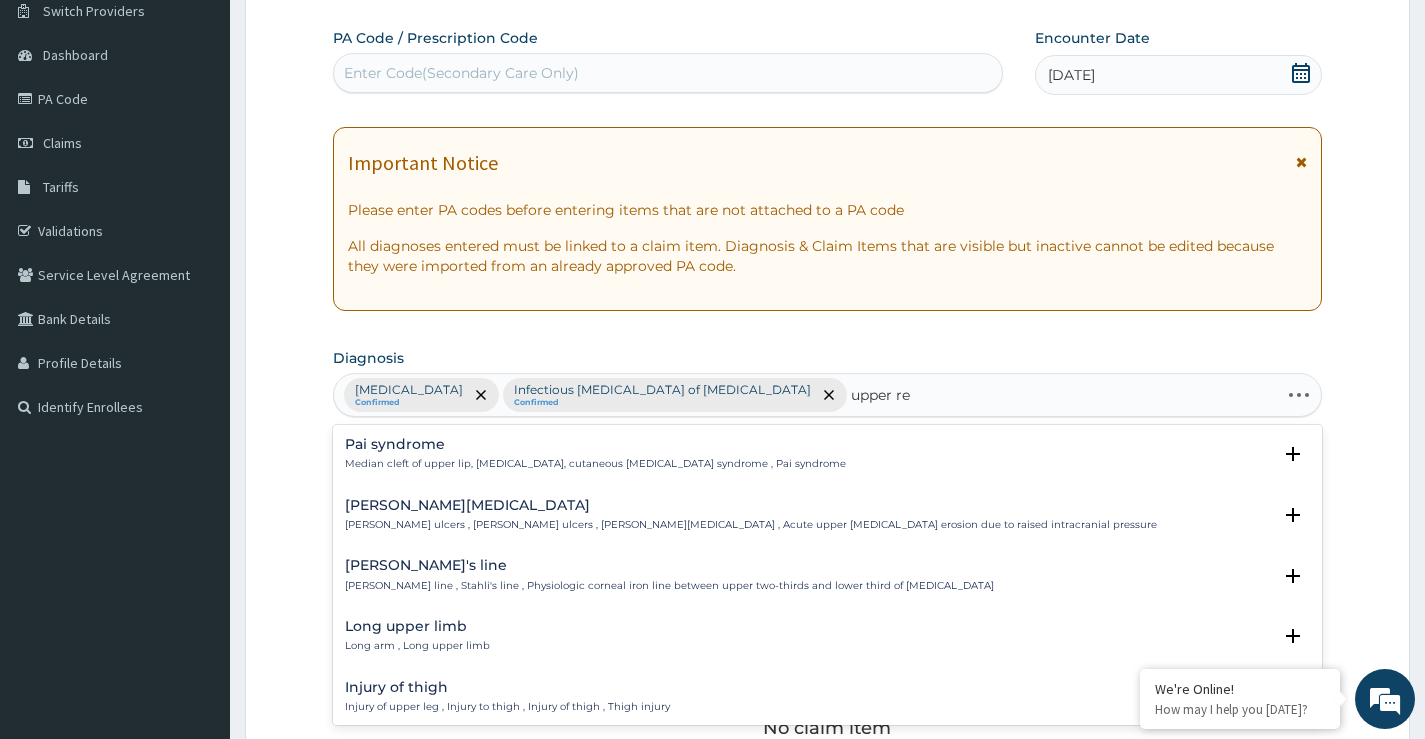 type on "upper res" 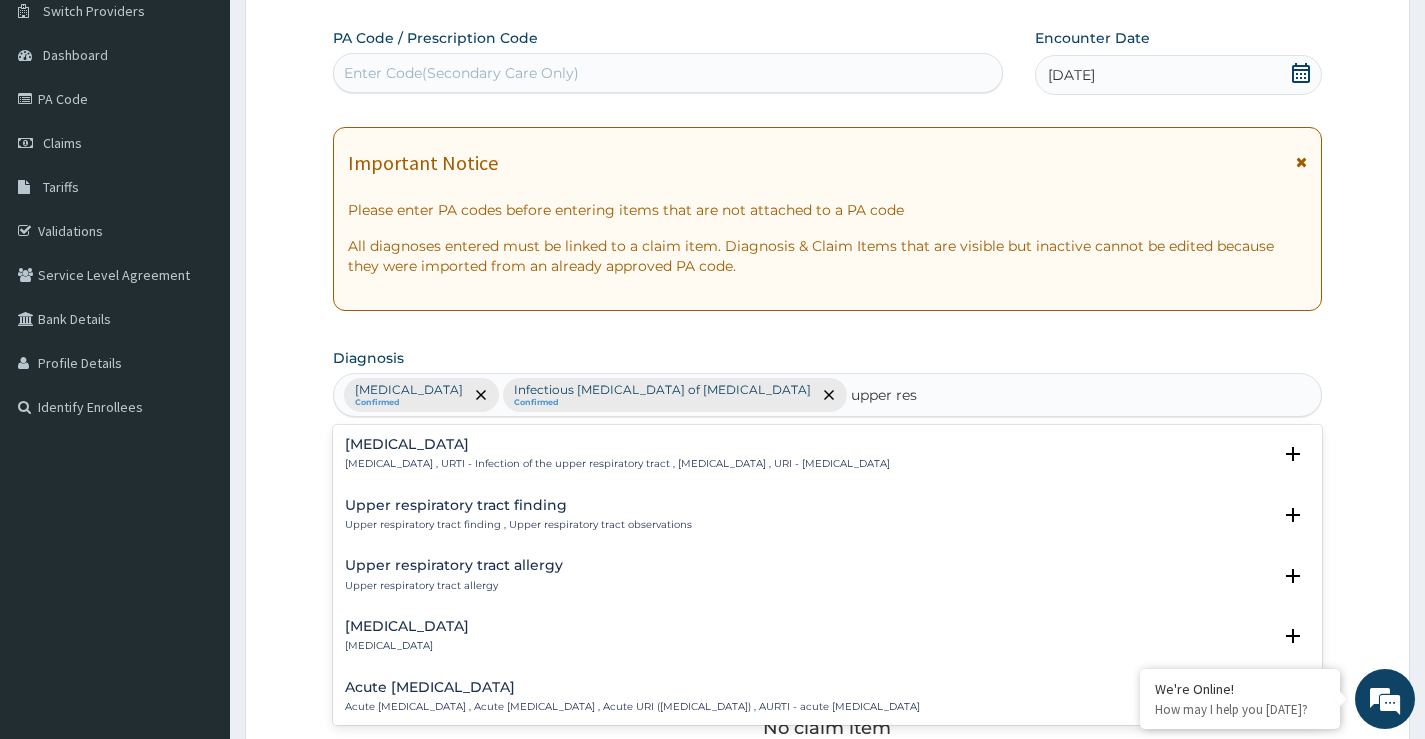 click on "Upper respiratory infection" at bounding box center (617, 444) 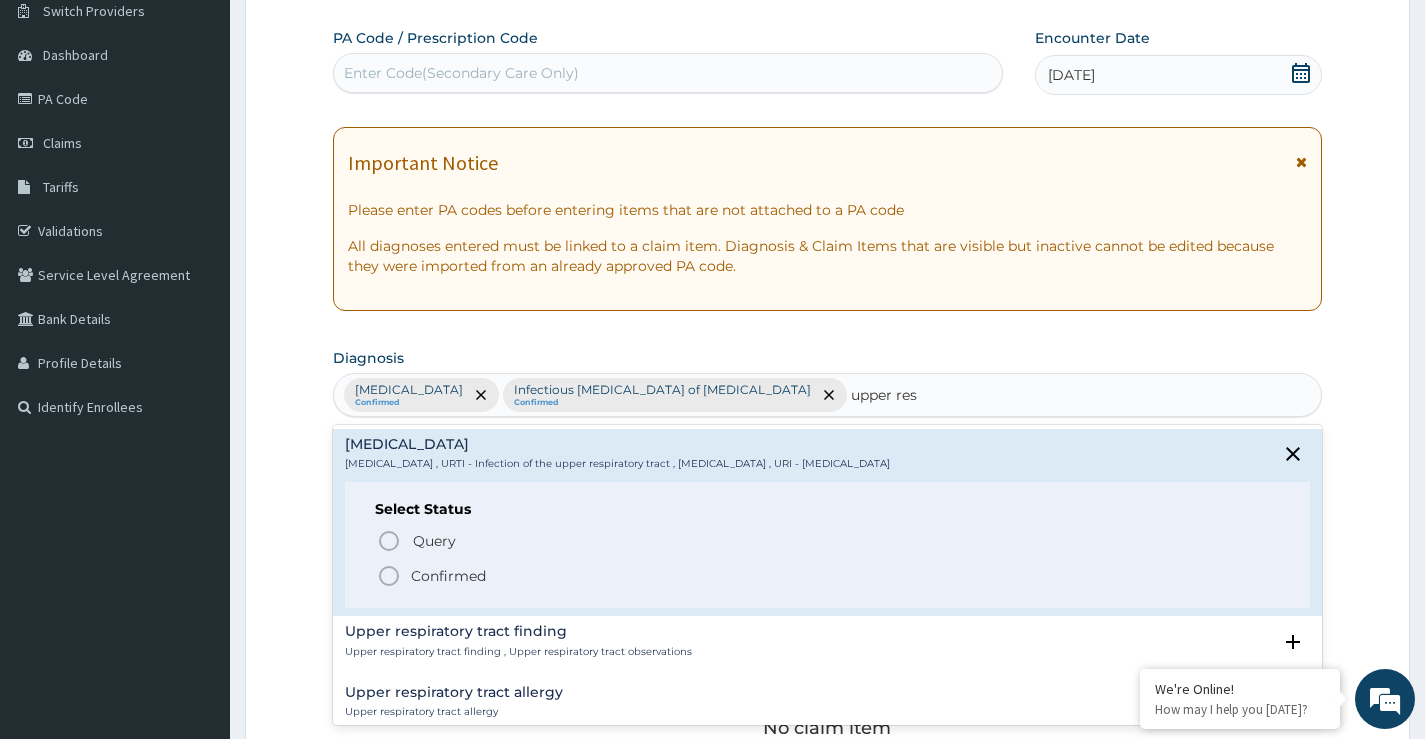 click 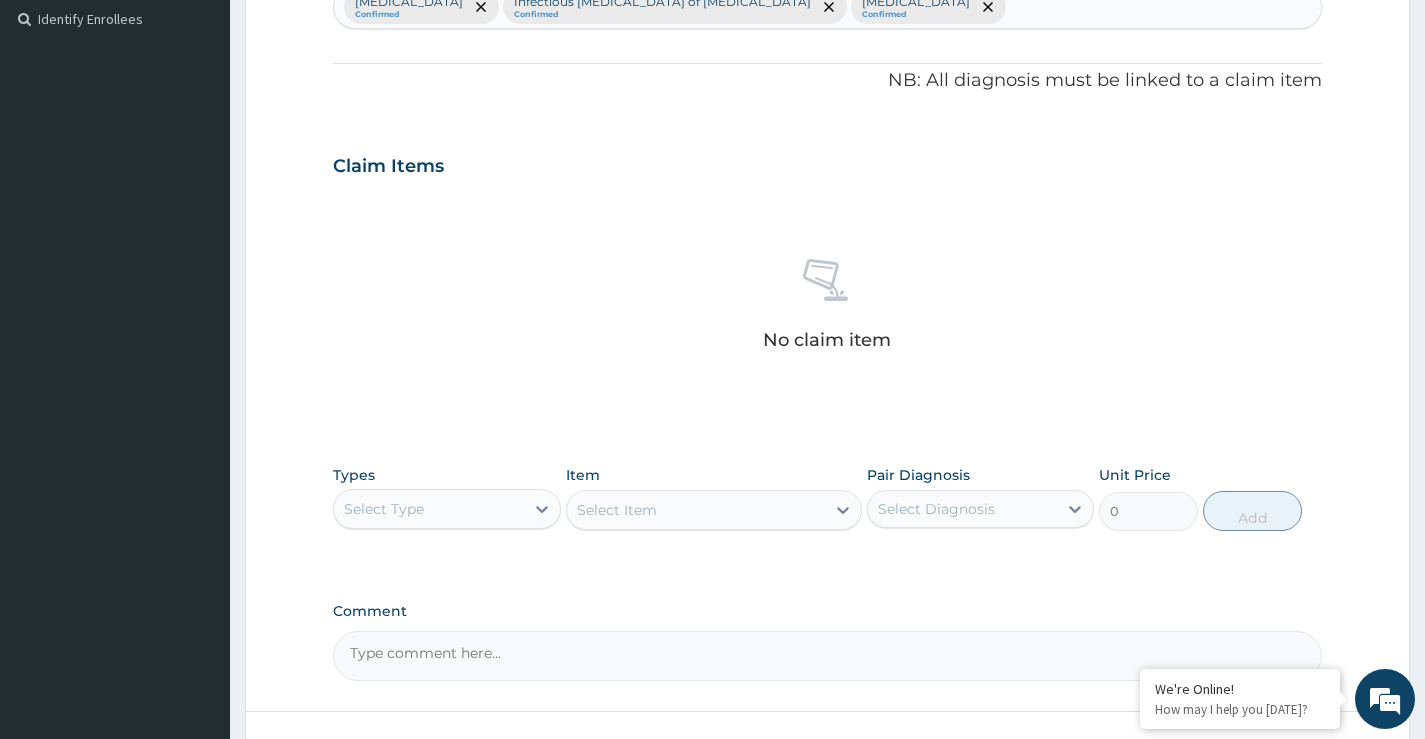 scroll, scrollTop: 663, scrollLeft: 0, axis: vertical 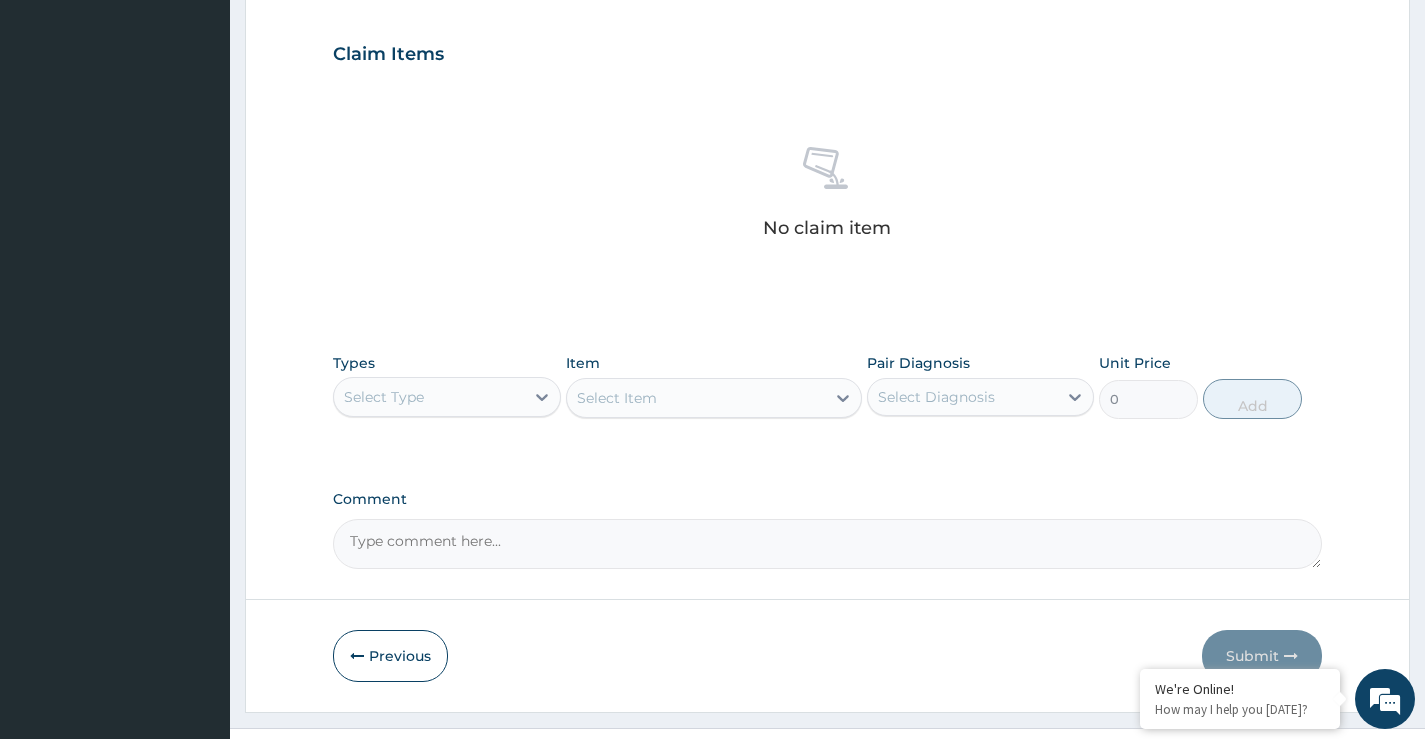 click on "Select Type" at bounding box center (384, 397) 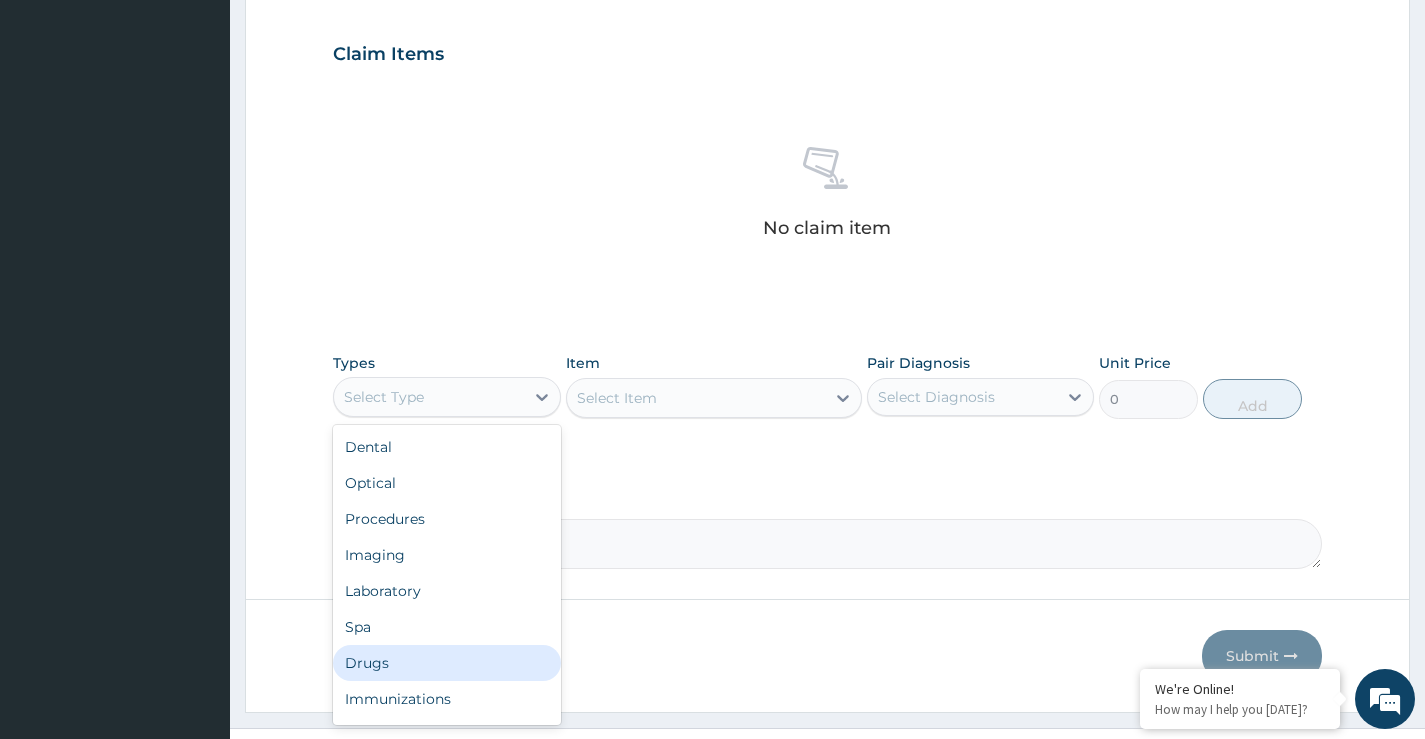 click on "Drugs" at bounding box center (446, 663) 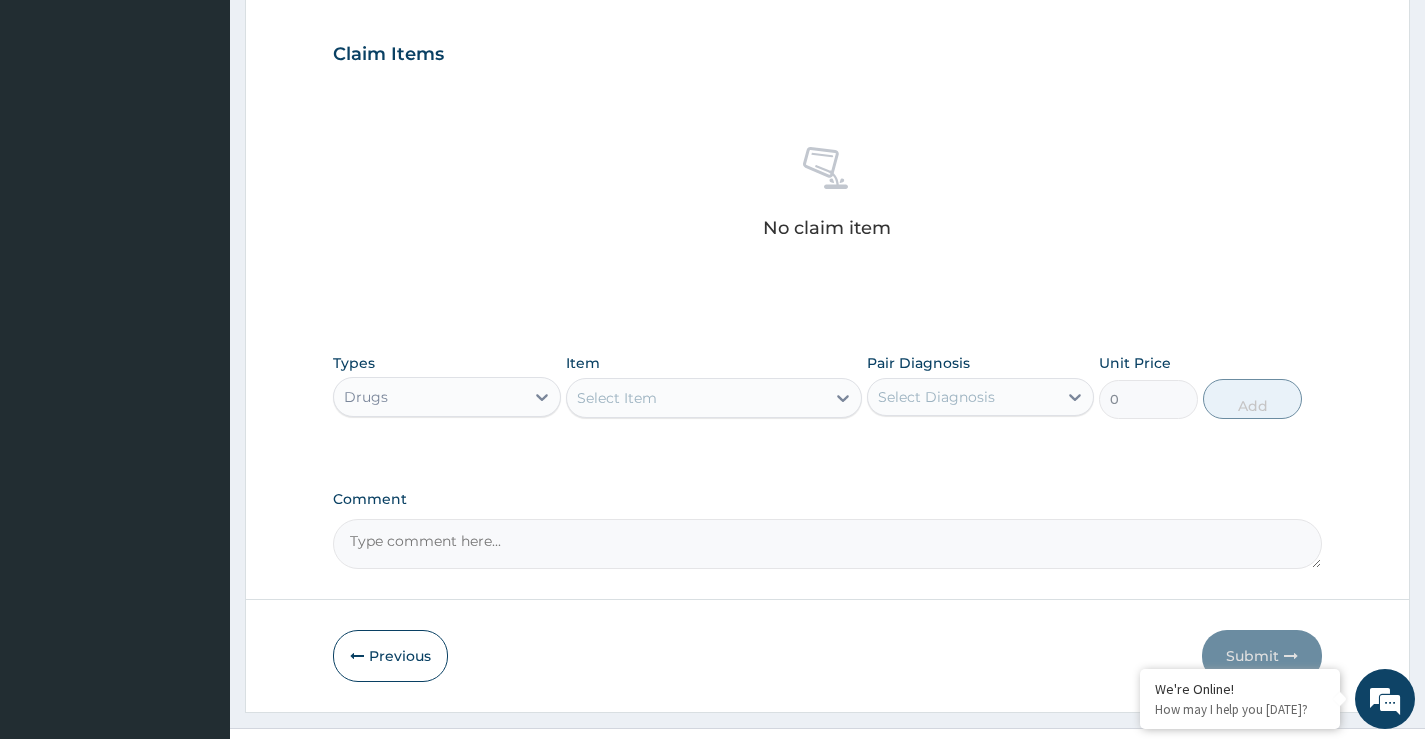click on "Select Item" at bounding box center (617, 398) 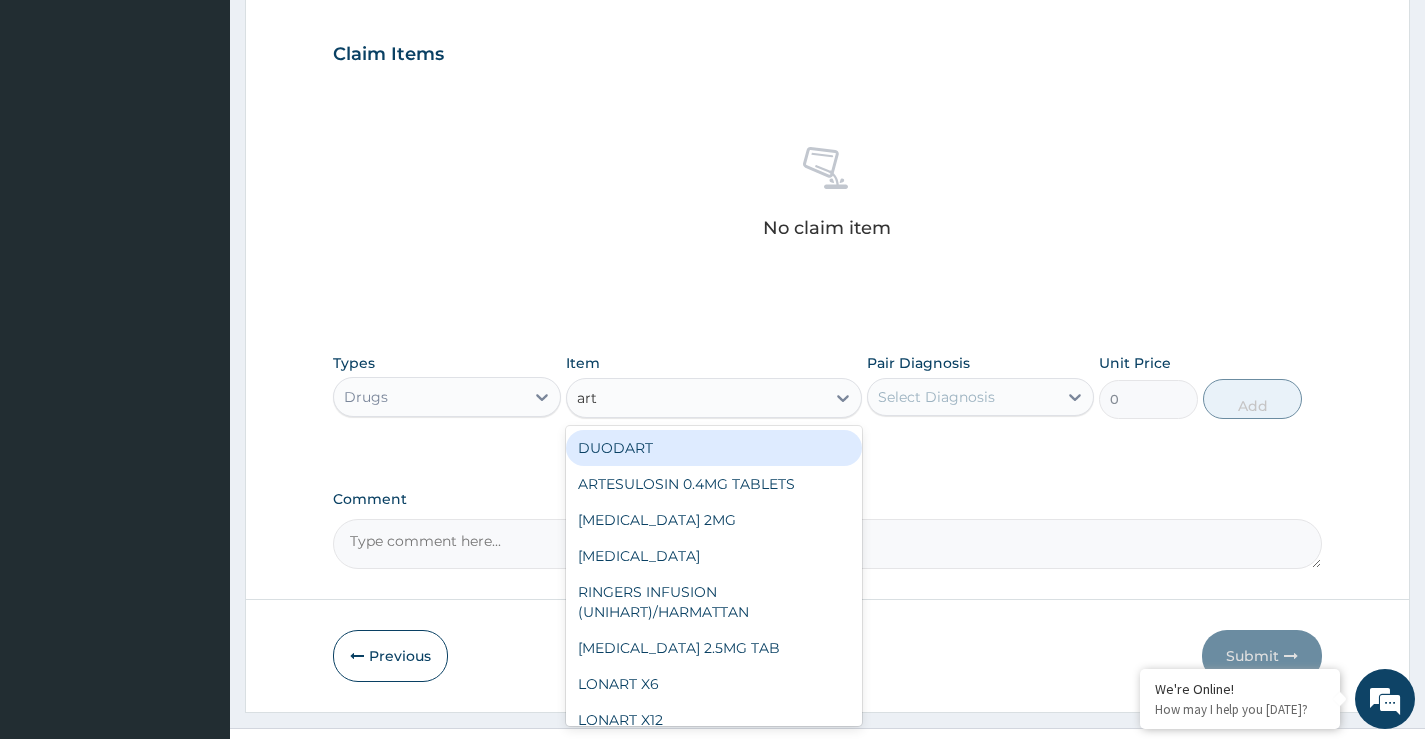 type on "arte" 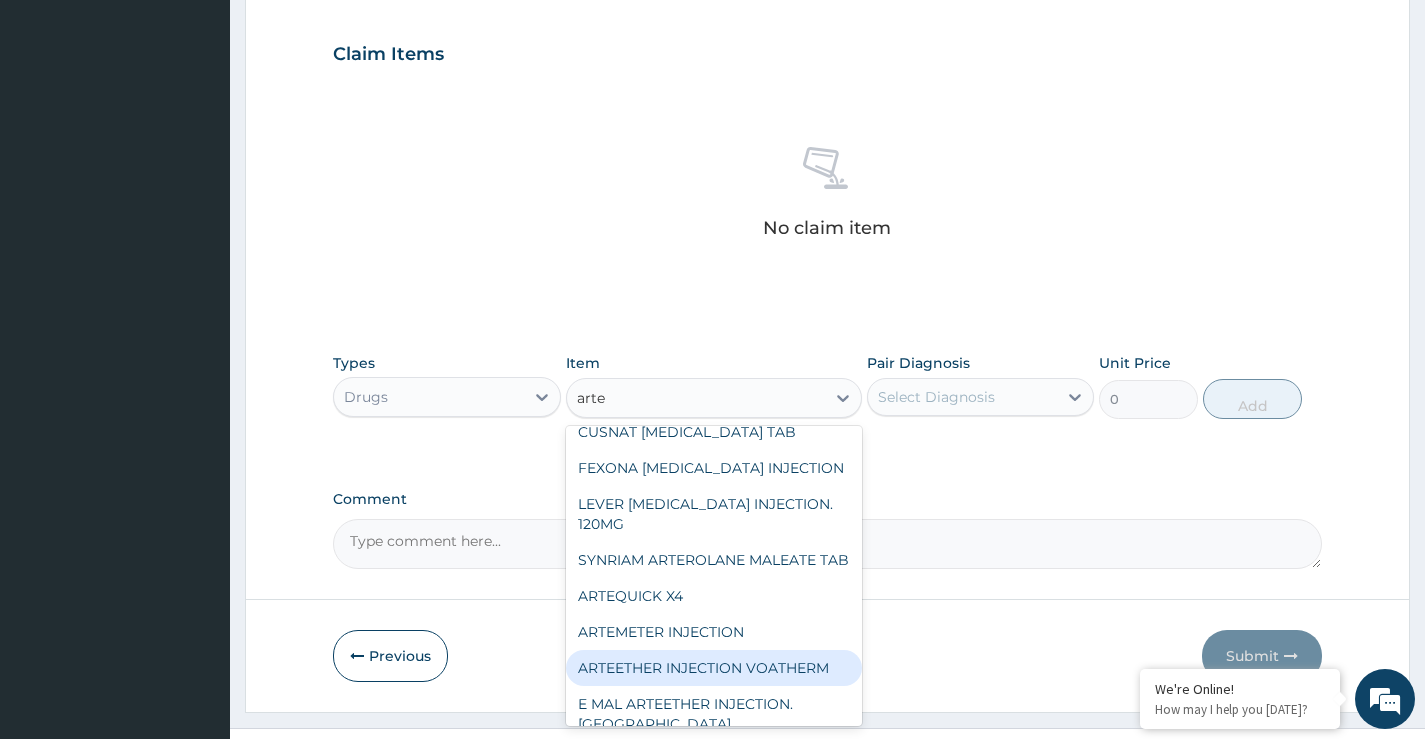 scroll, scrollTop: 276, scrollLeft: 0, axis: vertical 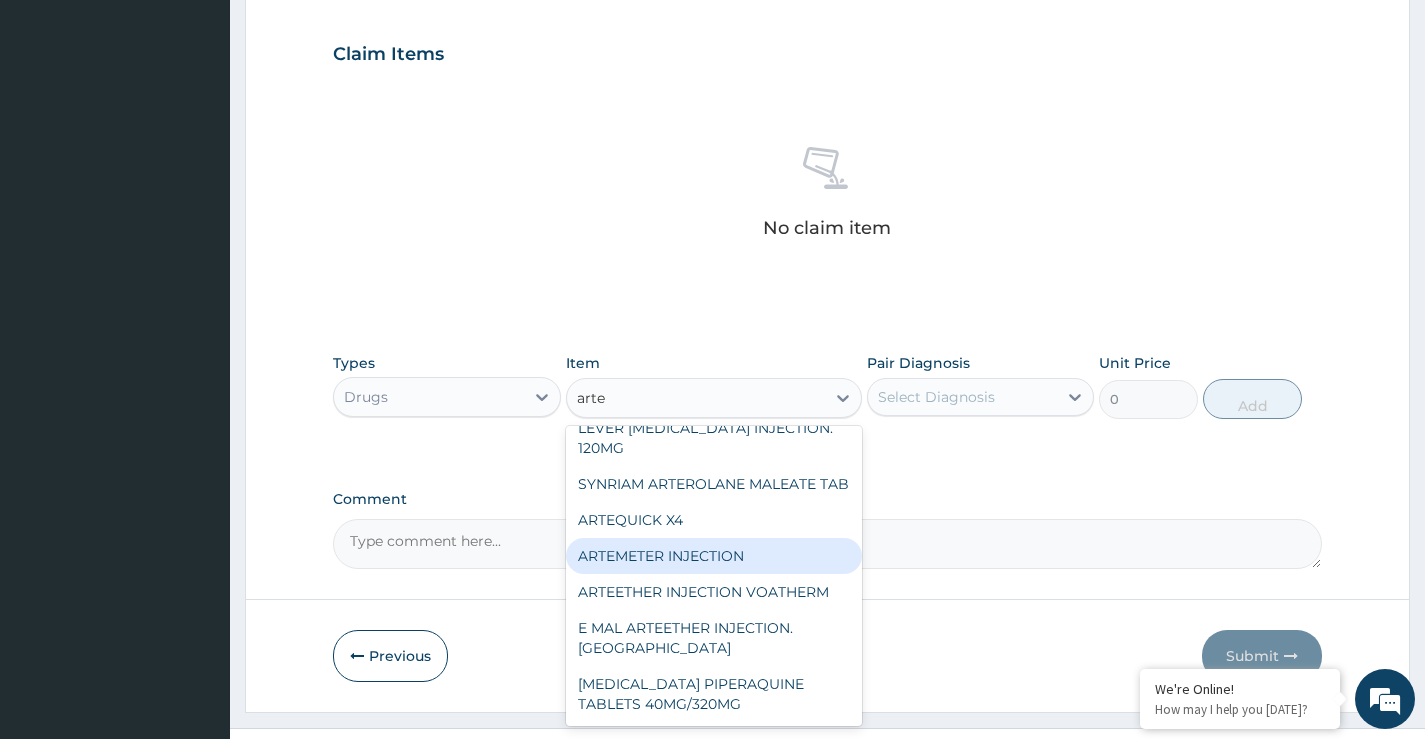 click on "ARTEMETER INJECTION" at bounding box center (714, 556) 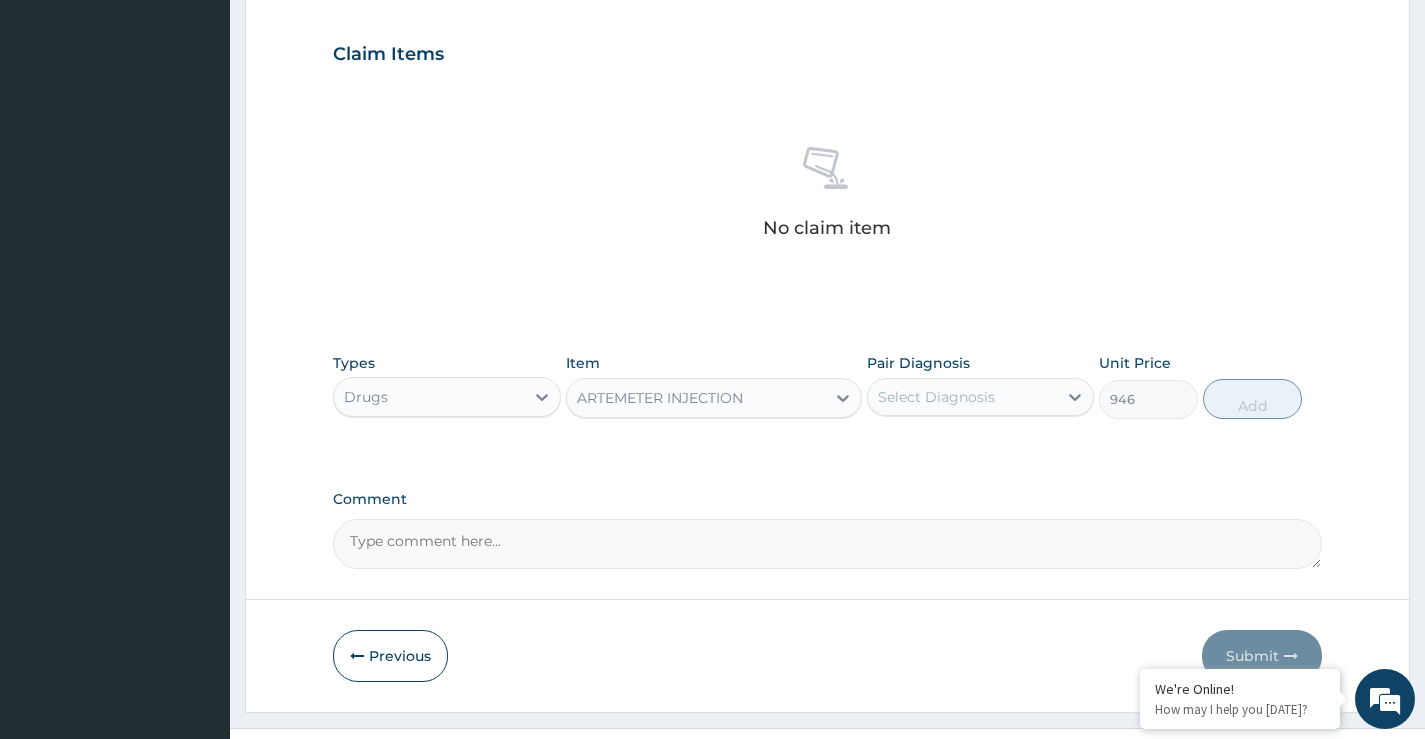 click on "Select Diagnosis" at bounding box center [936, 397] 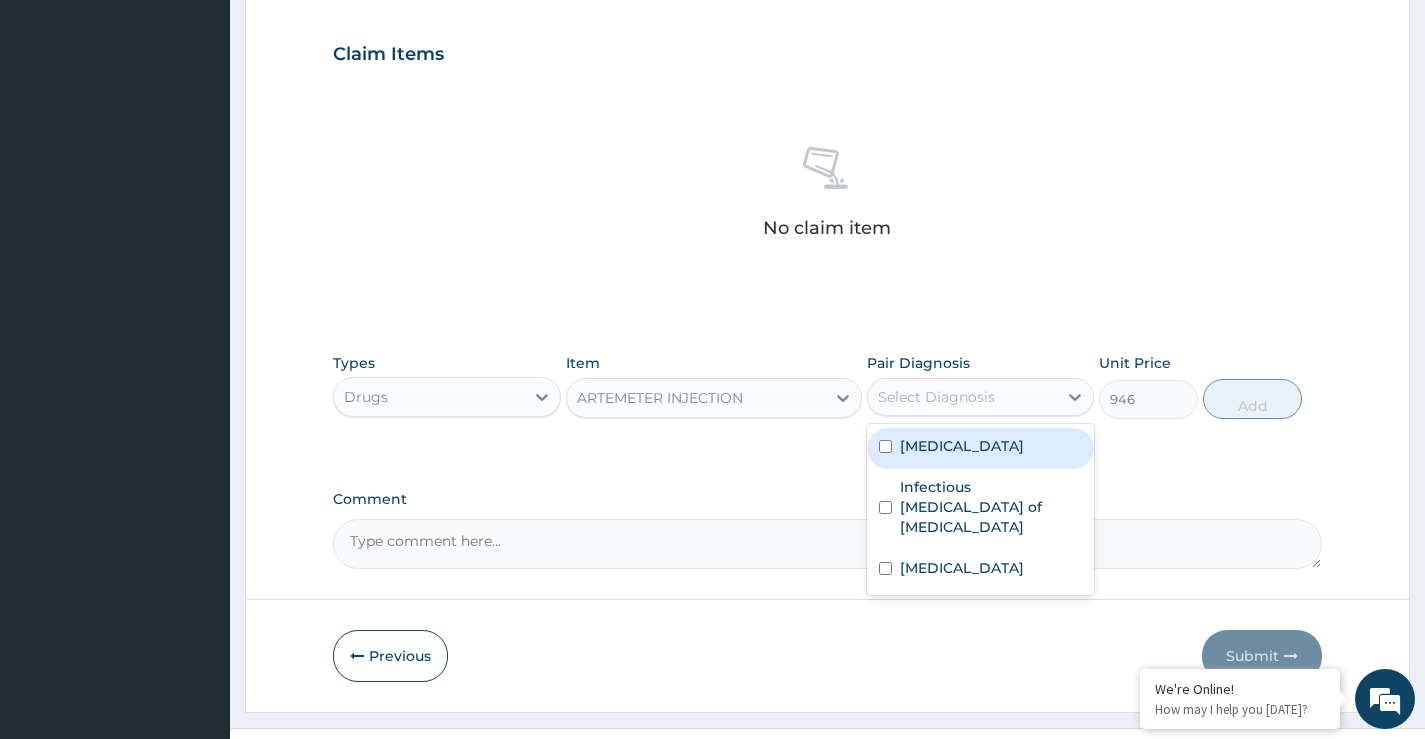 click on "Malaria" at bounding box center [980, 448] 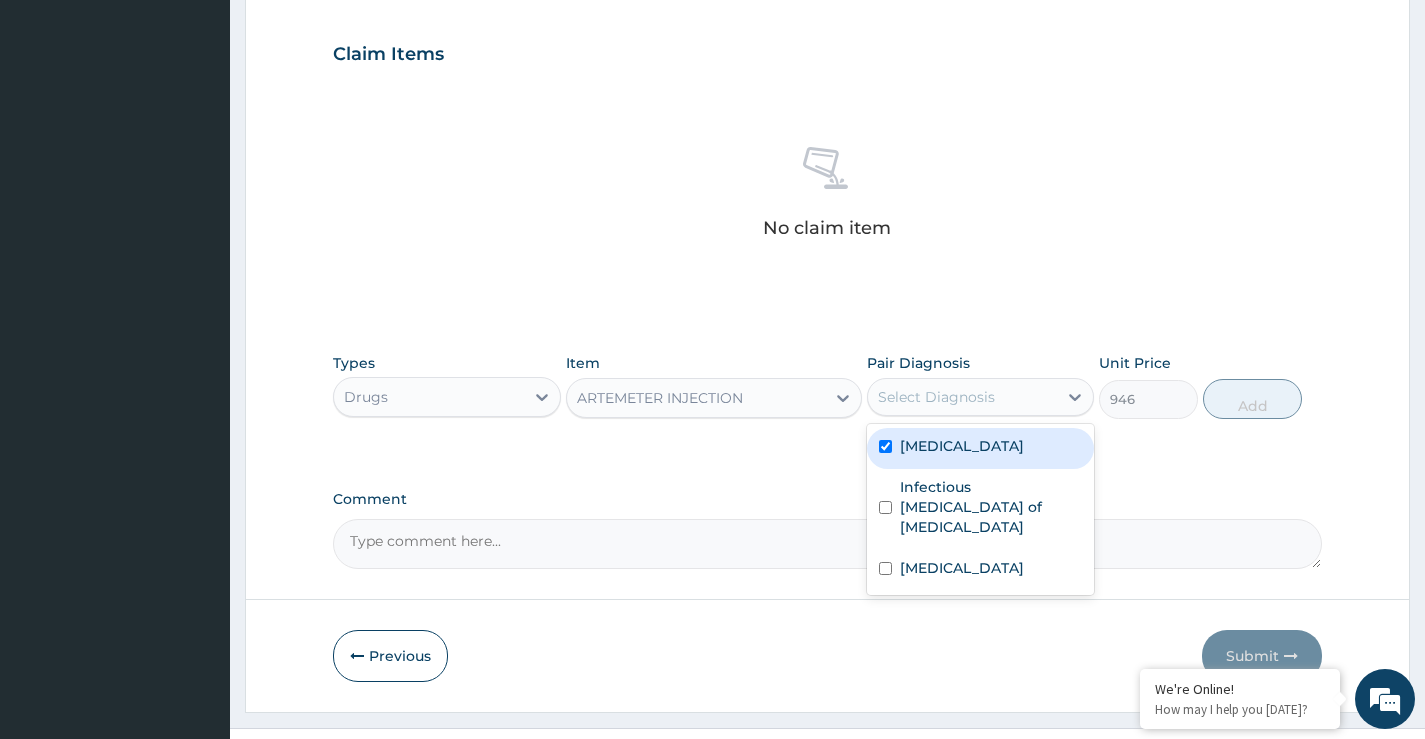 checkbox on "true" 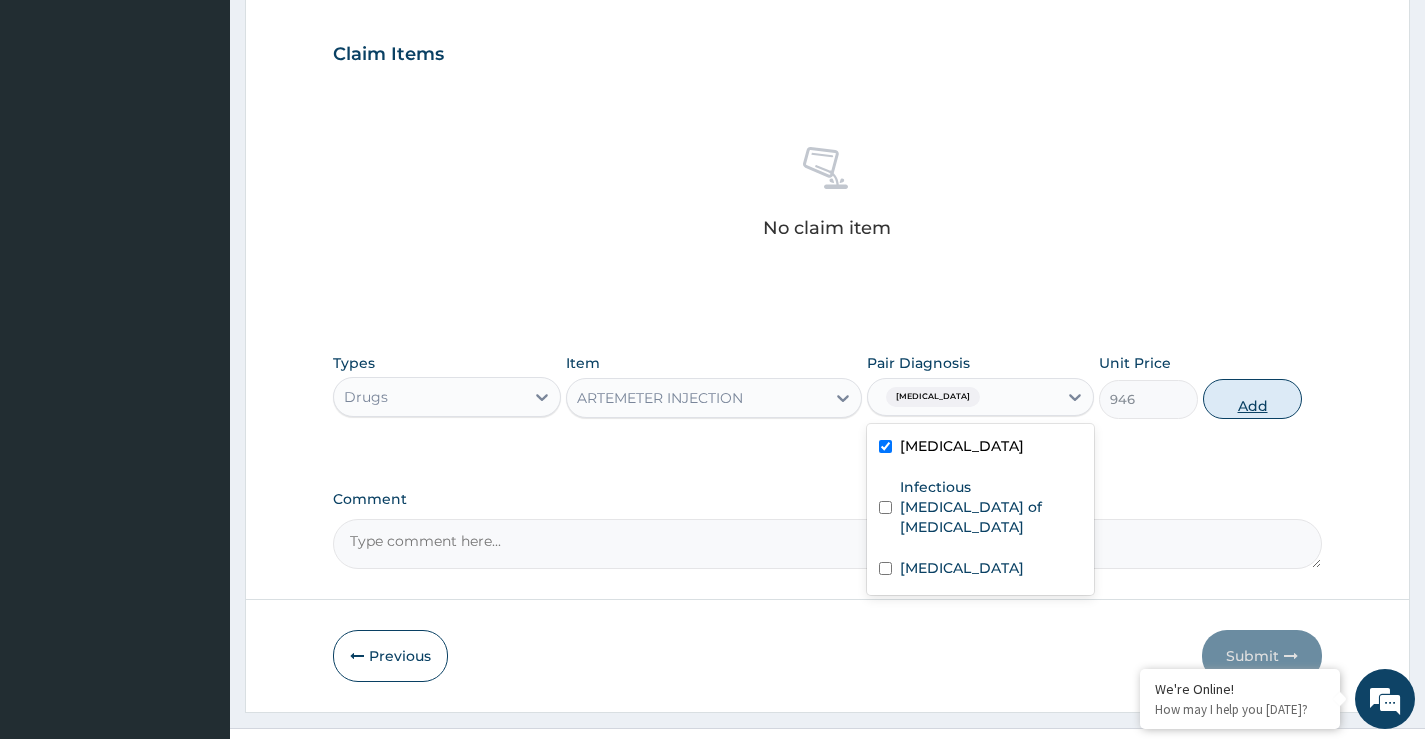 click on "Add" at bounding box center (1252, 399) 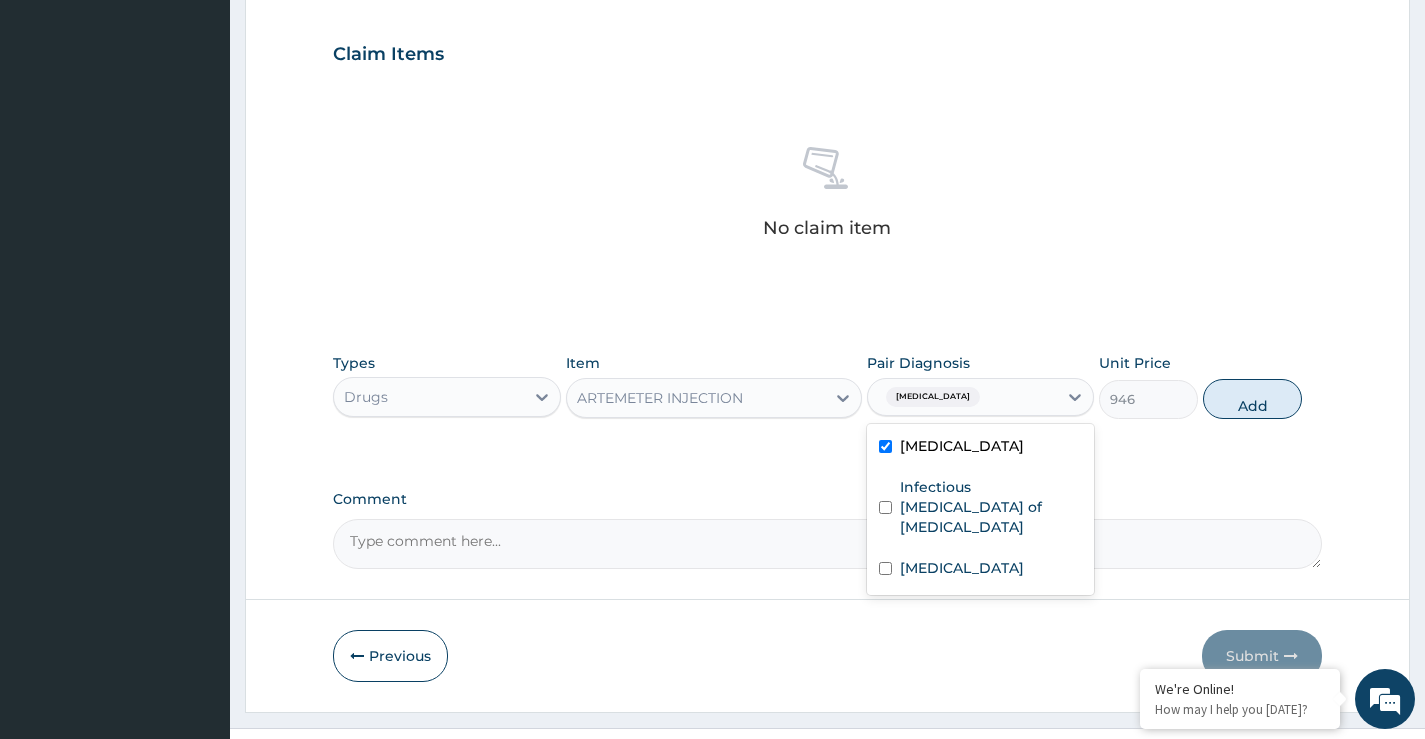 type on "0" 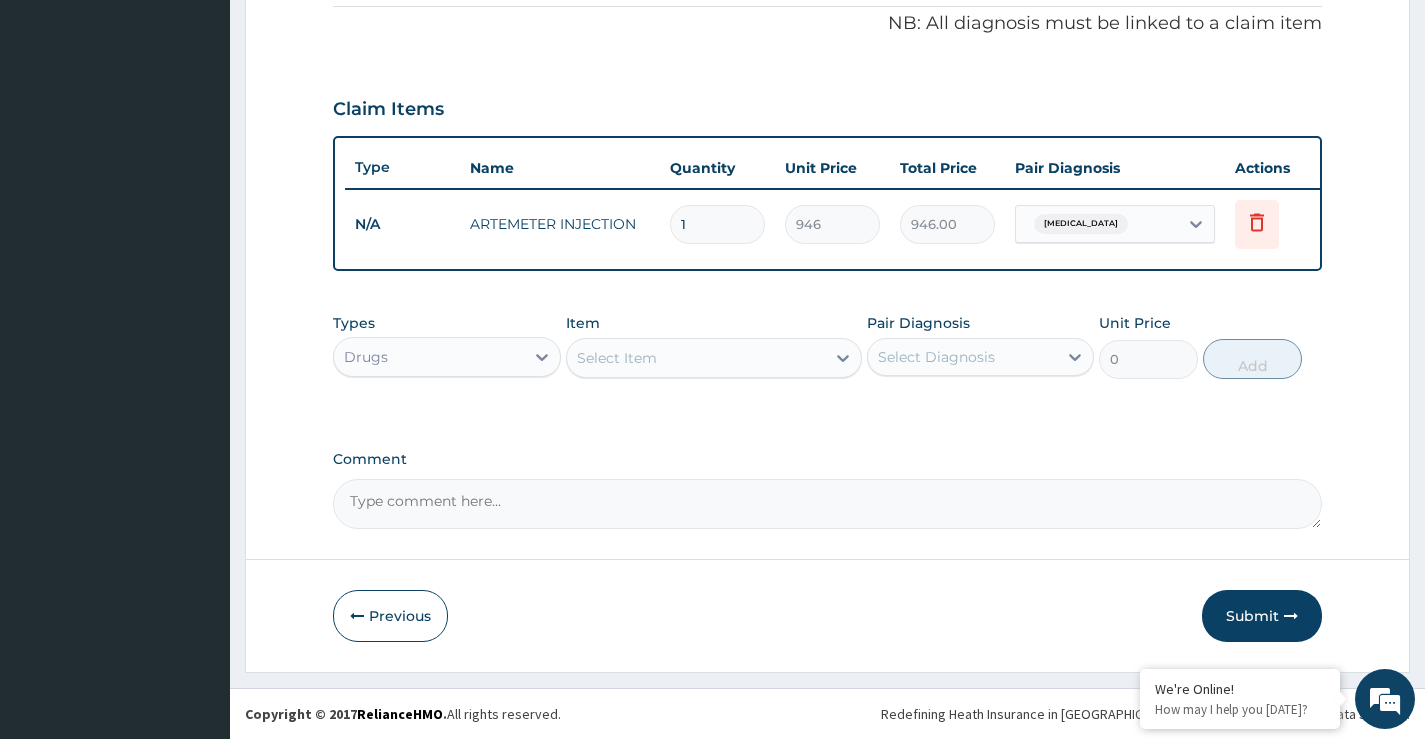 scroll, scrollTop: 623, scrollLeft: 0, axis: vertical 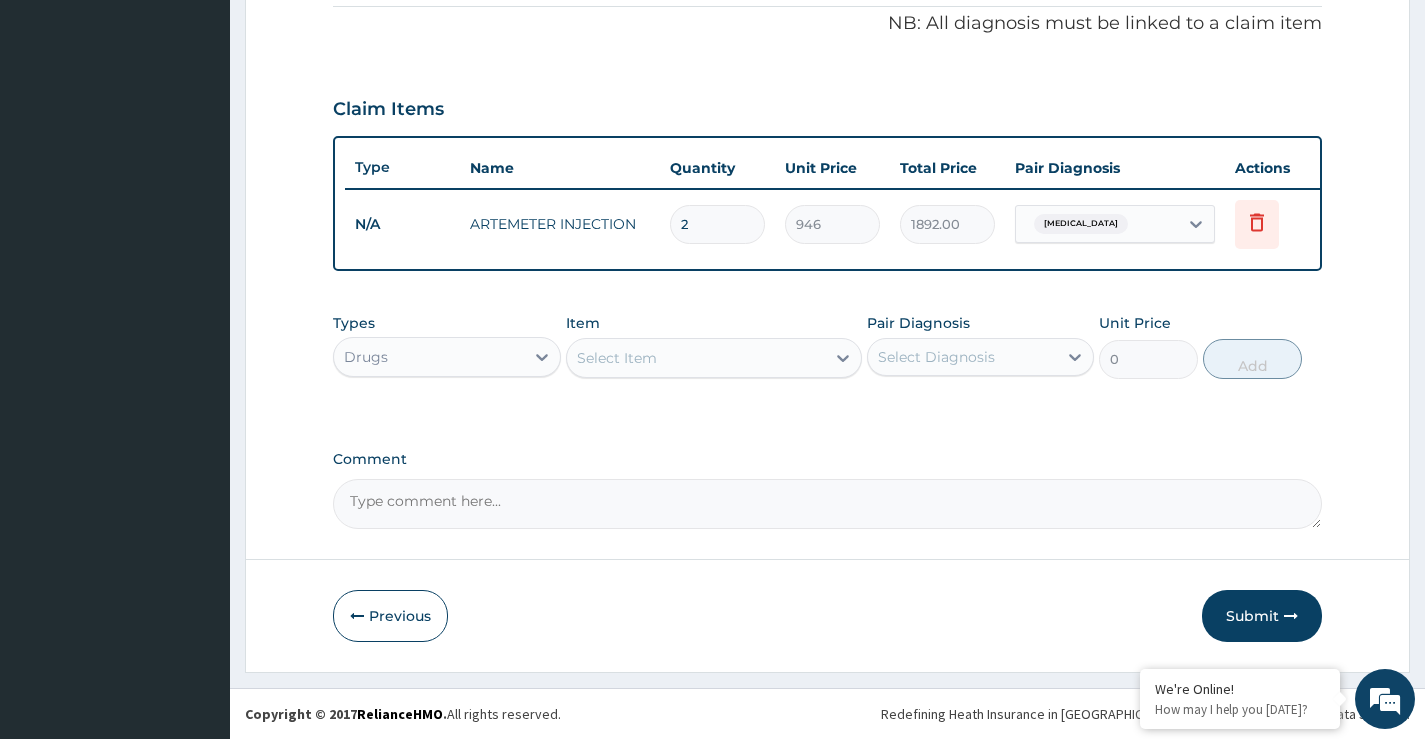type on "2" 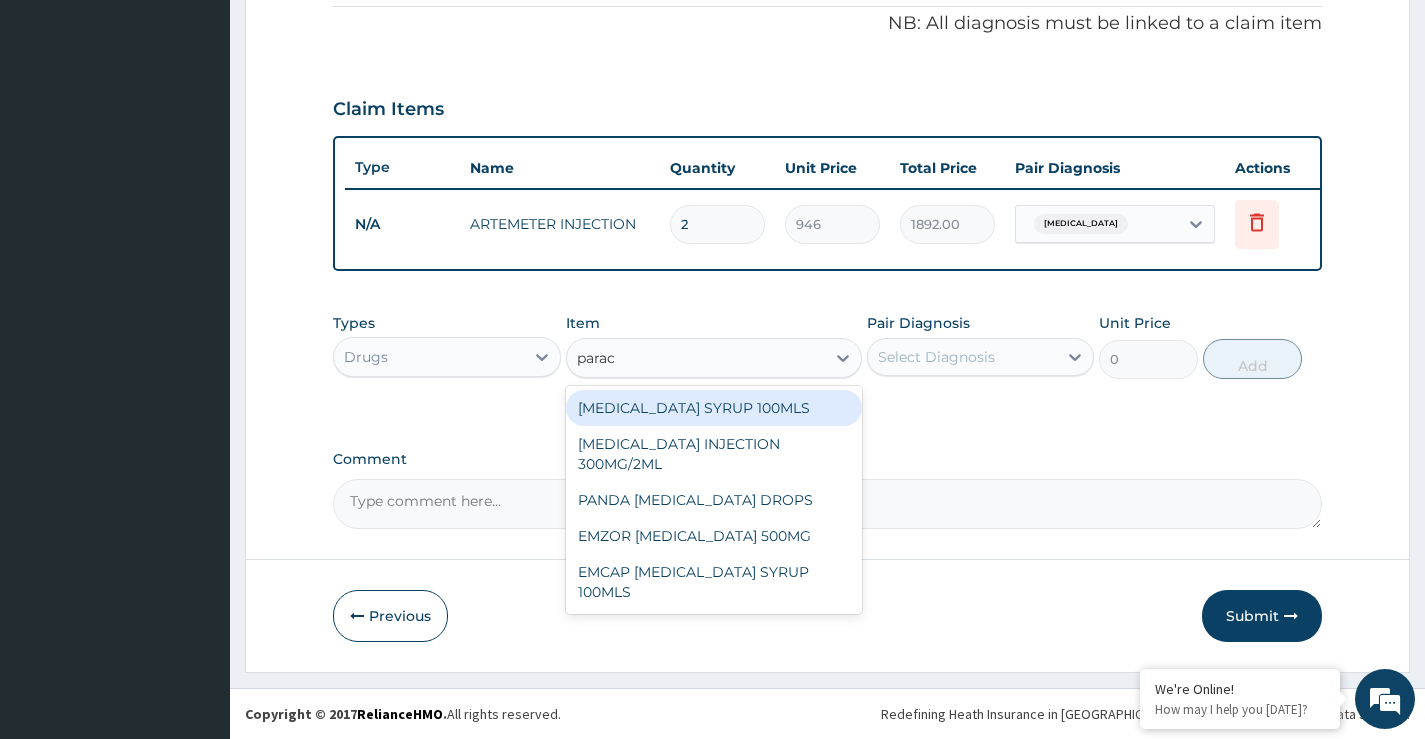 type on "parace" 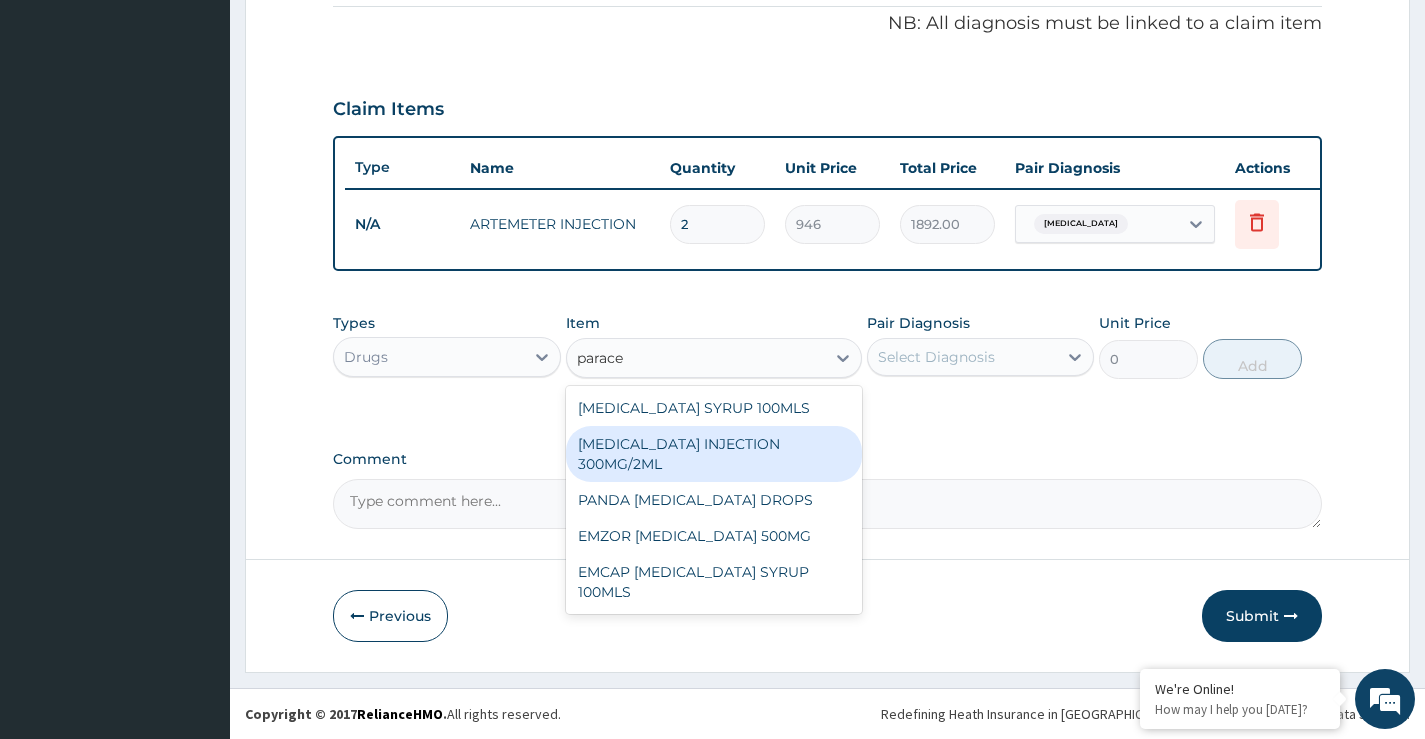 click on "PARACETAMOL INJECTION 300MG/2ML" at bounding box center [714, 454] 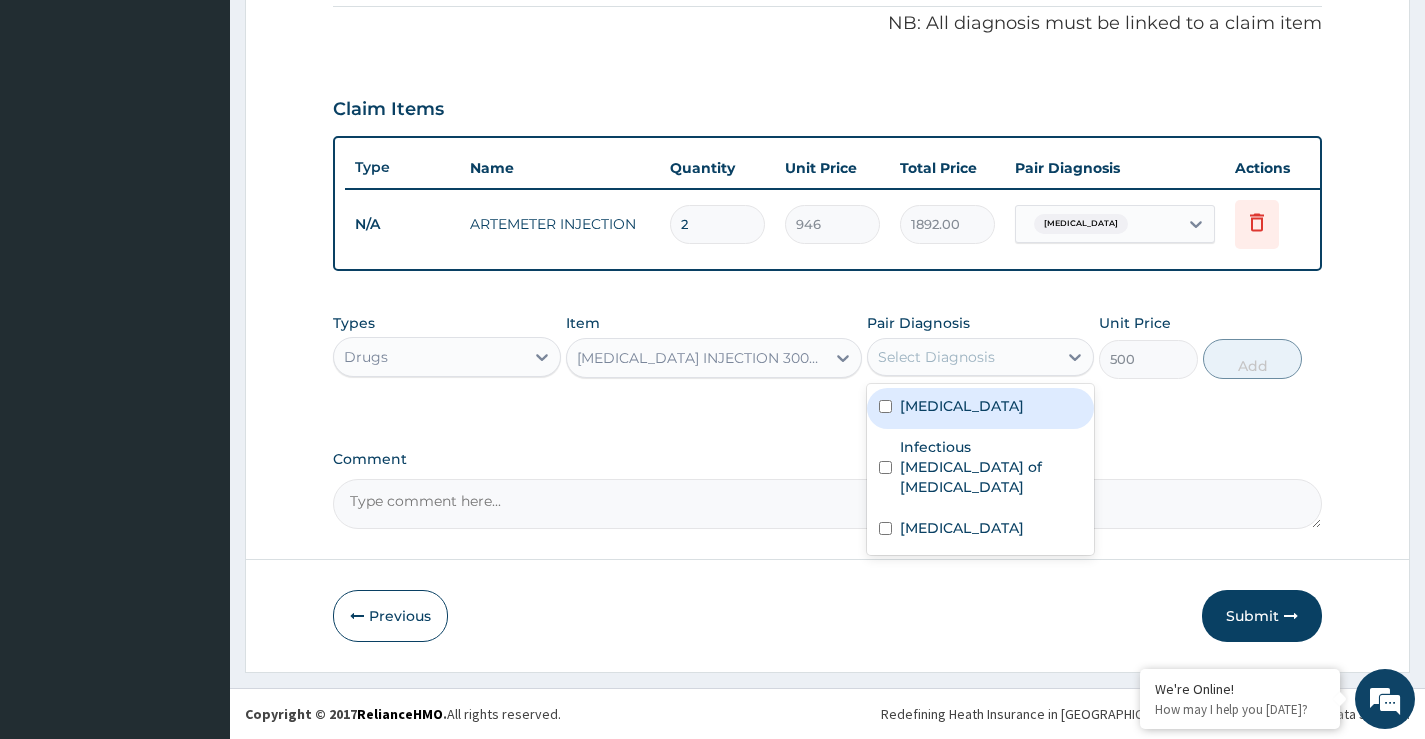 click on "Select Diagnosis" at bounding box center (936, 357) 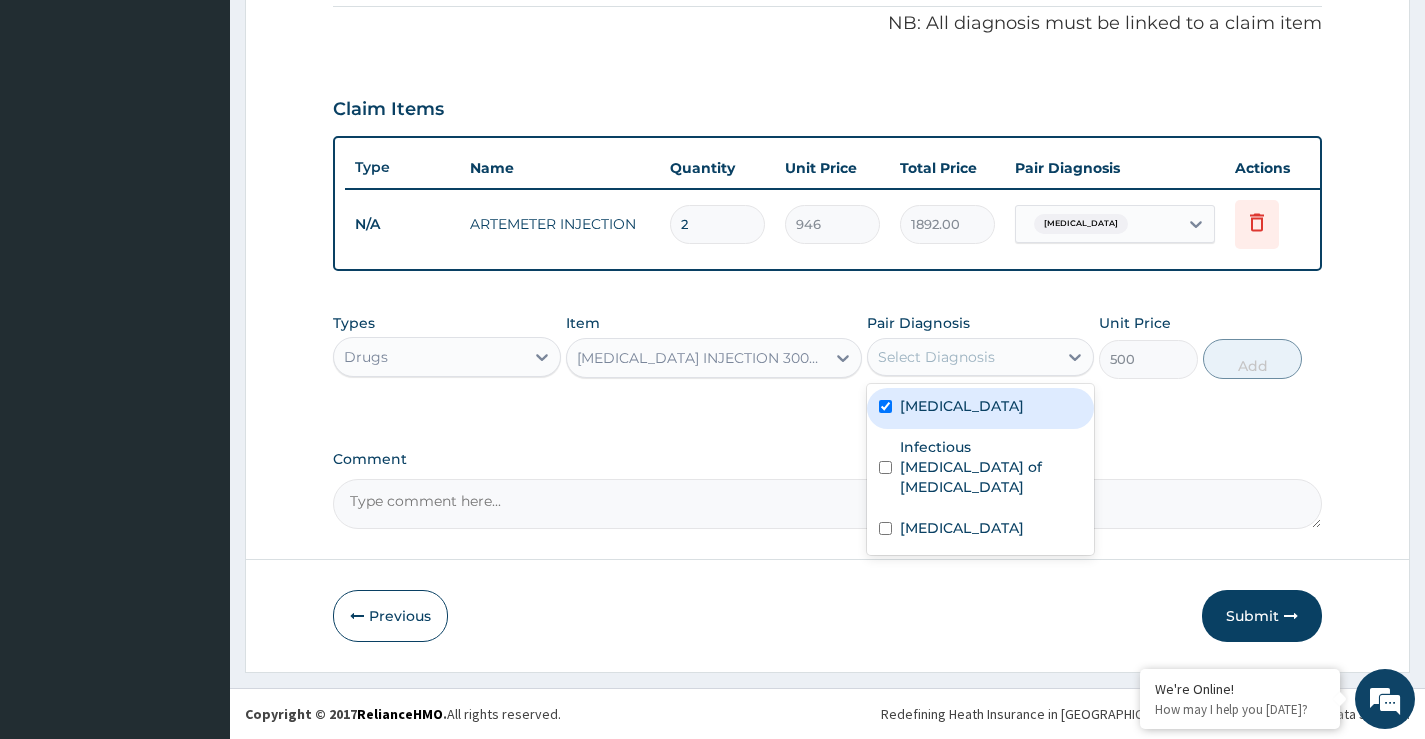 checkbox on "true" 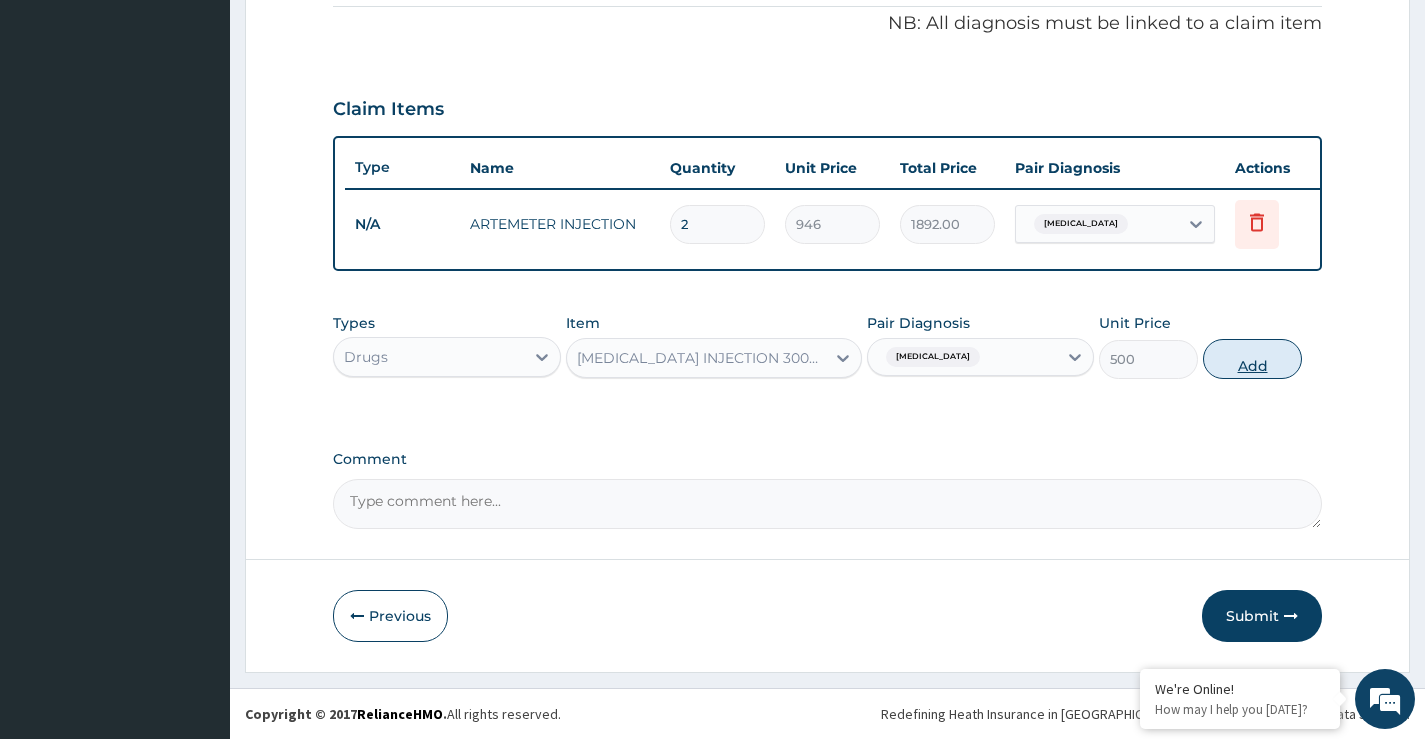 click on "Add" at bounding box center (1252, 359) 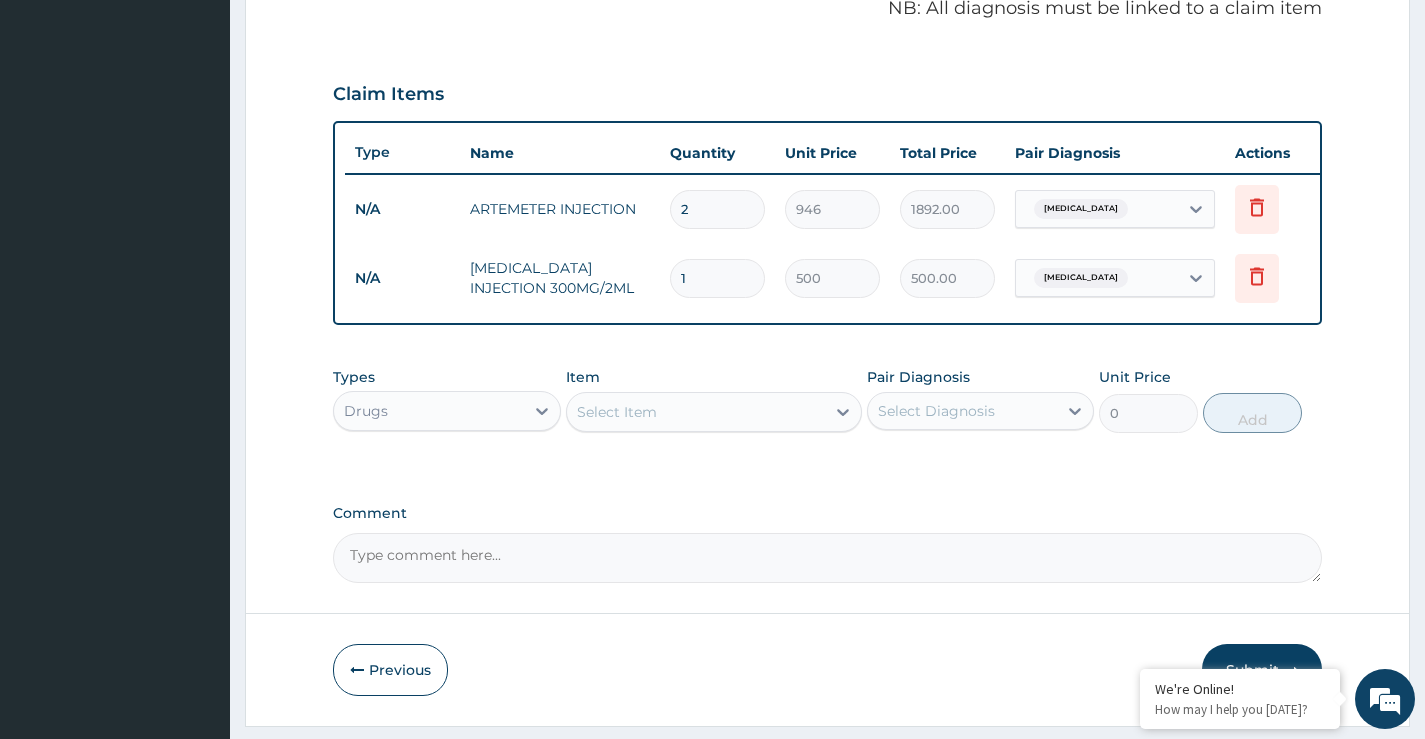 type 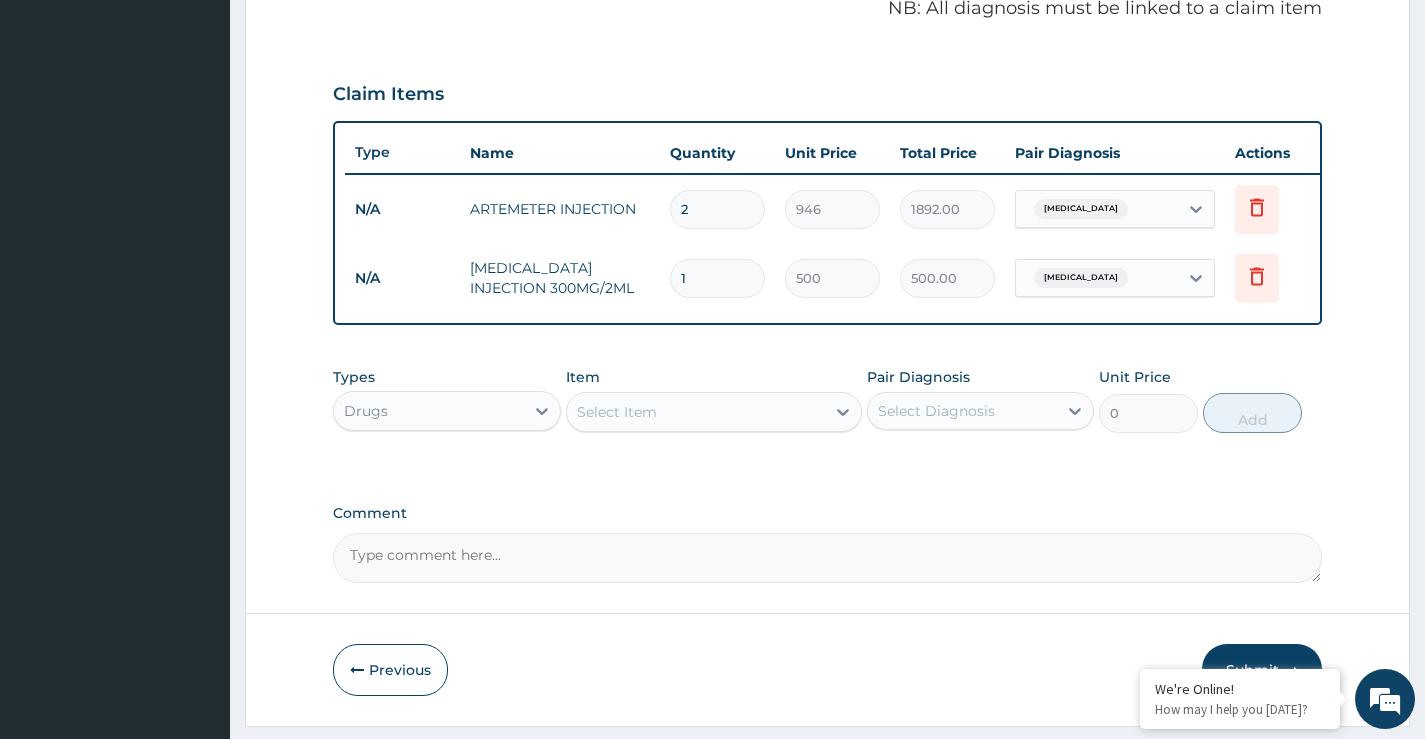 type on "0.00" 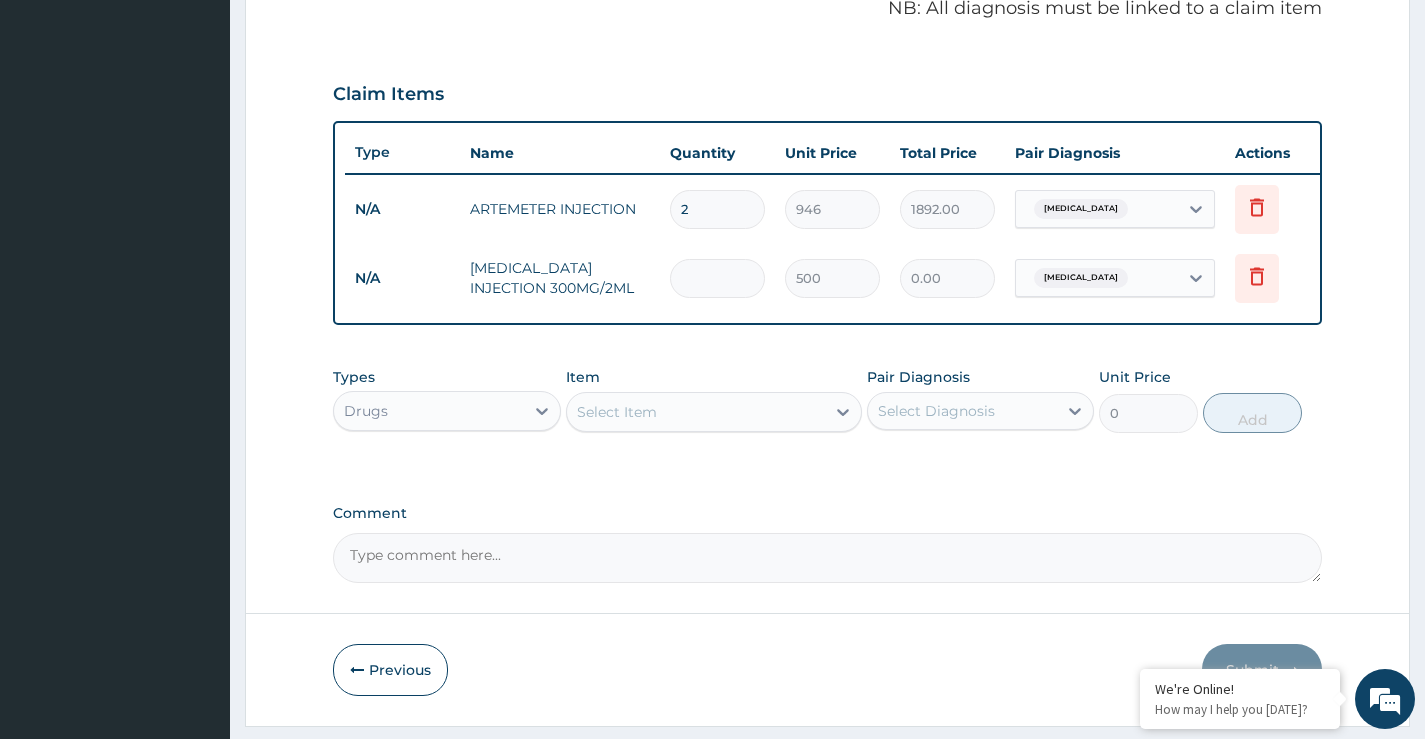 type on "3" 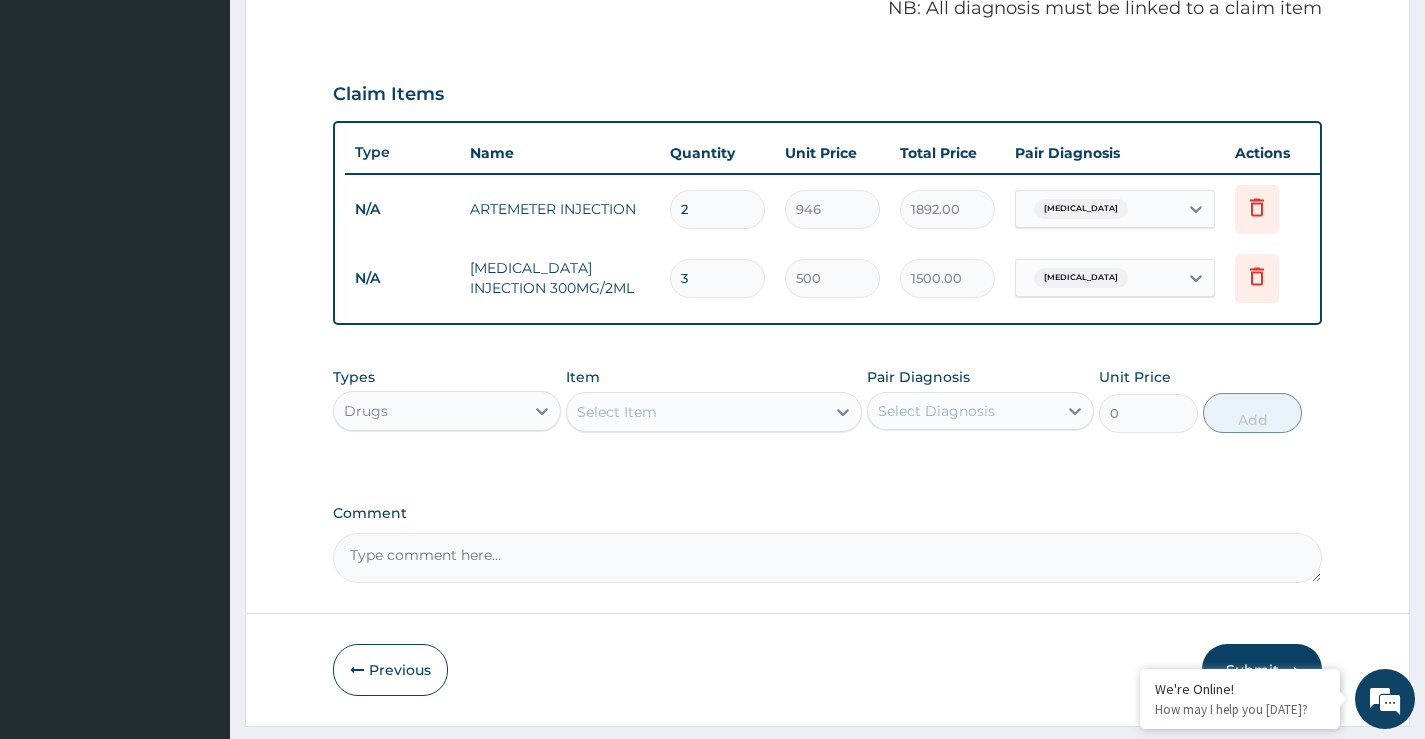 type on "3" 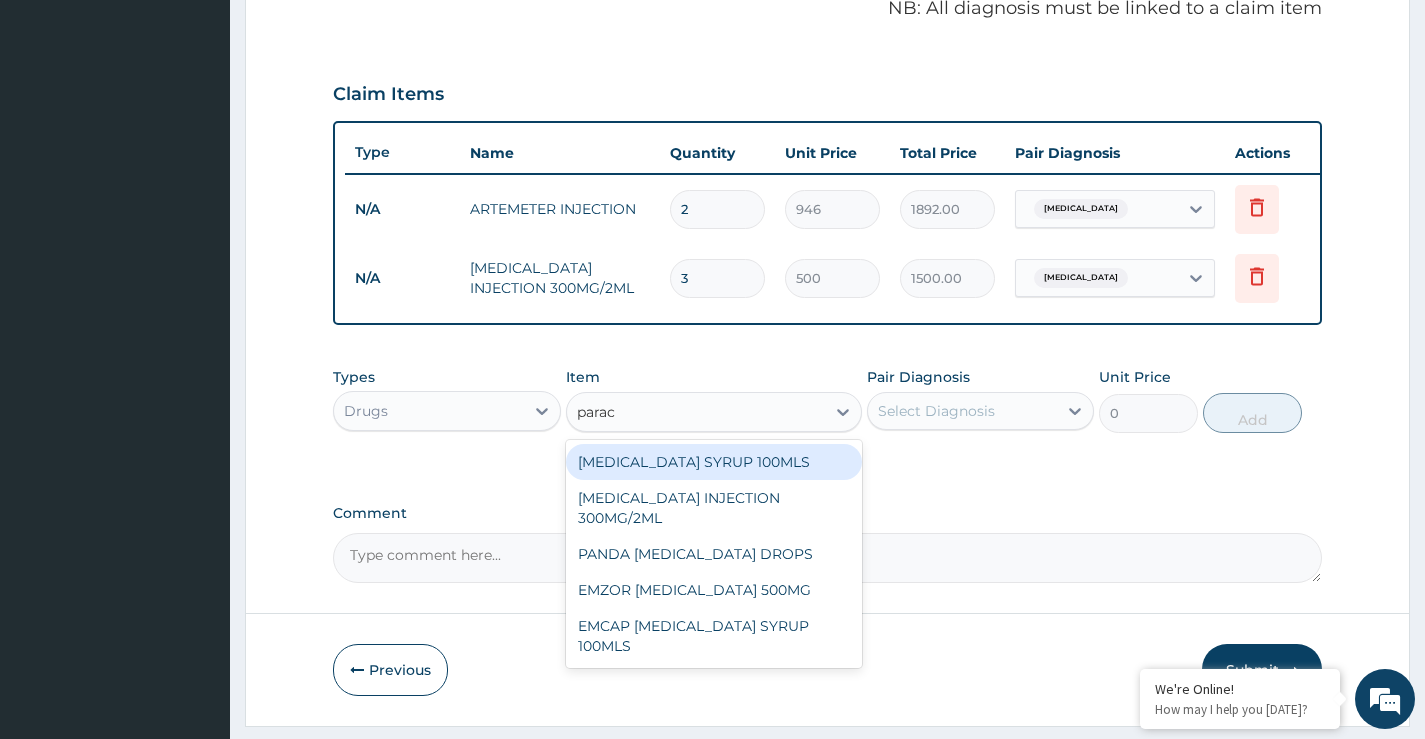 type on "parace" 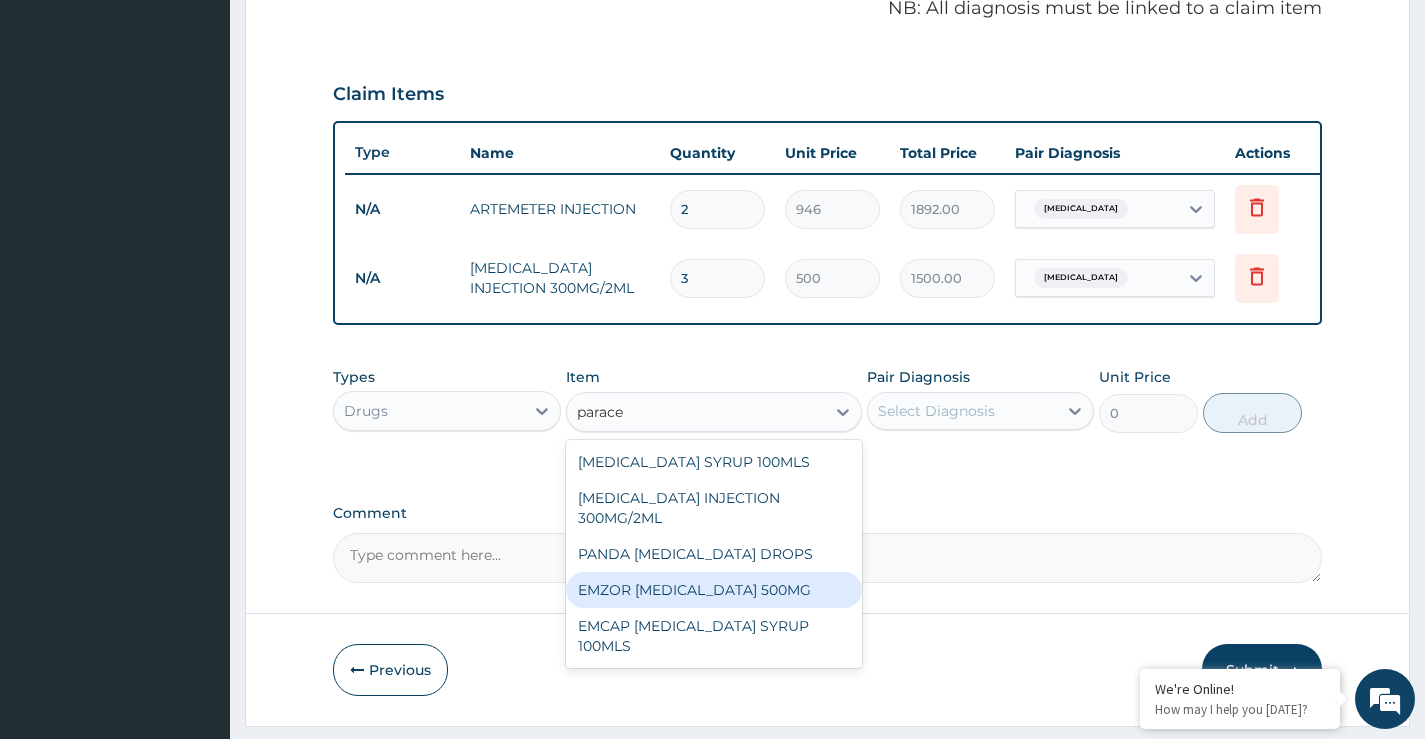 click on "EMZOR PARACETAMOL 500MG" at bounding box center (714, 590) 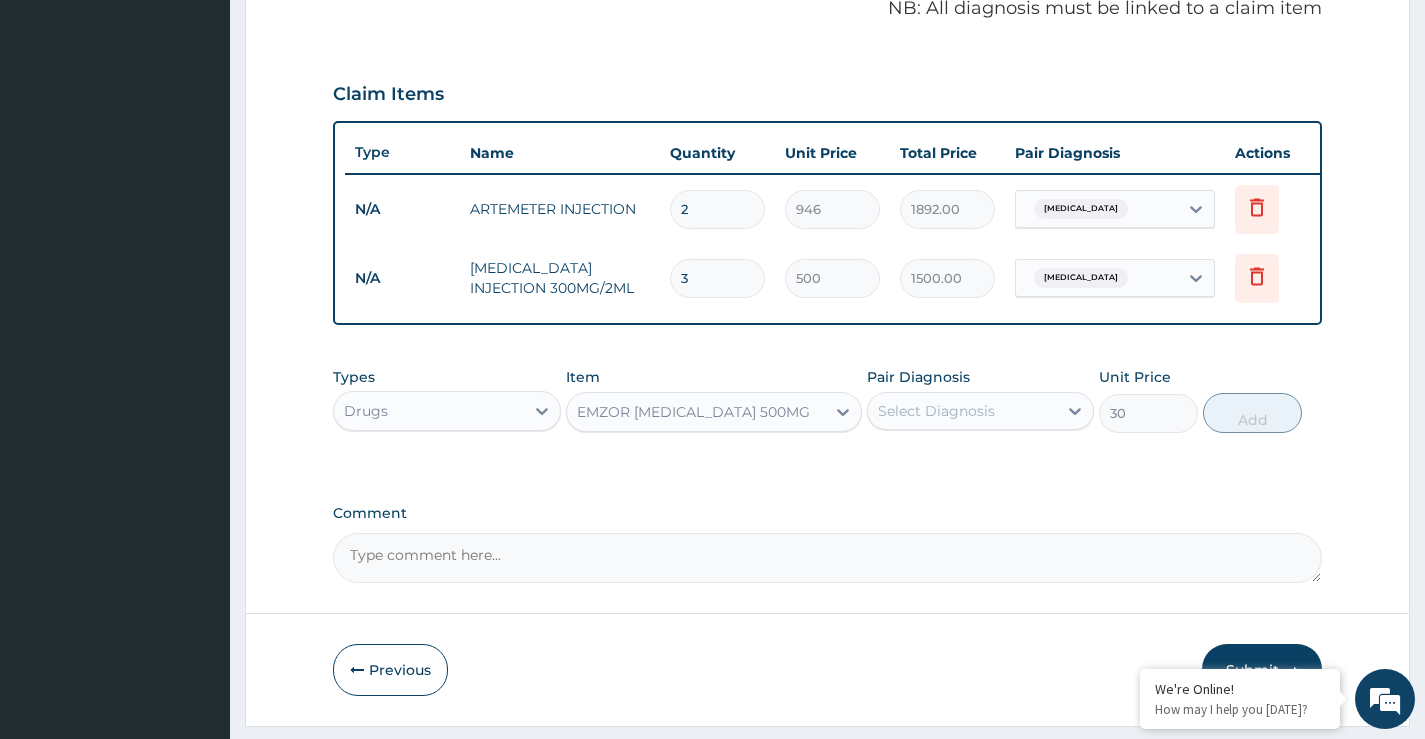 click on "Select Diagnosis" at bounding box center [936, 411] 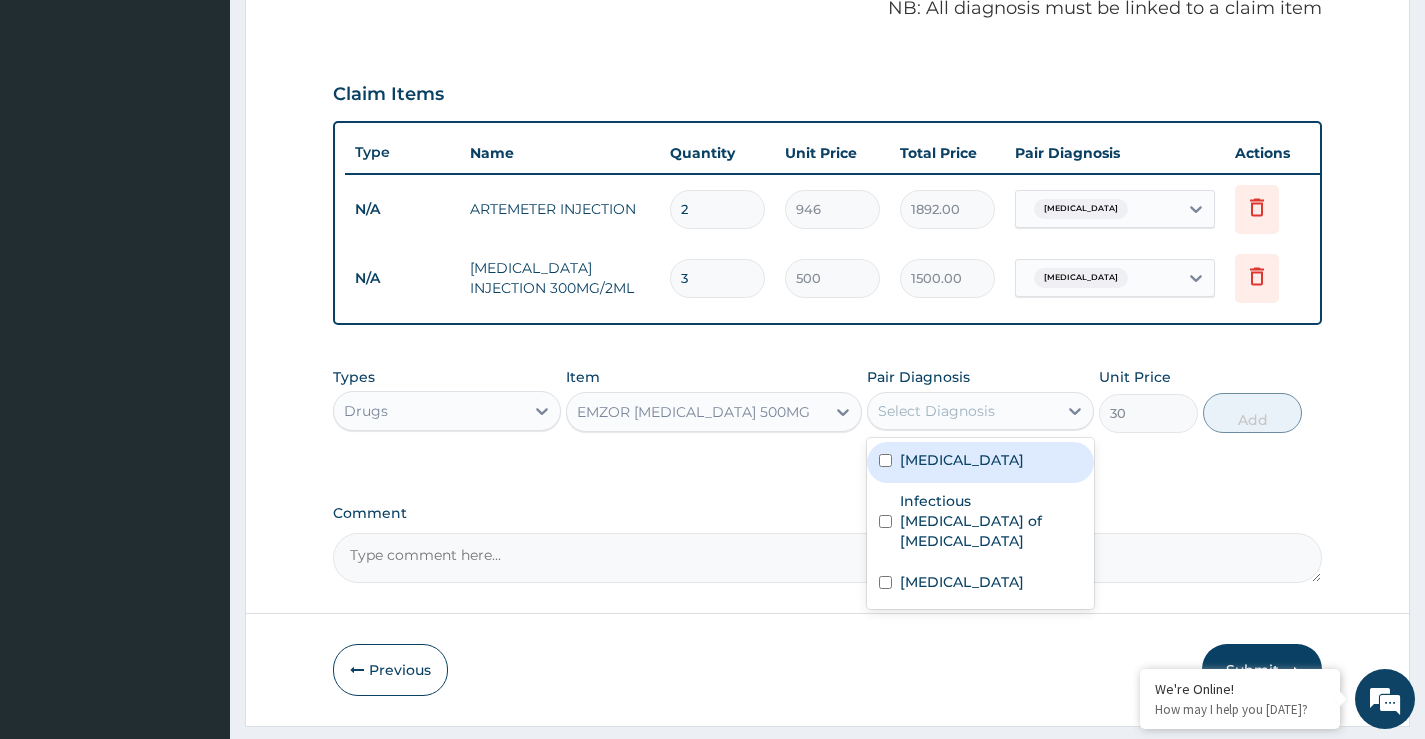 click on "Malaria" at bounding box center [980, 462] 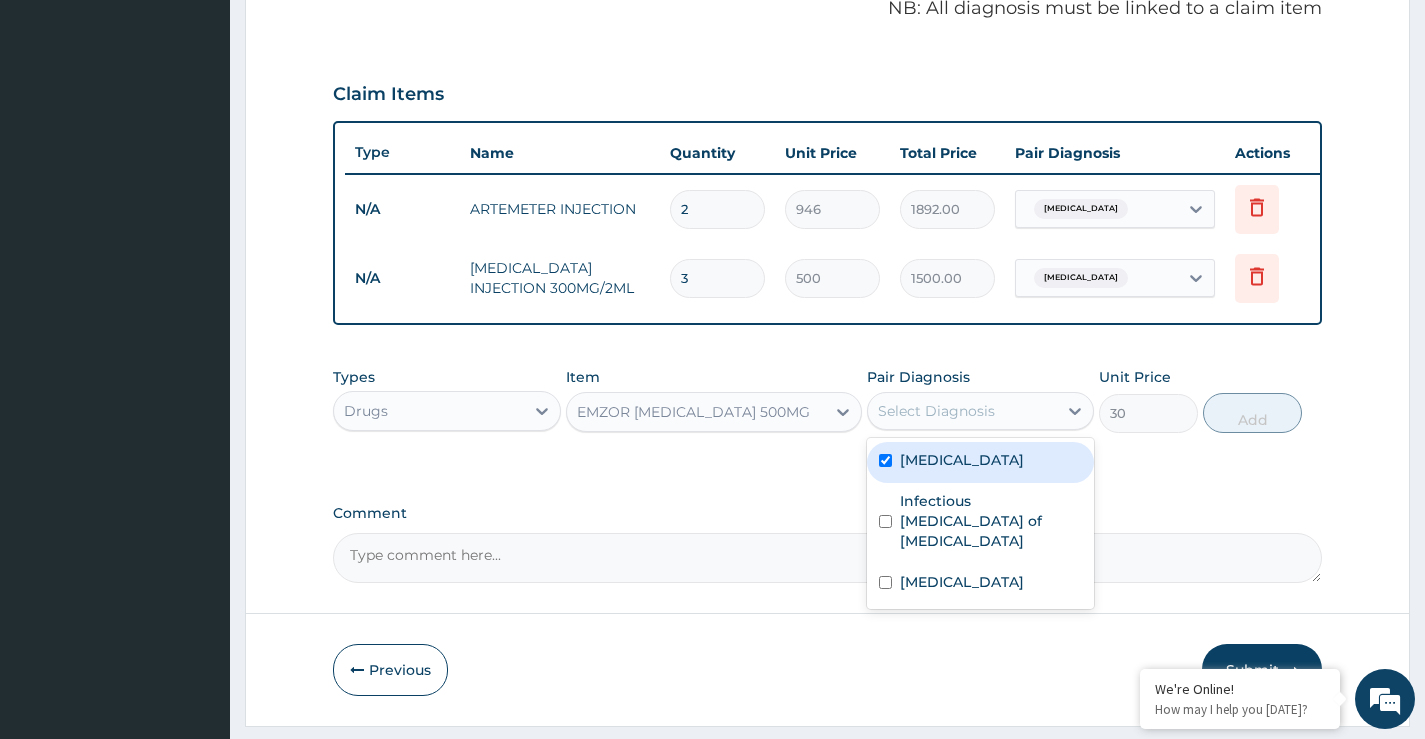 checkbox on "true" 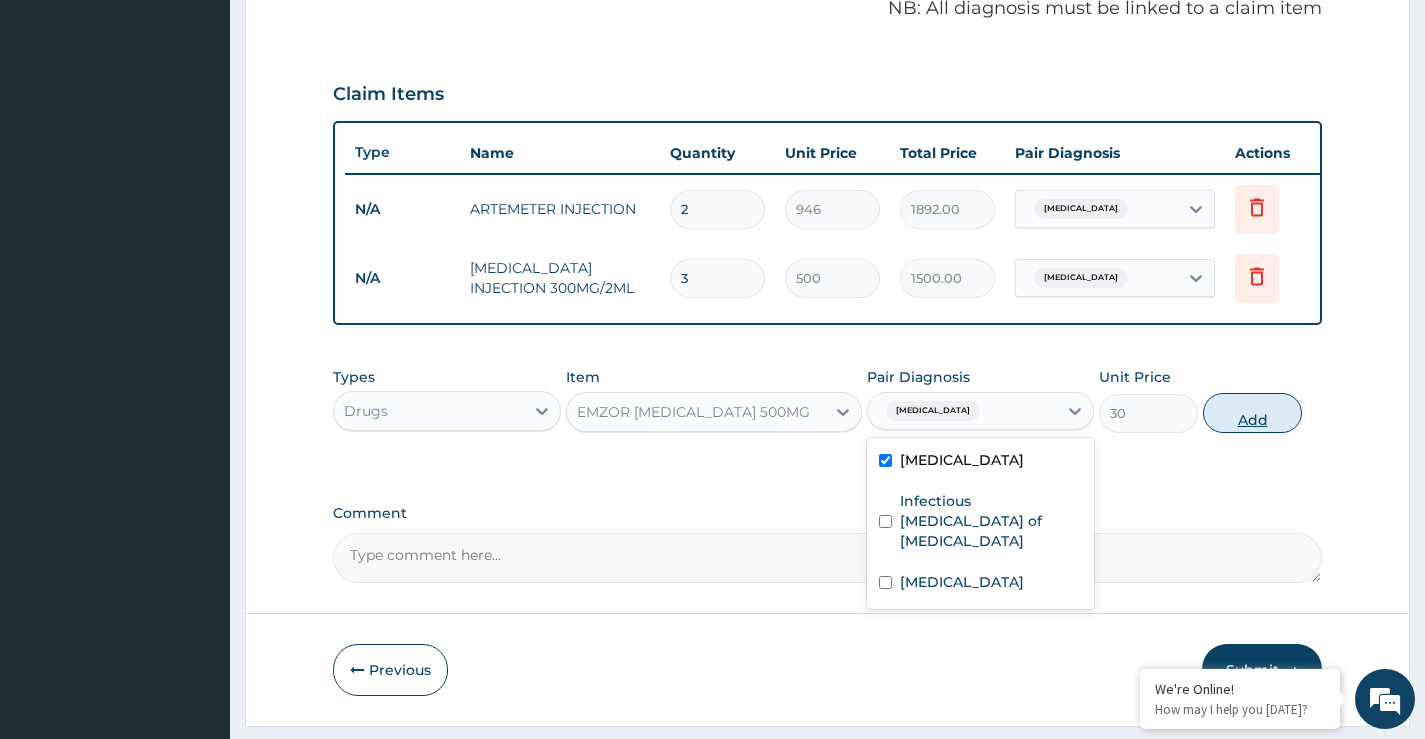 click on "Add" at bounding box center (1252, 413) 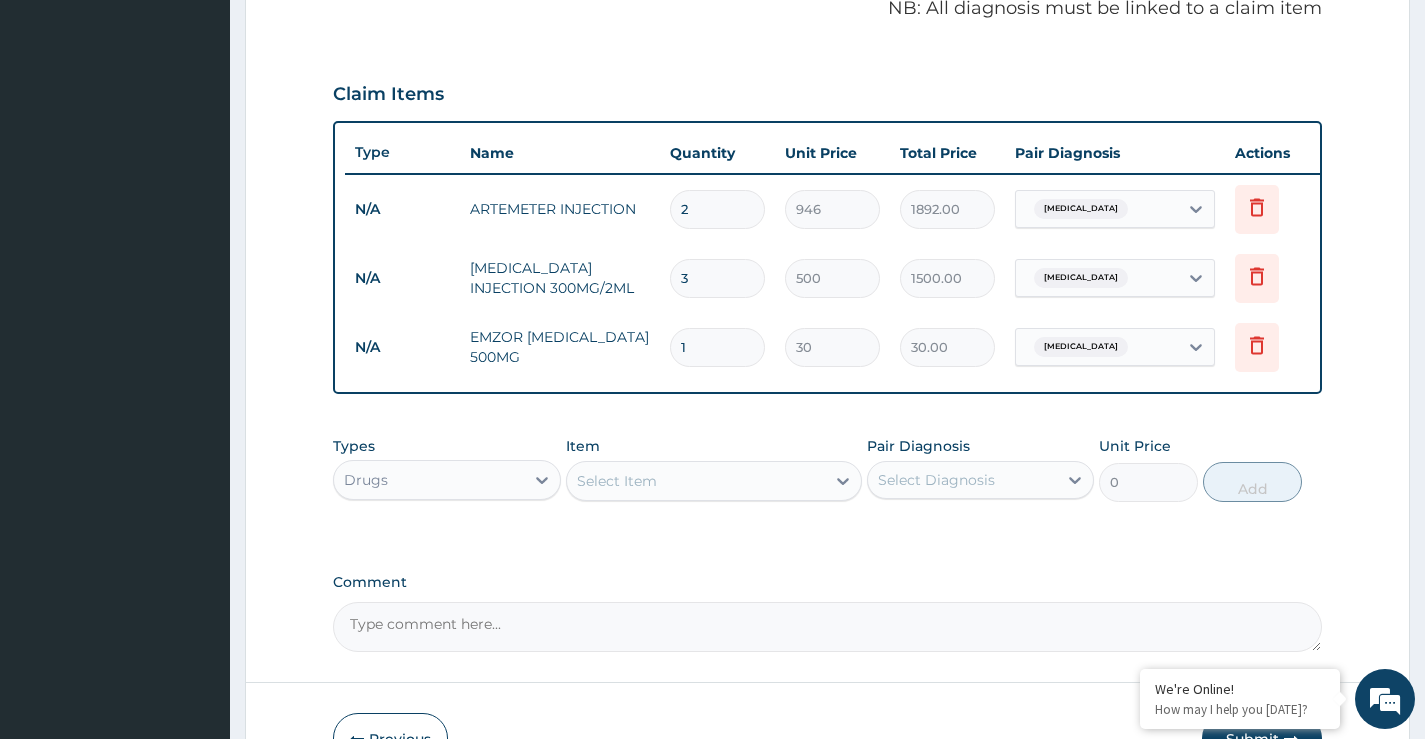 type 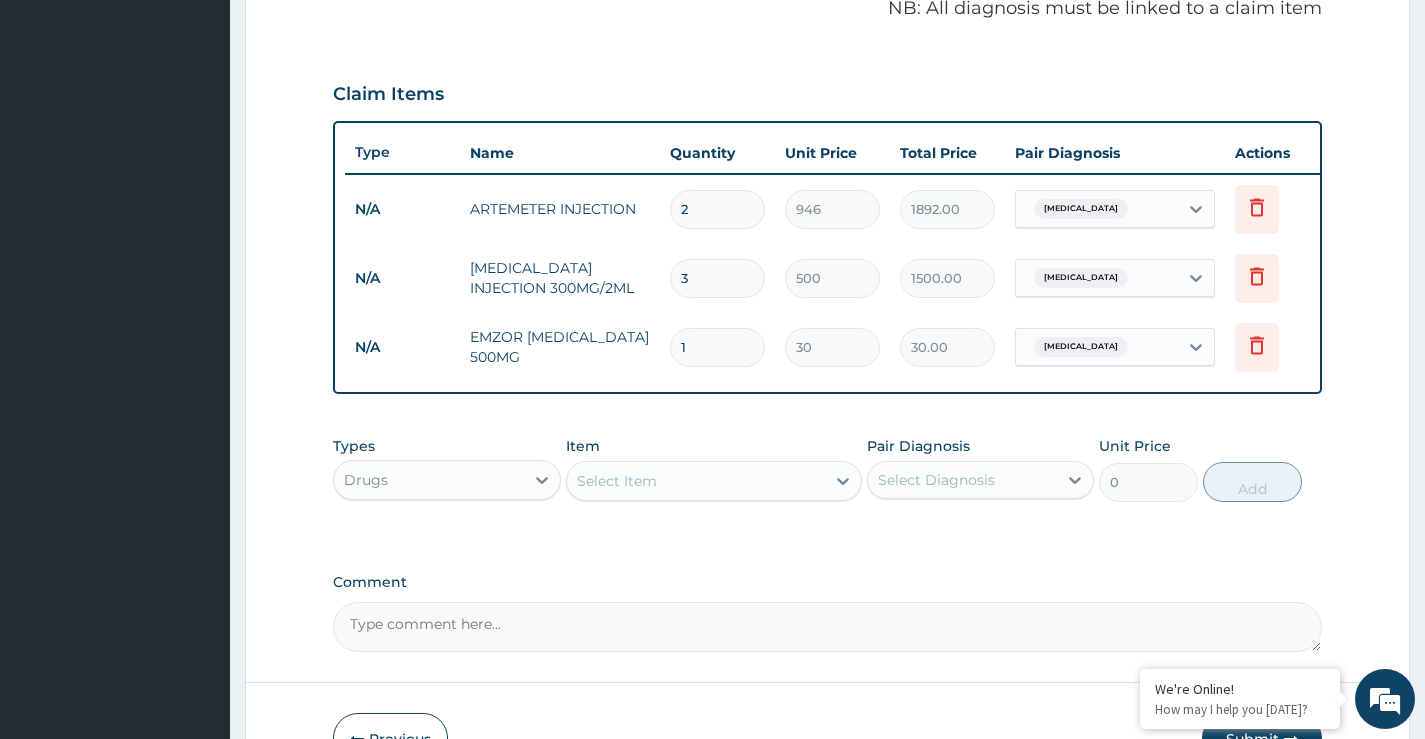 type on "0.00" 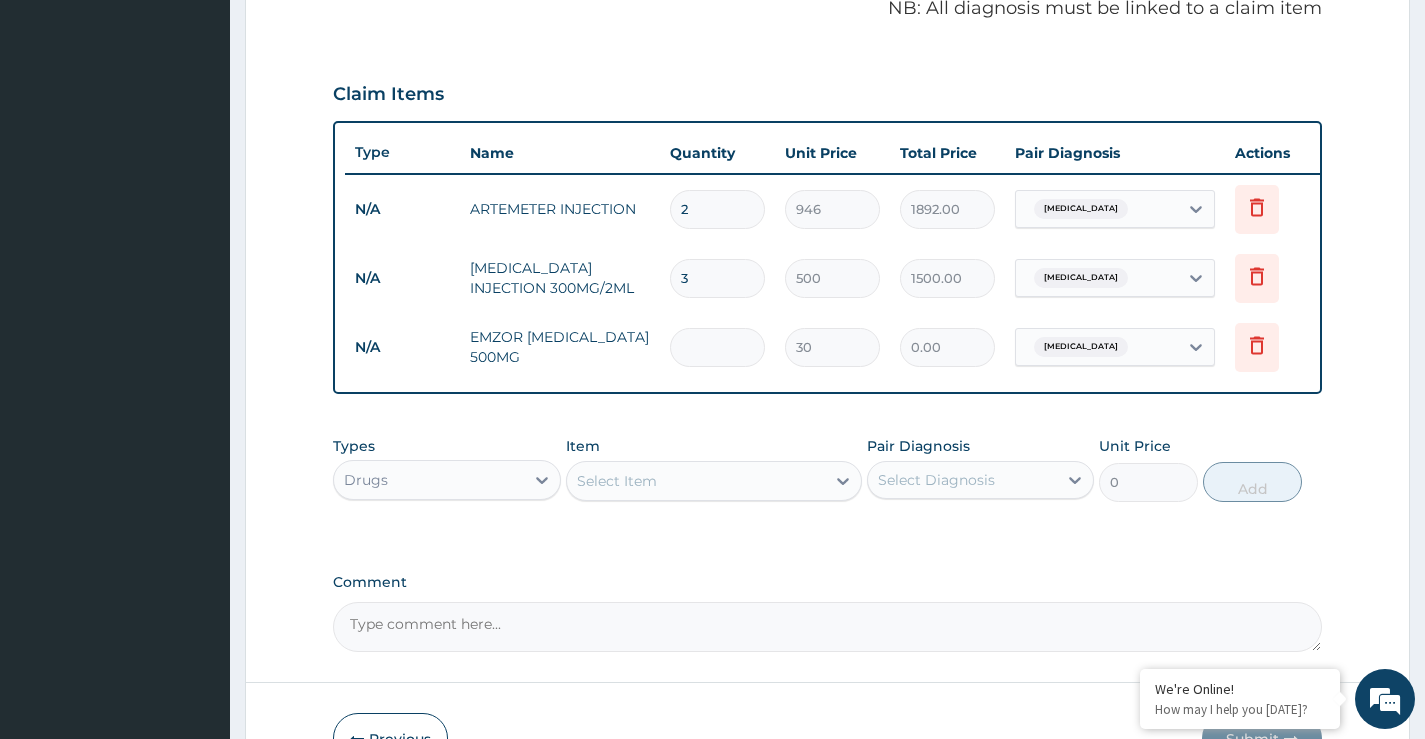type on "1" 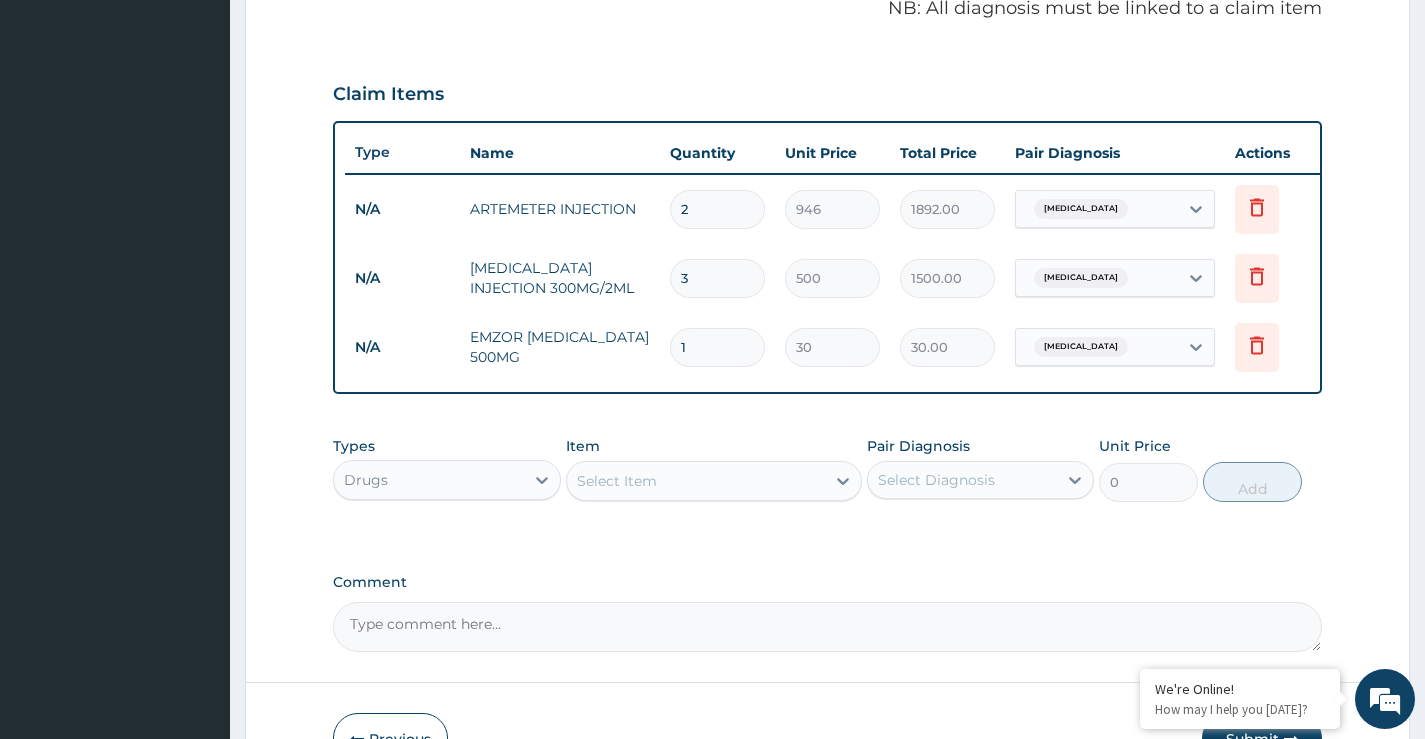 type on "12" 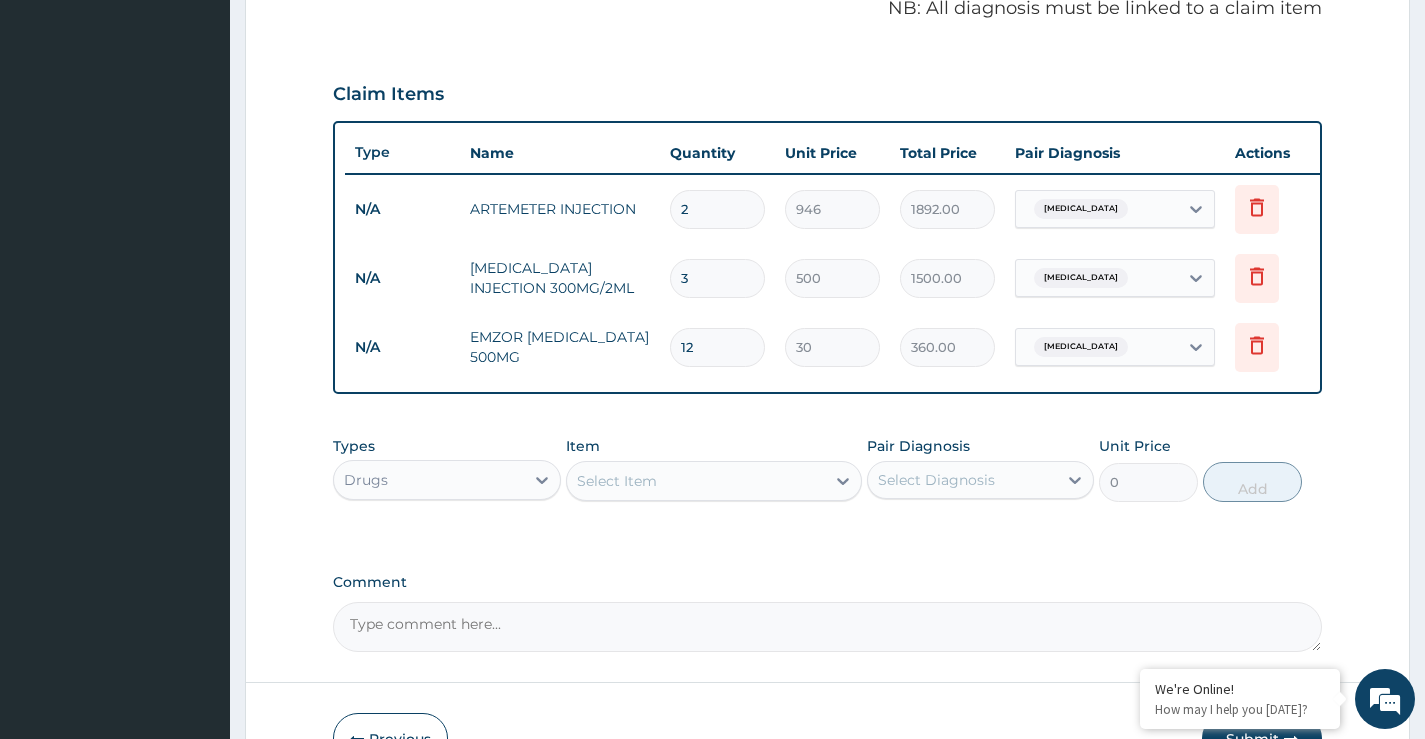 type on "12" 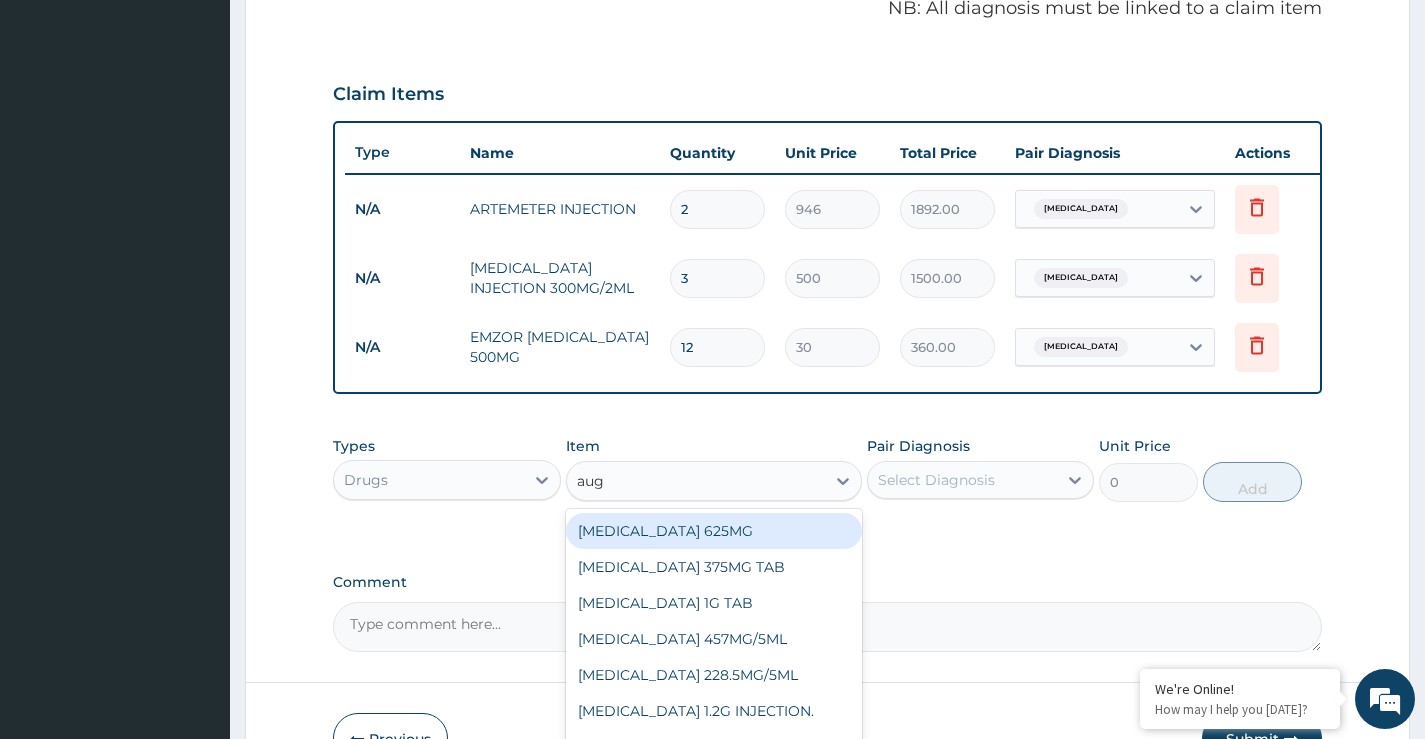 type on "augm" 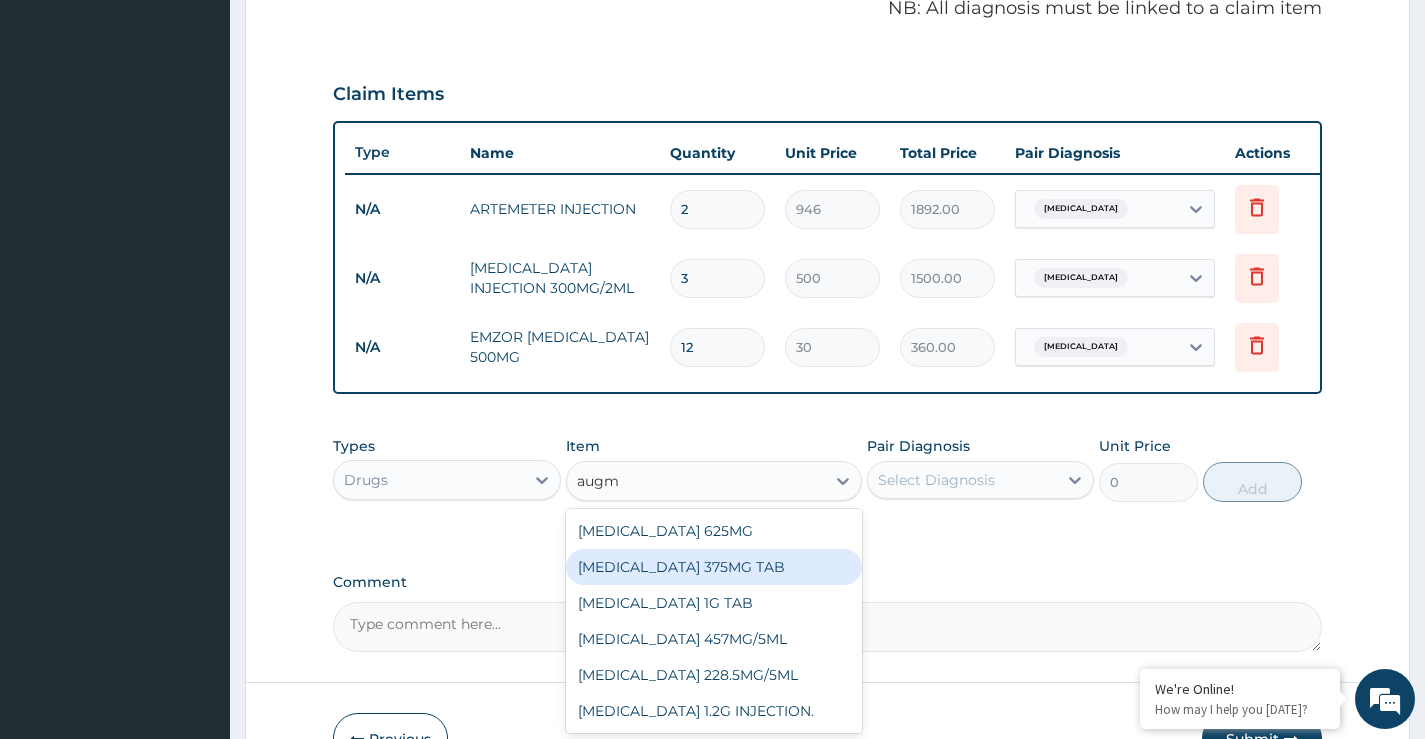 click on "AUGMENTIN 375MG TAB" at bounding box center [714, 567] 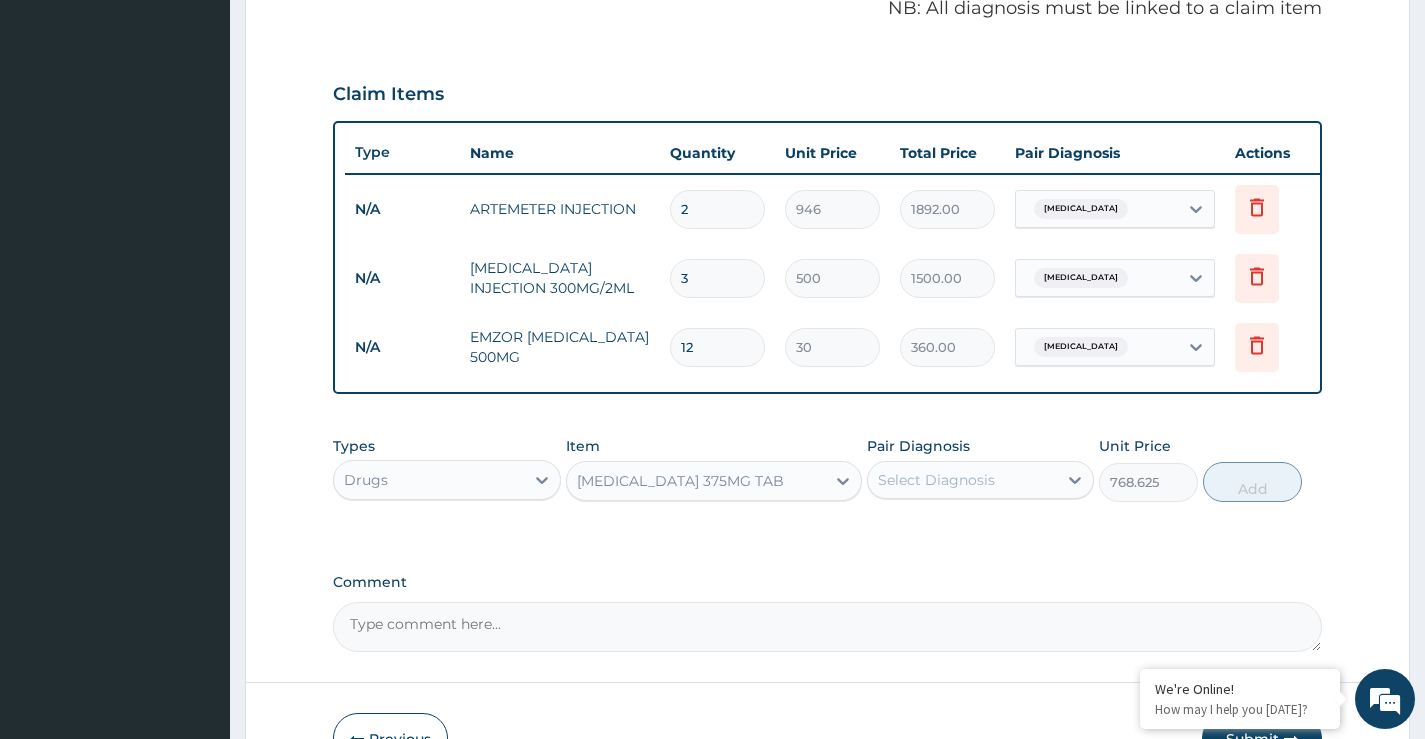 click on "Select Diagnosis" at bounding box center (936, 480) 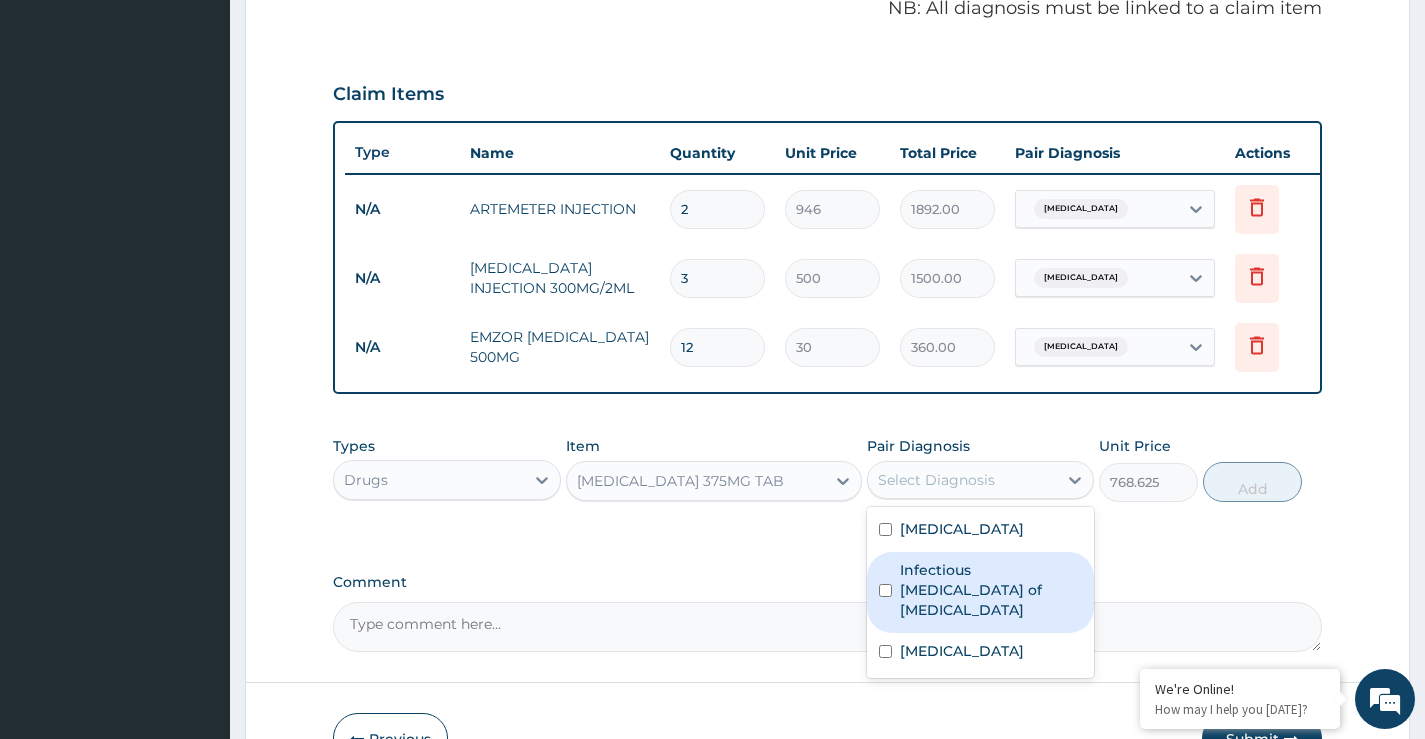 click on "Infectious enteritis of intestine" at bounding box center [991, 590] 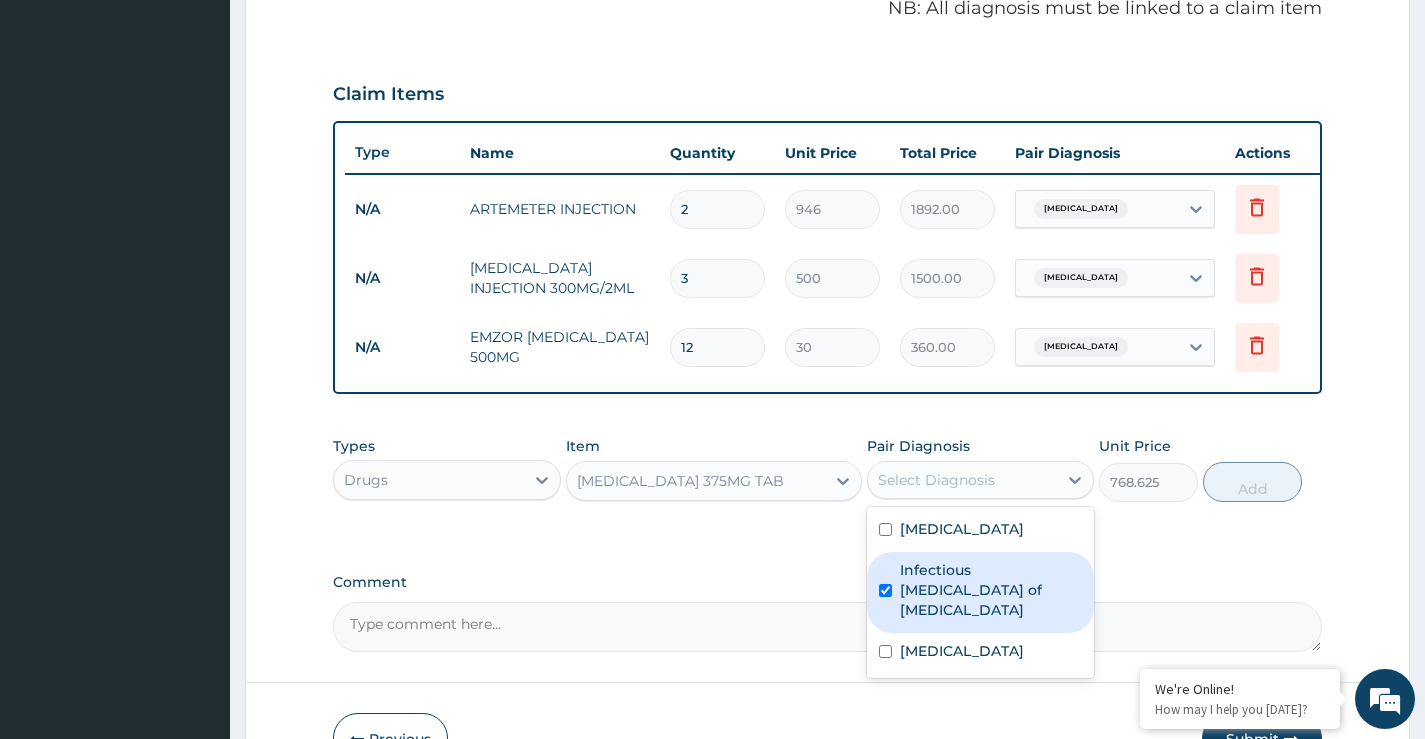 checkbox on "true" 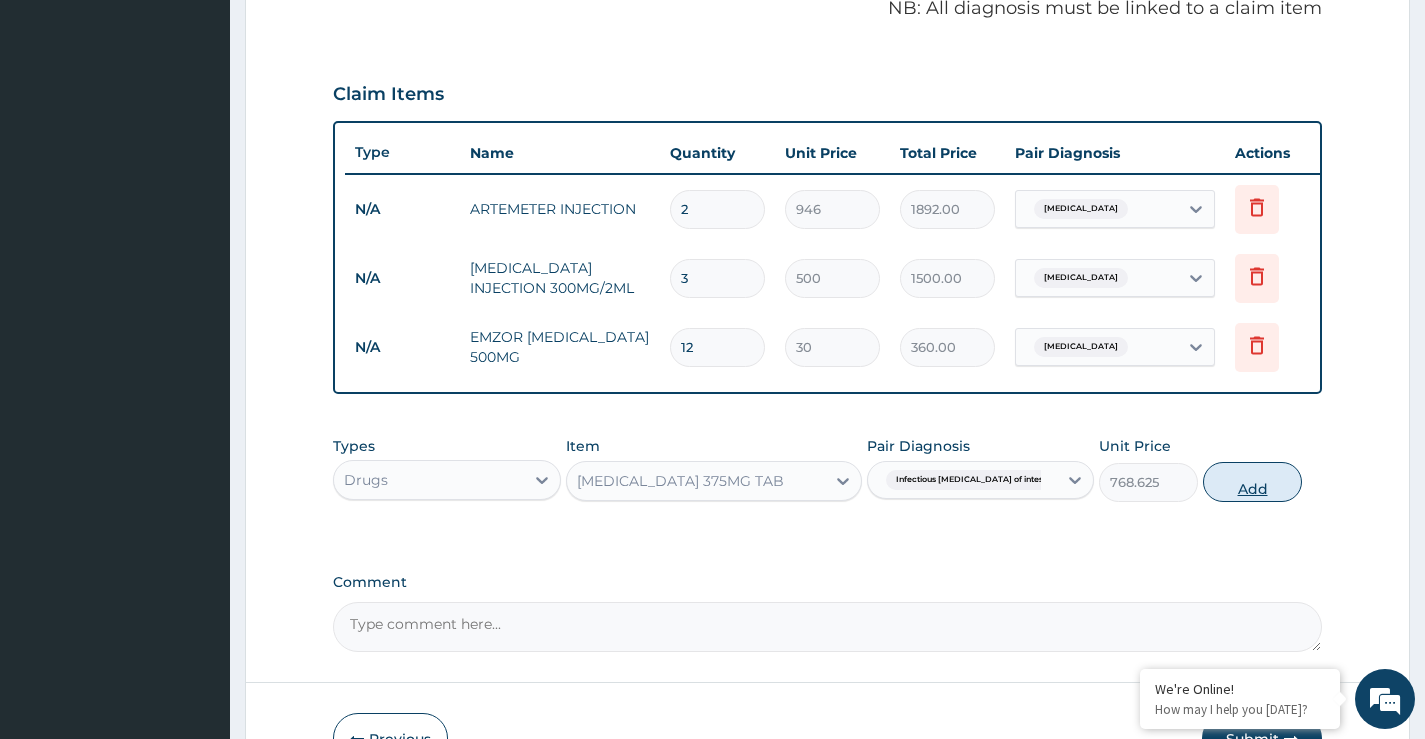 click on "Add" at bounding box center [1252, 482] 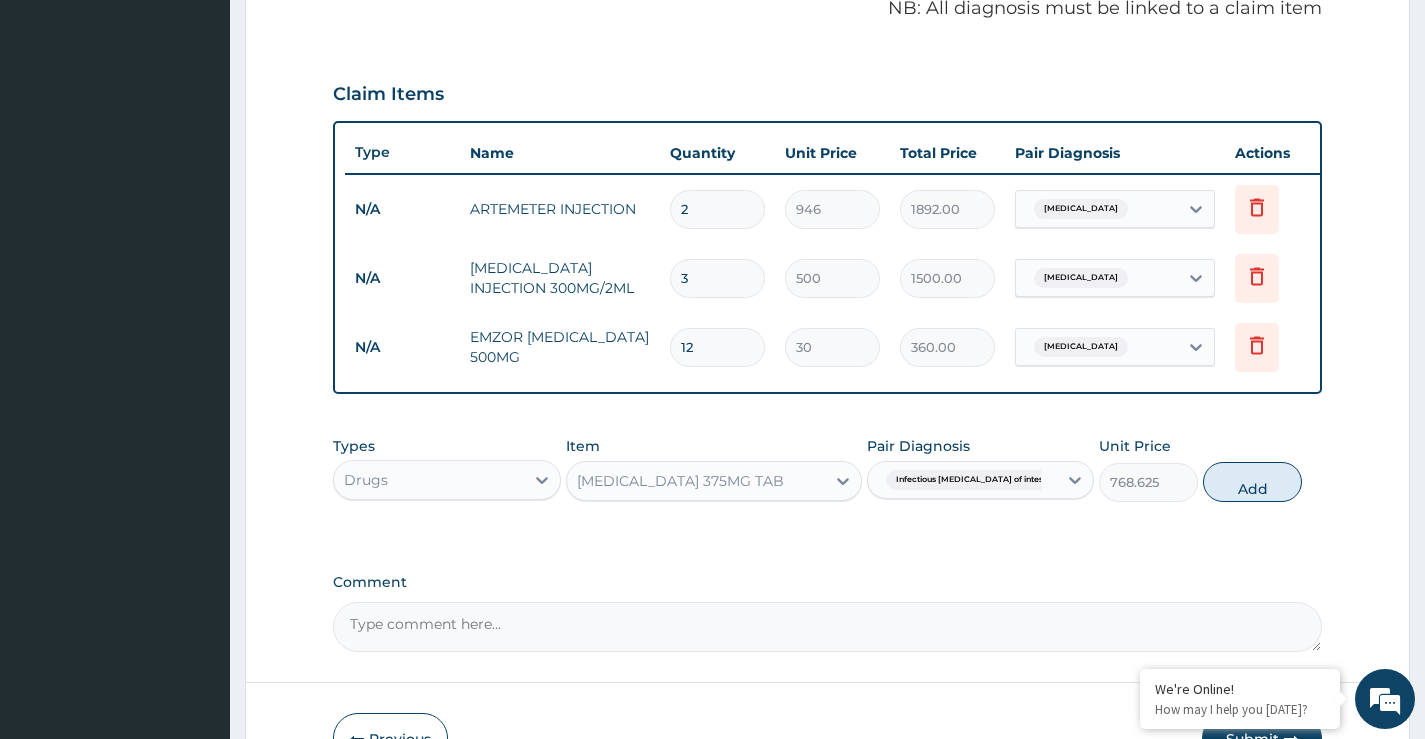 type on "0" 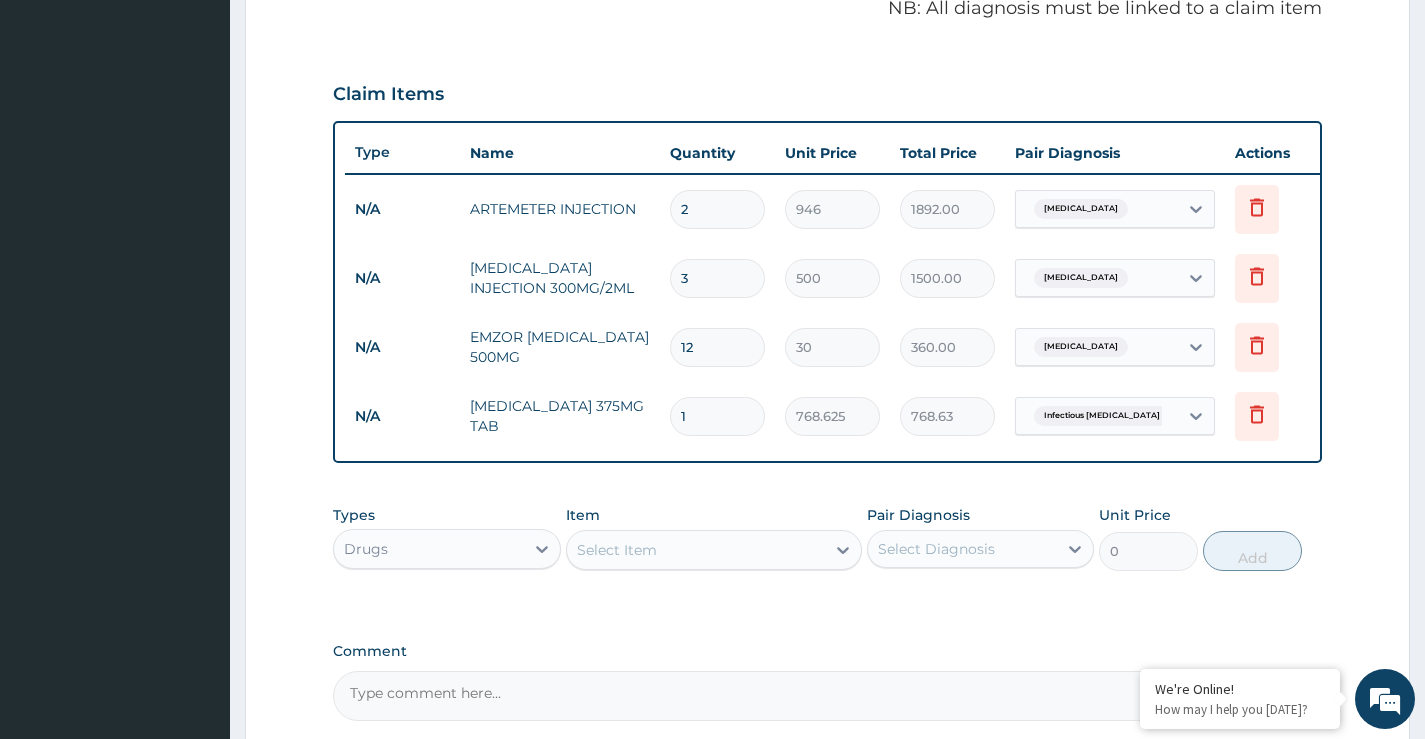 type on "14" 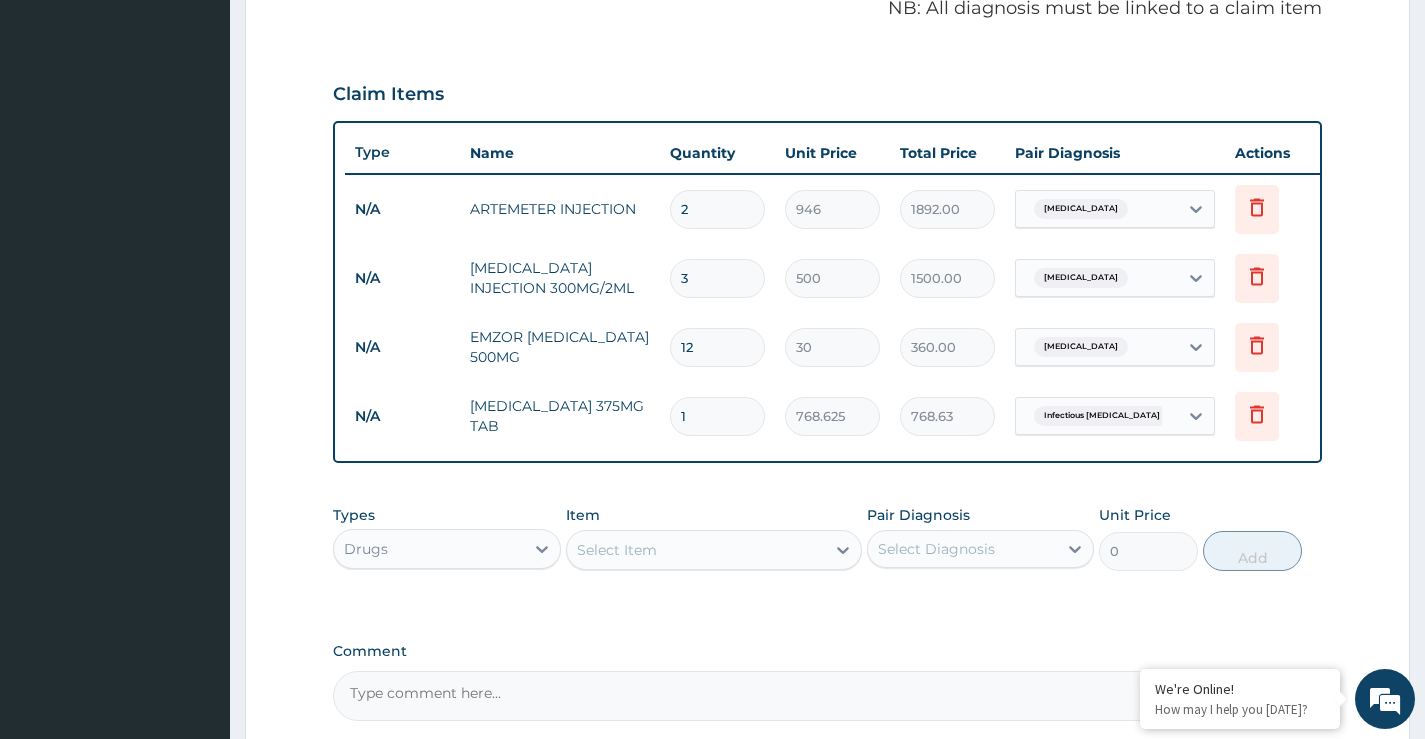 type on "10760.75" 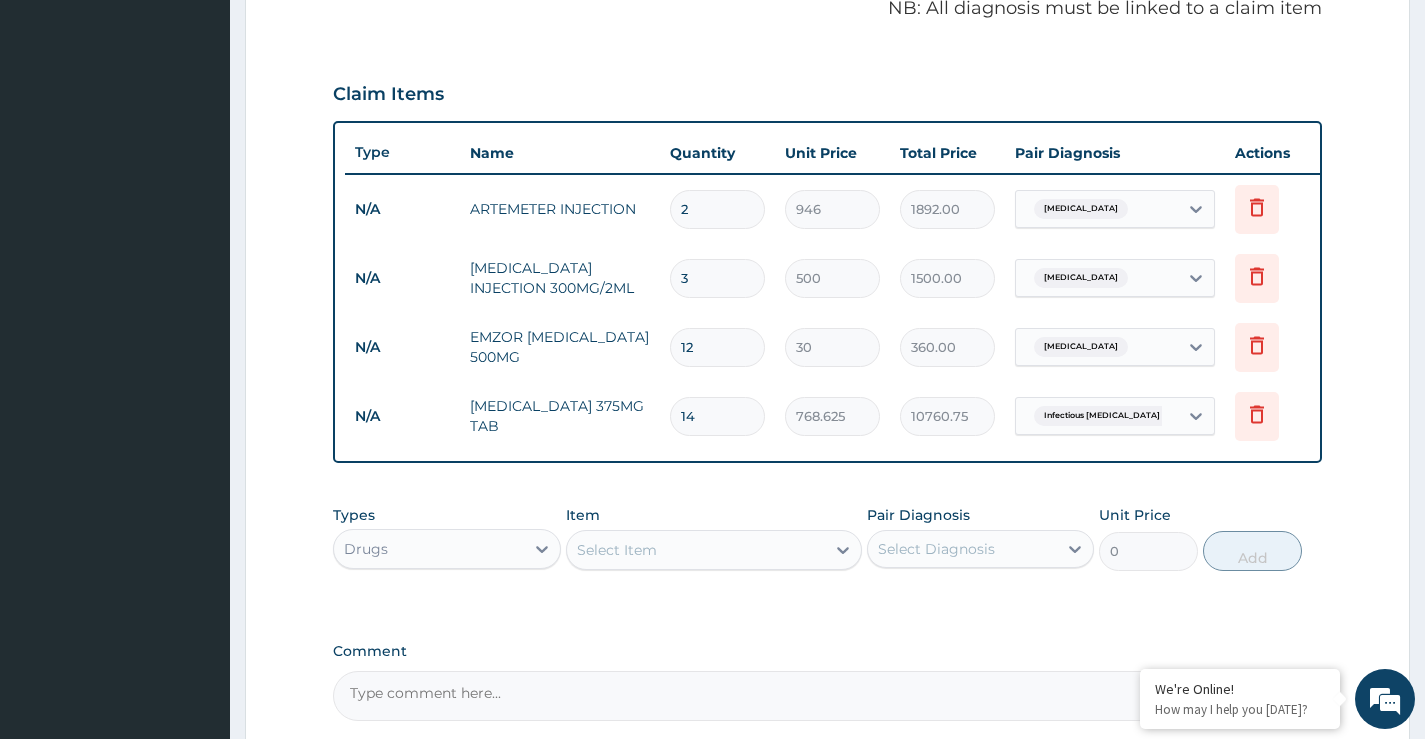 type on "14" 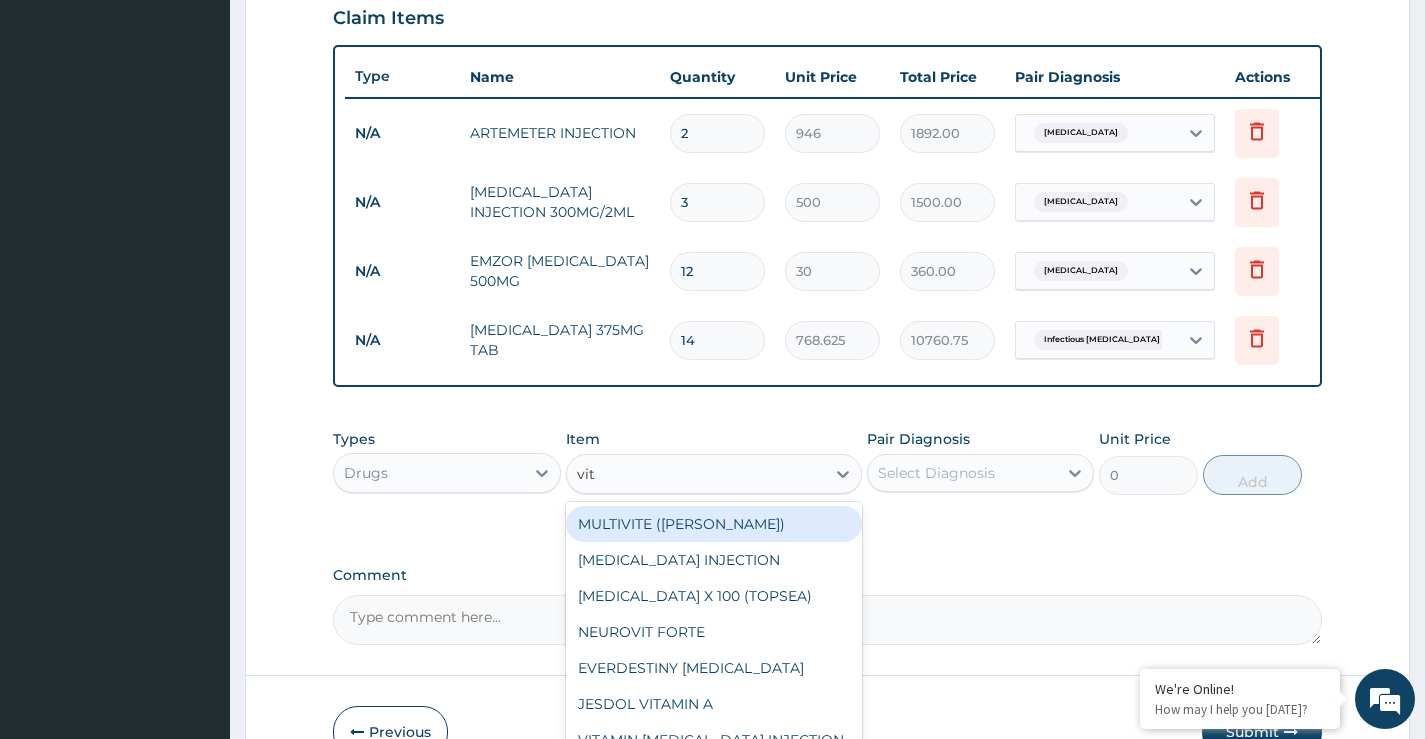 scroll, scrollTop: 823, scrollLeft: 0, axis: vertical 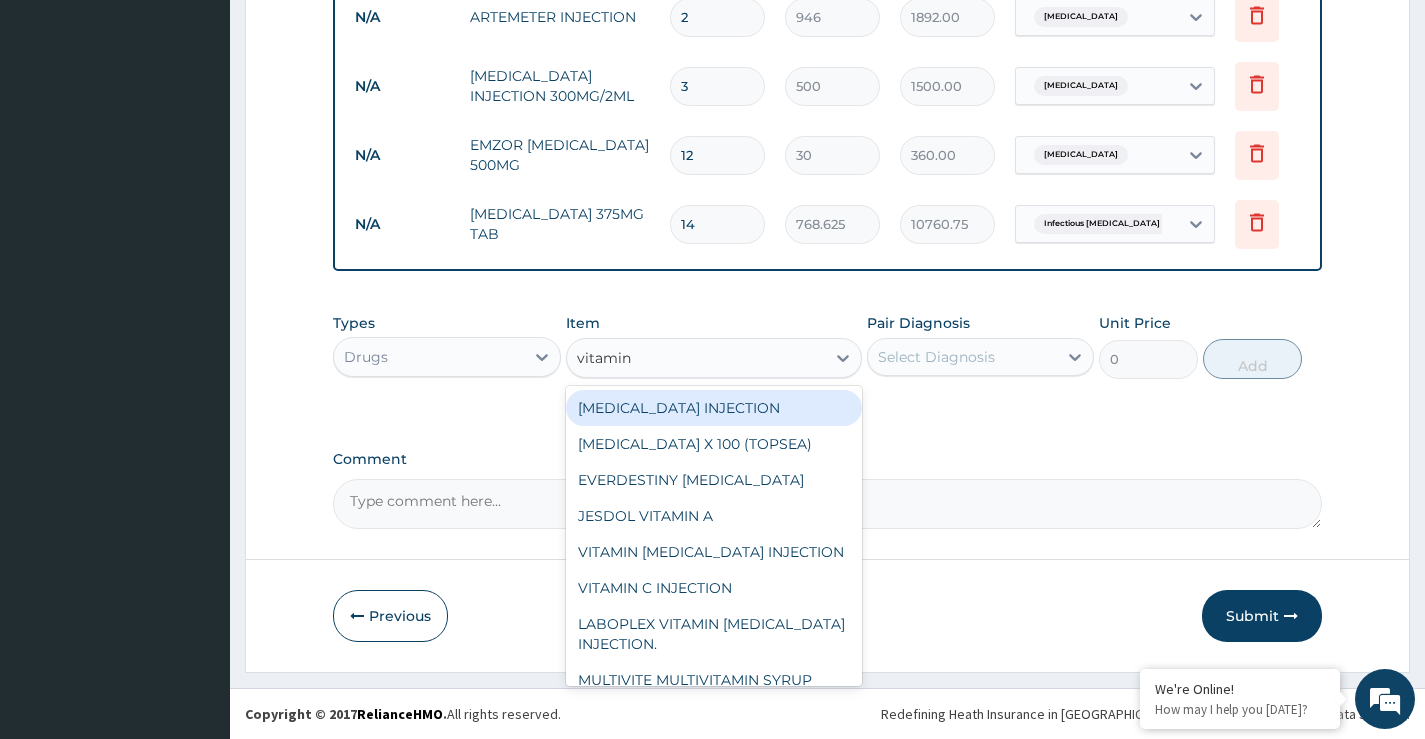 type on "vitamin c" 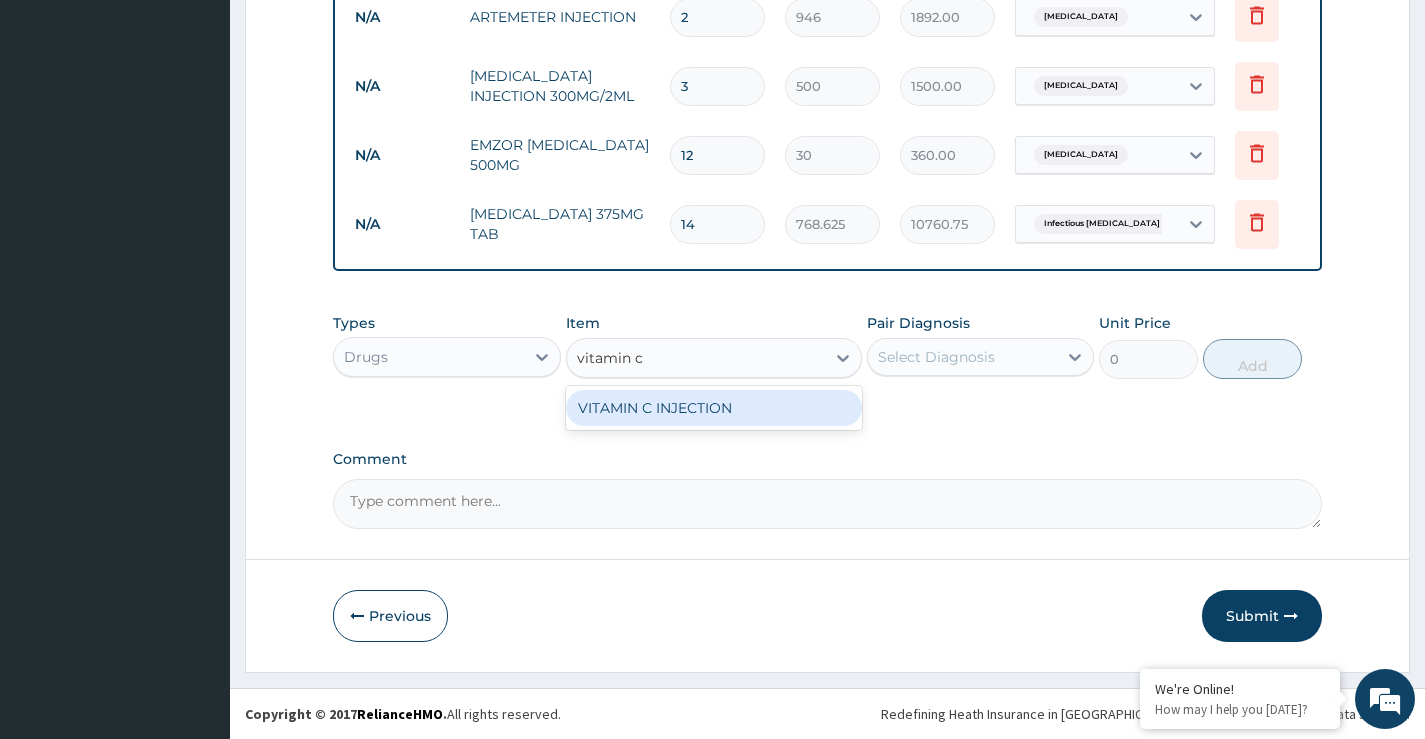click on "VITAMIN C INJECTION" at bounding box center [714, 408] 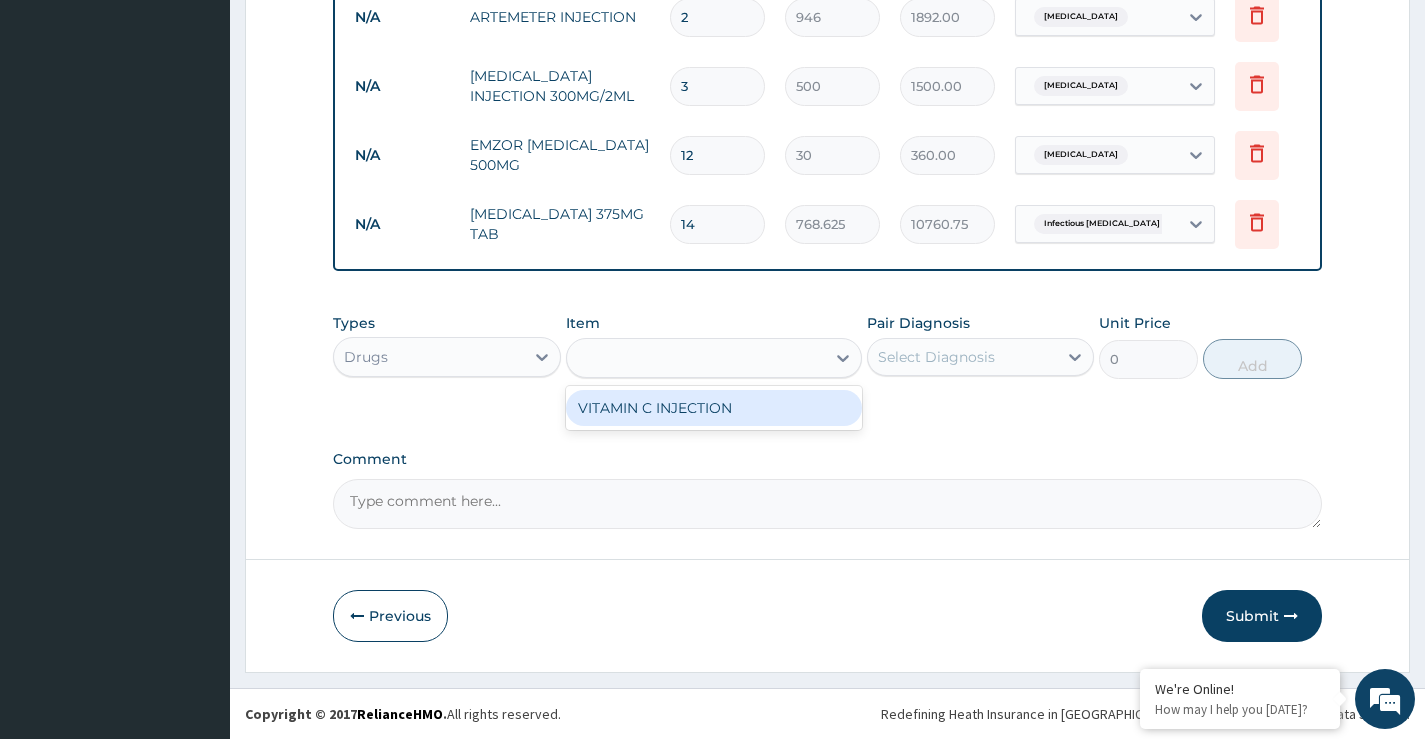 type on "141.9" 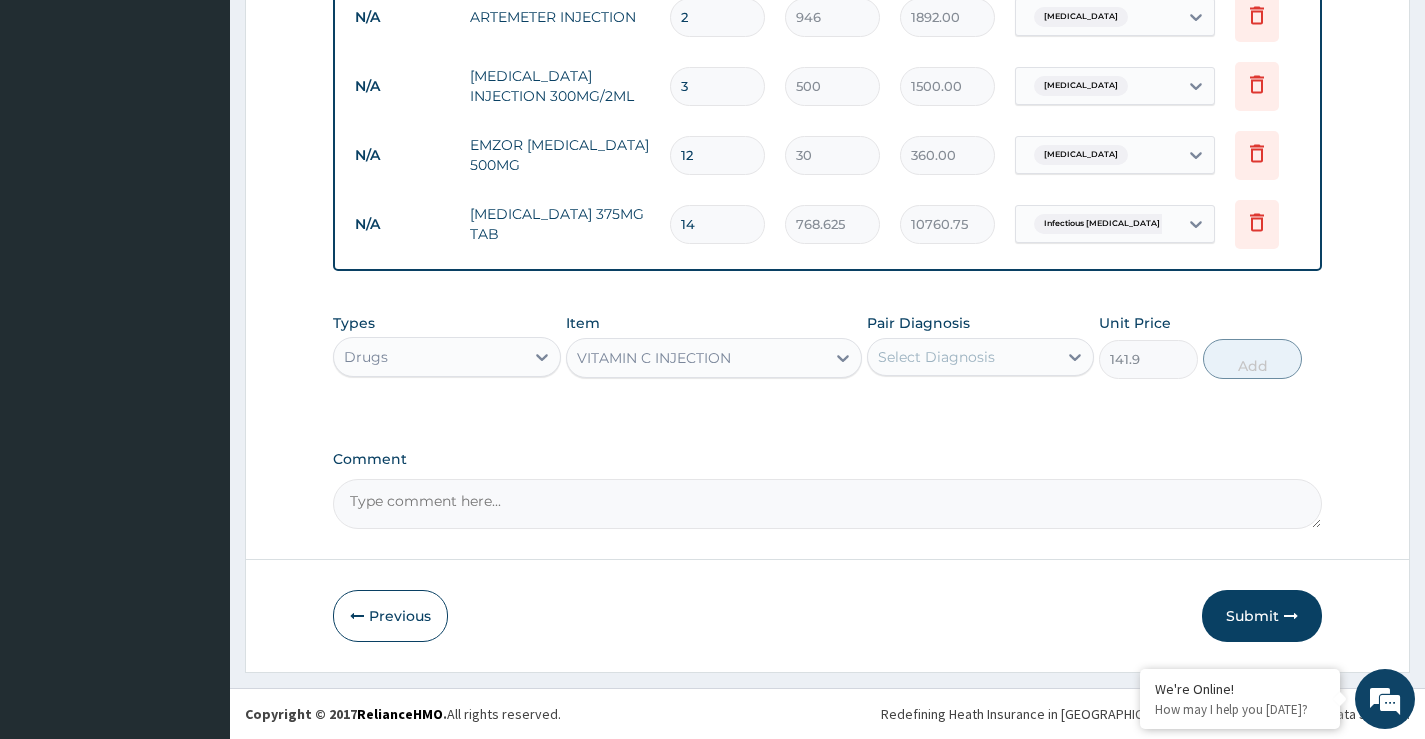 click on "Item VITAMIN C INJECTION" at bounding box center [714, 346] 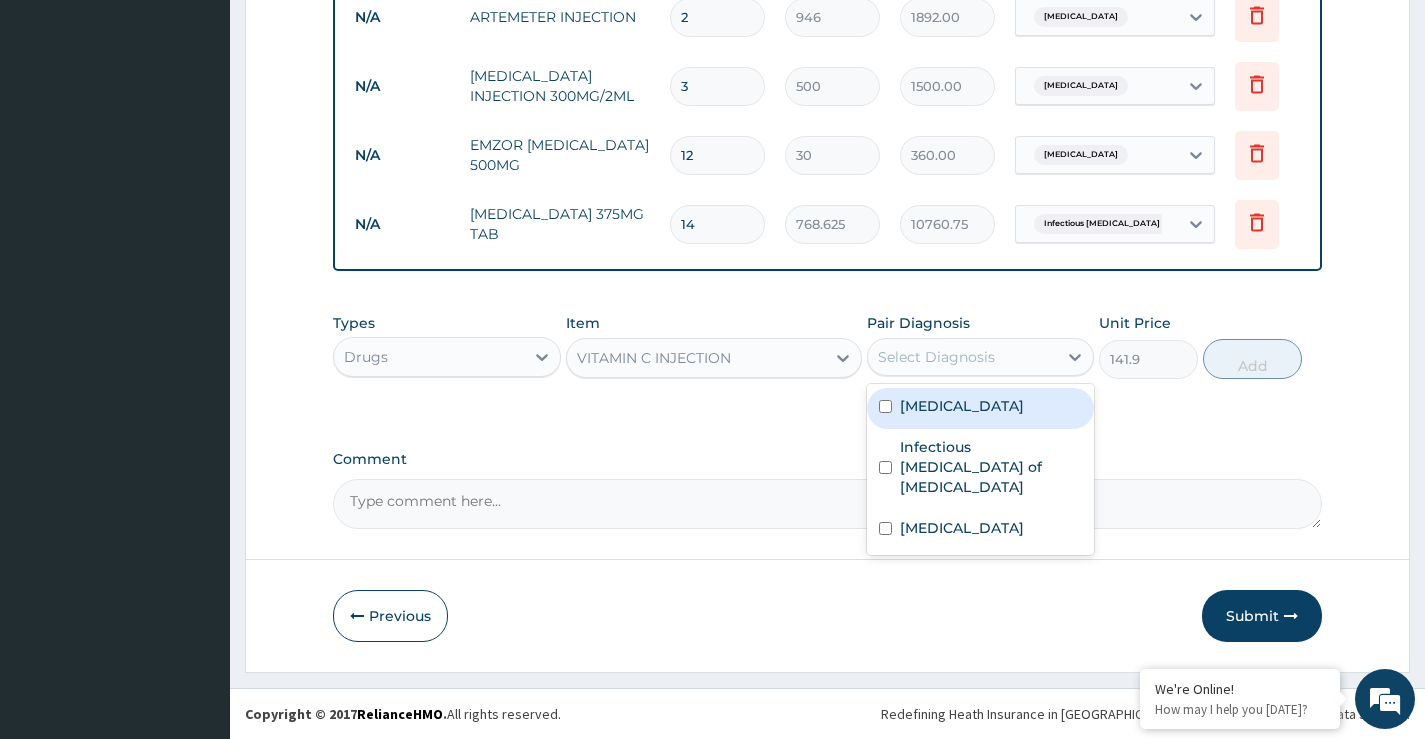 click on "VITAMIN C INJECTION" at bounding box center (654, 358) 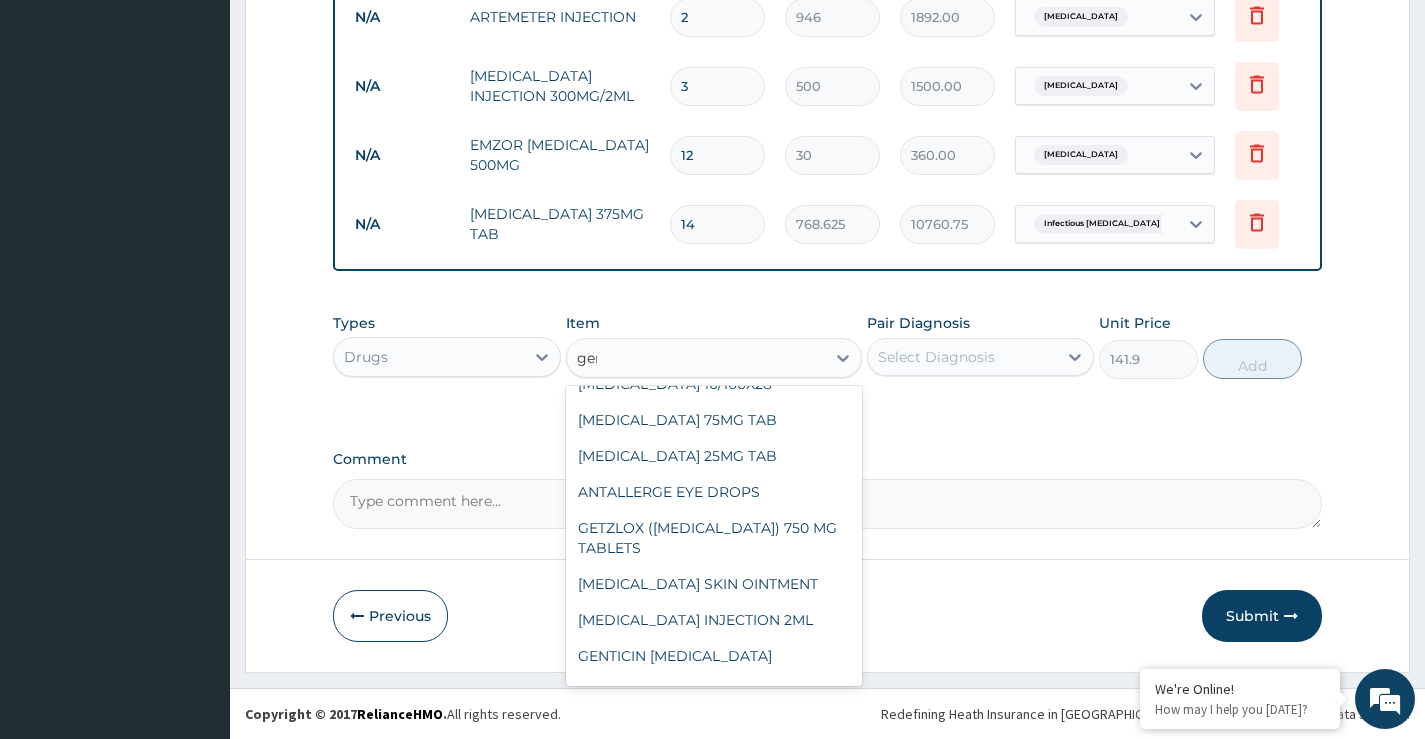 scroll, scrollTop: 0, scrollLeft: 0, axis: both 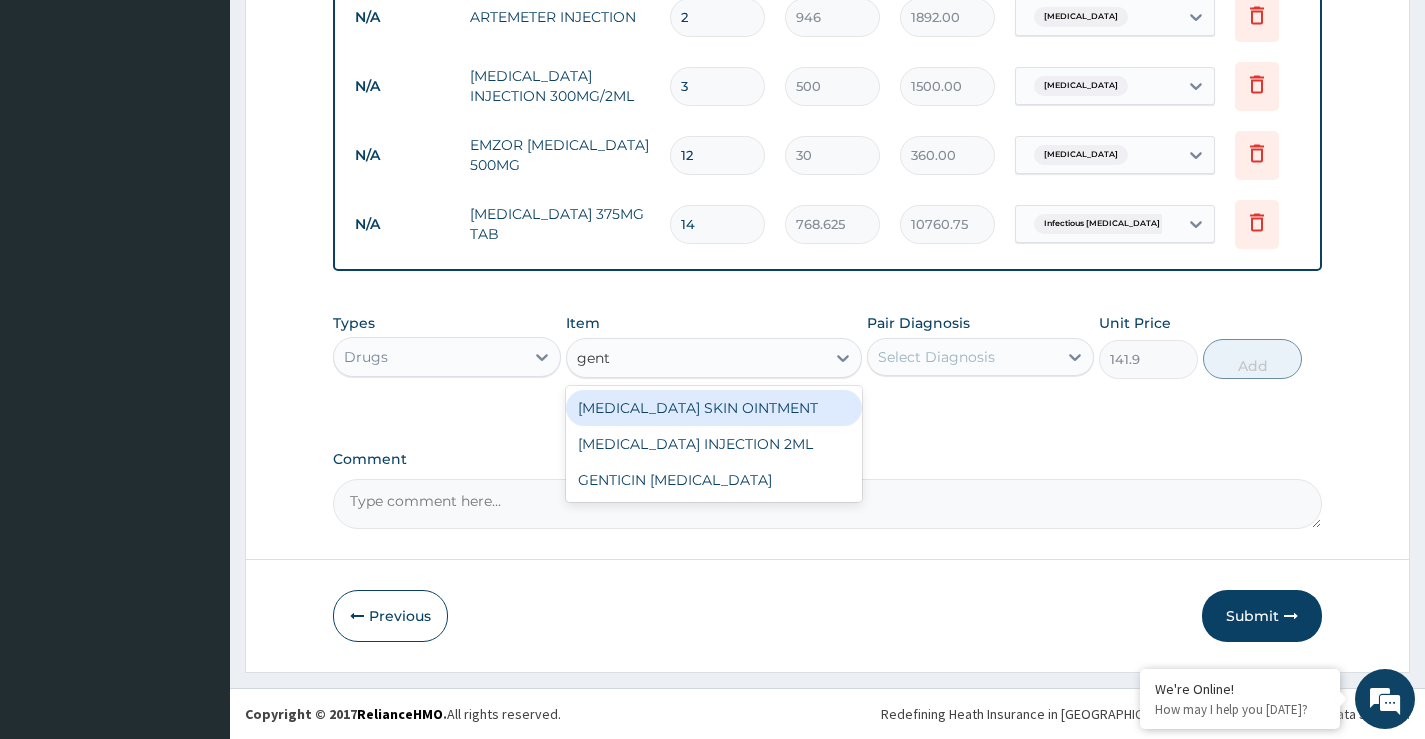 type on "genta" 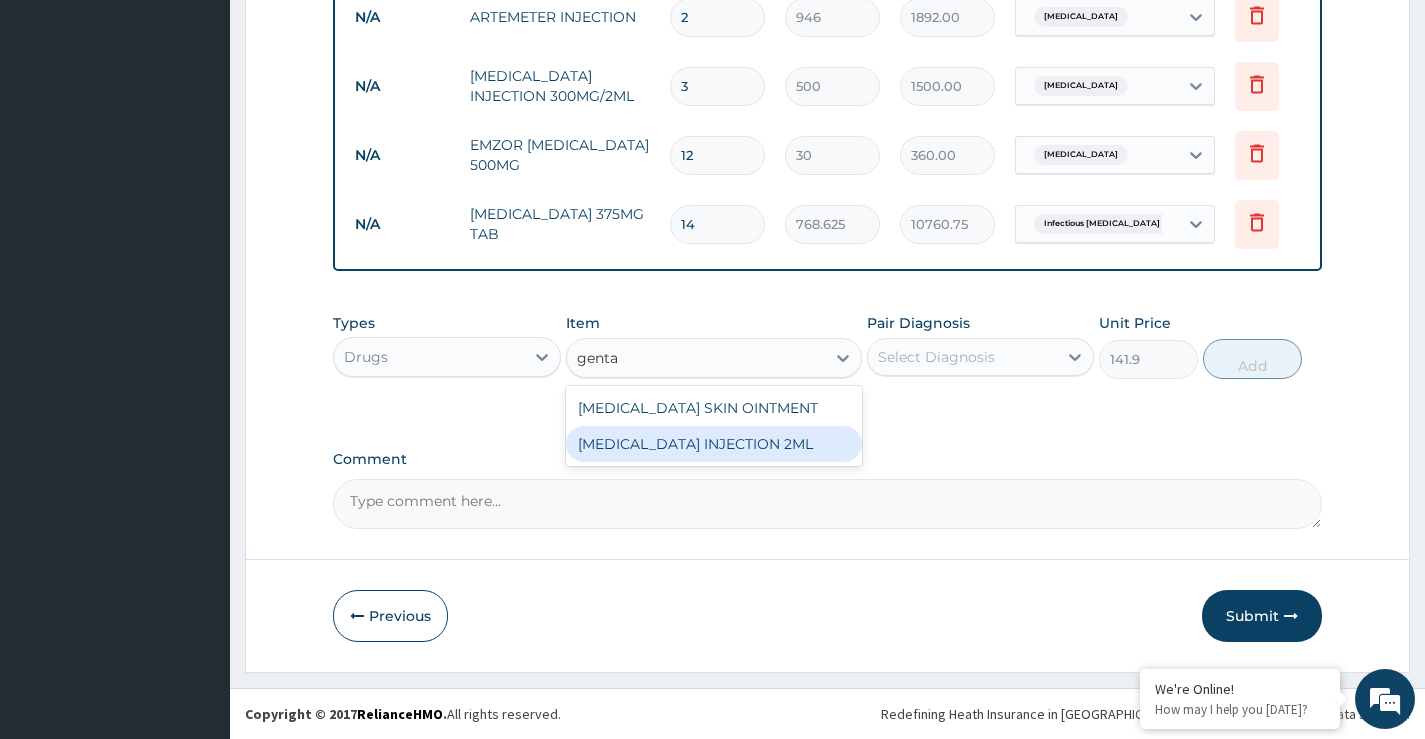 click on "GENTAMICIN INJECTION 2ML" at bounding box center (714, 444) 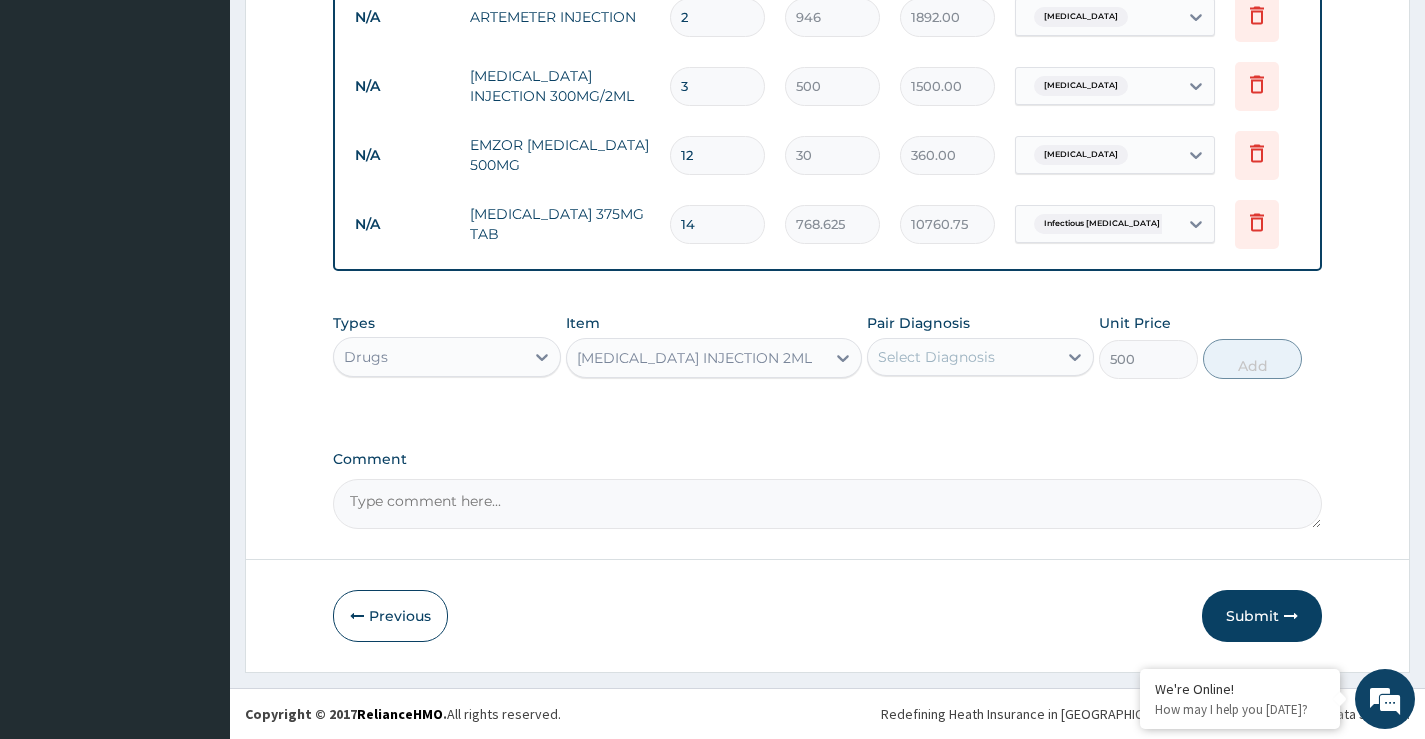 click on "Select Diagnosis" at bounding box center (936, 357) 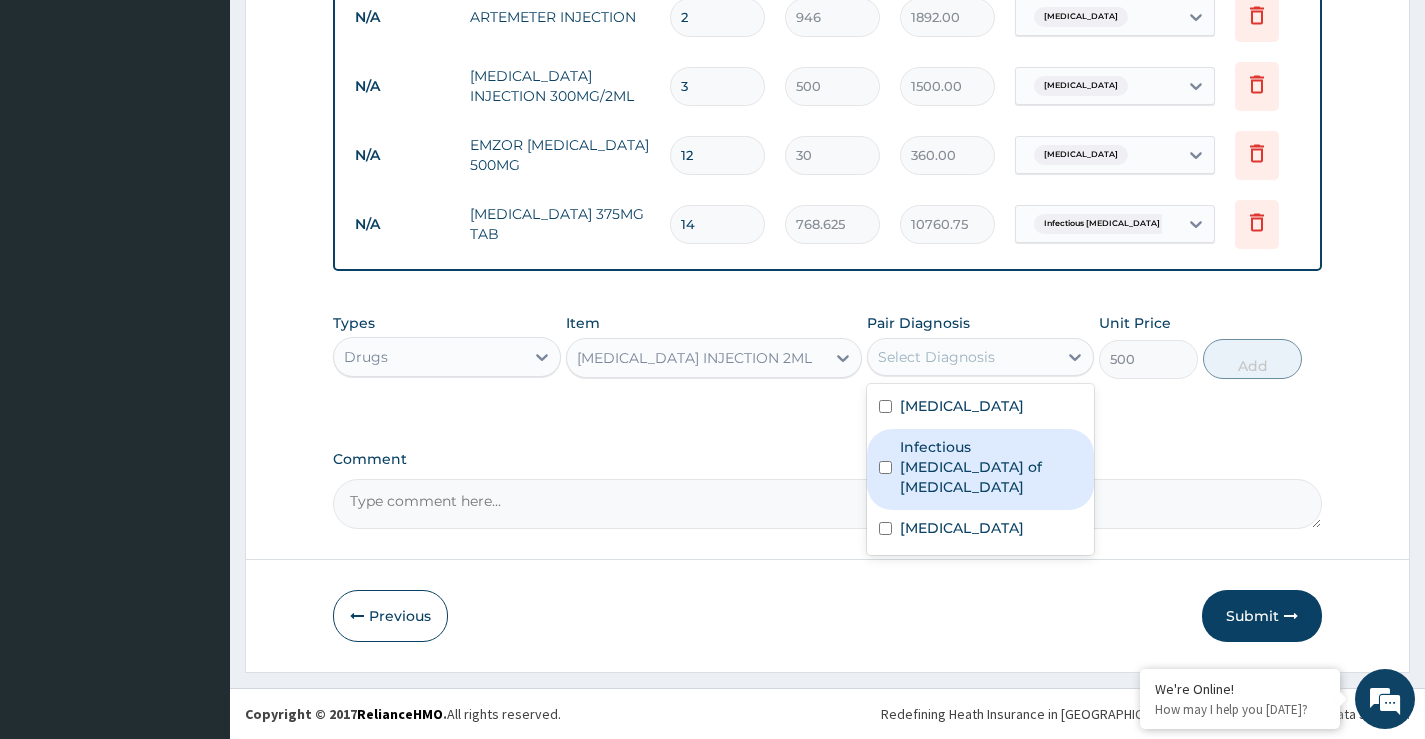 click on "Infectious enteritis of intestine" at bounding box center (991, 467) 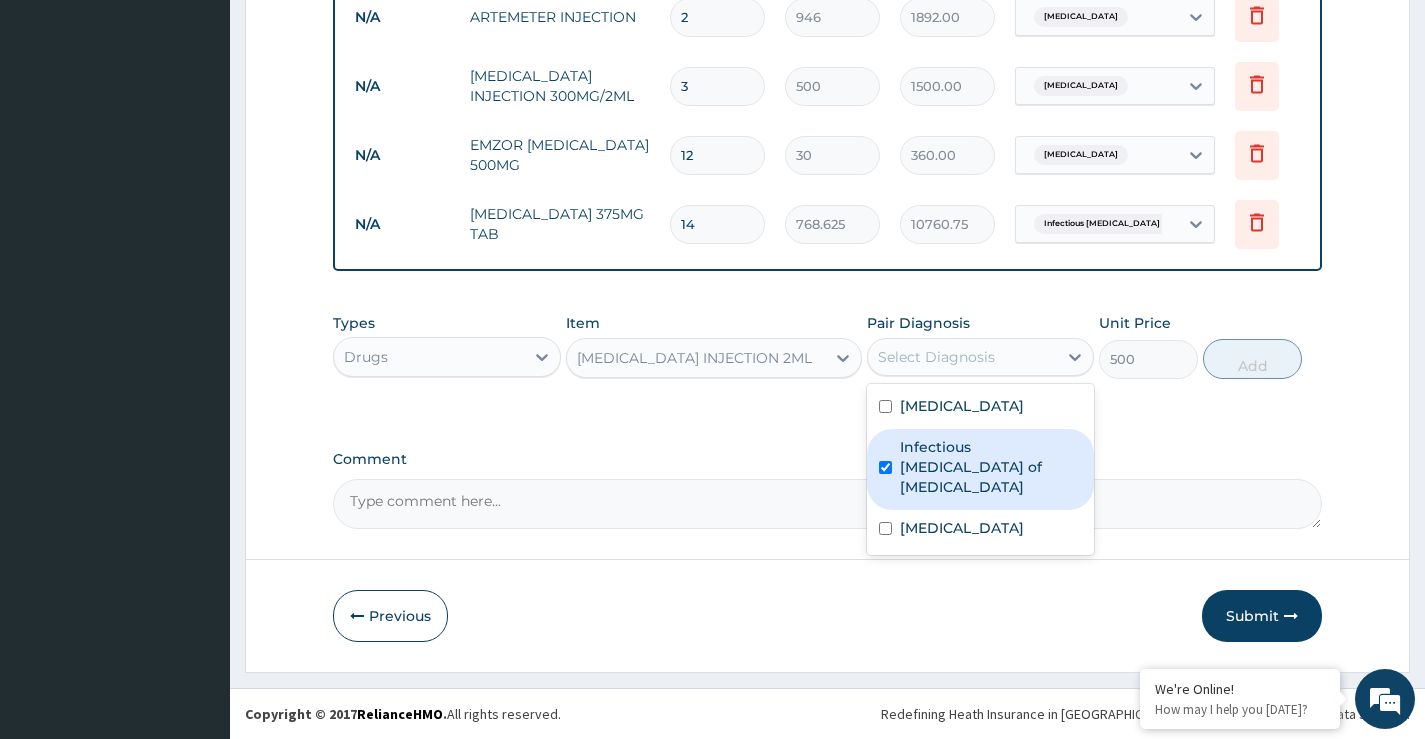 checkbox on "true" 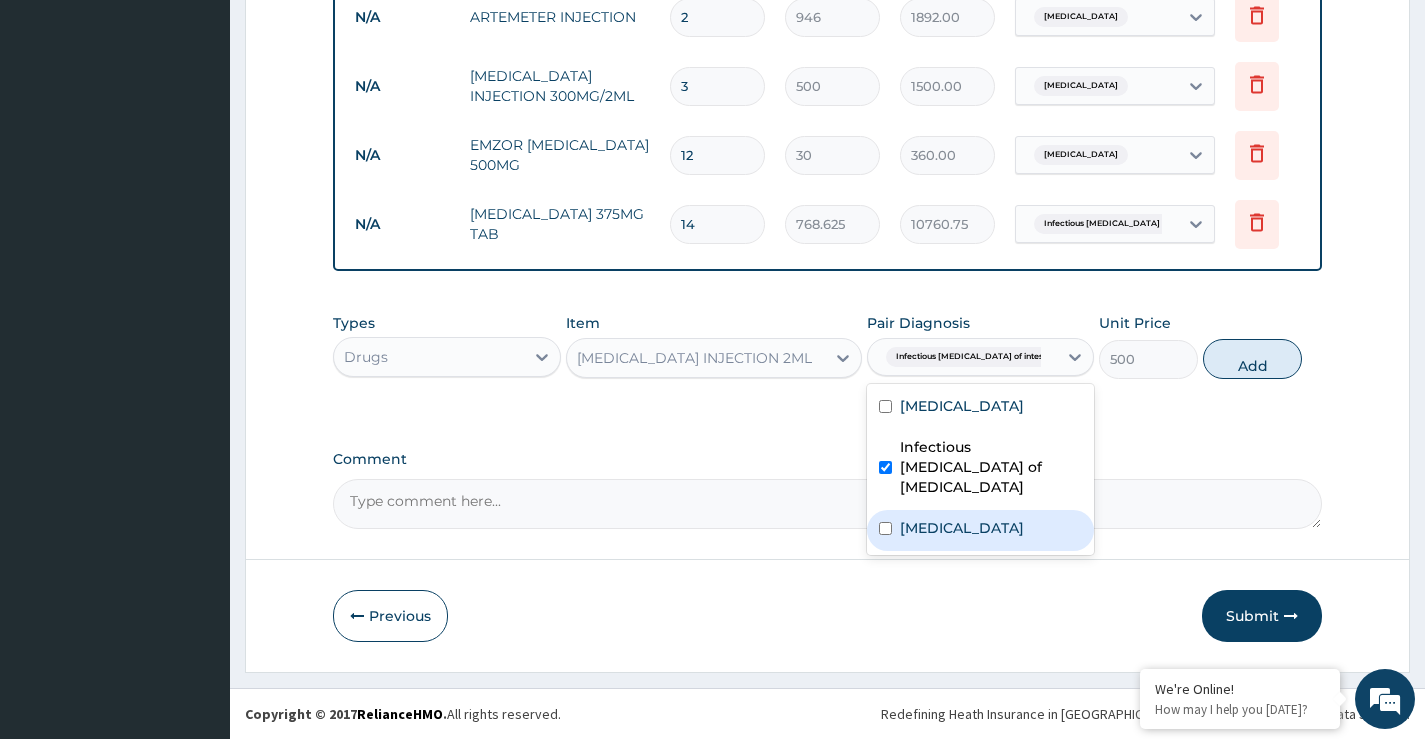 click on "Upper respiratory infection" at bounding box center [962, 528] 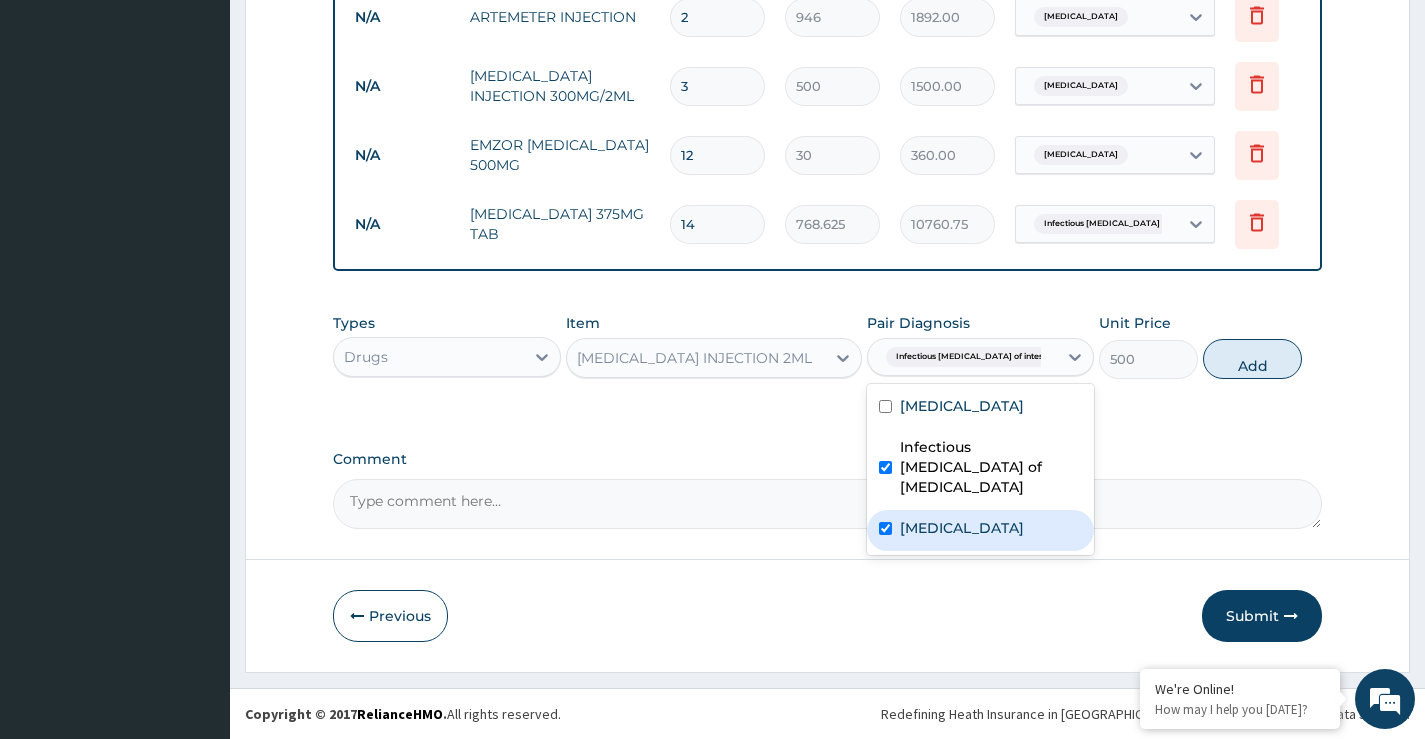 checkbox on "true" 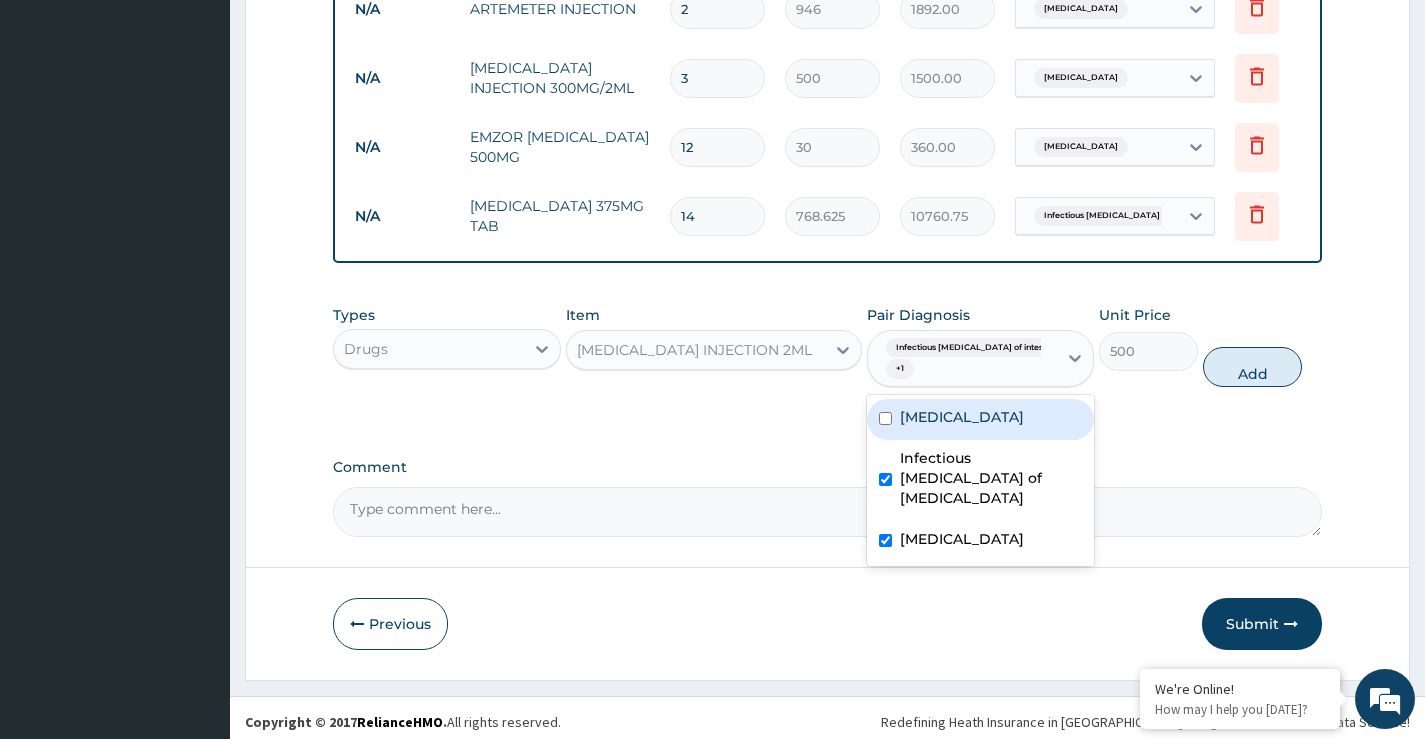 click on "Add" at bounding box center [1252, 367] 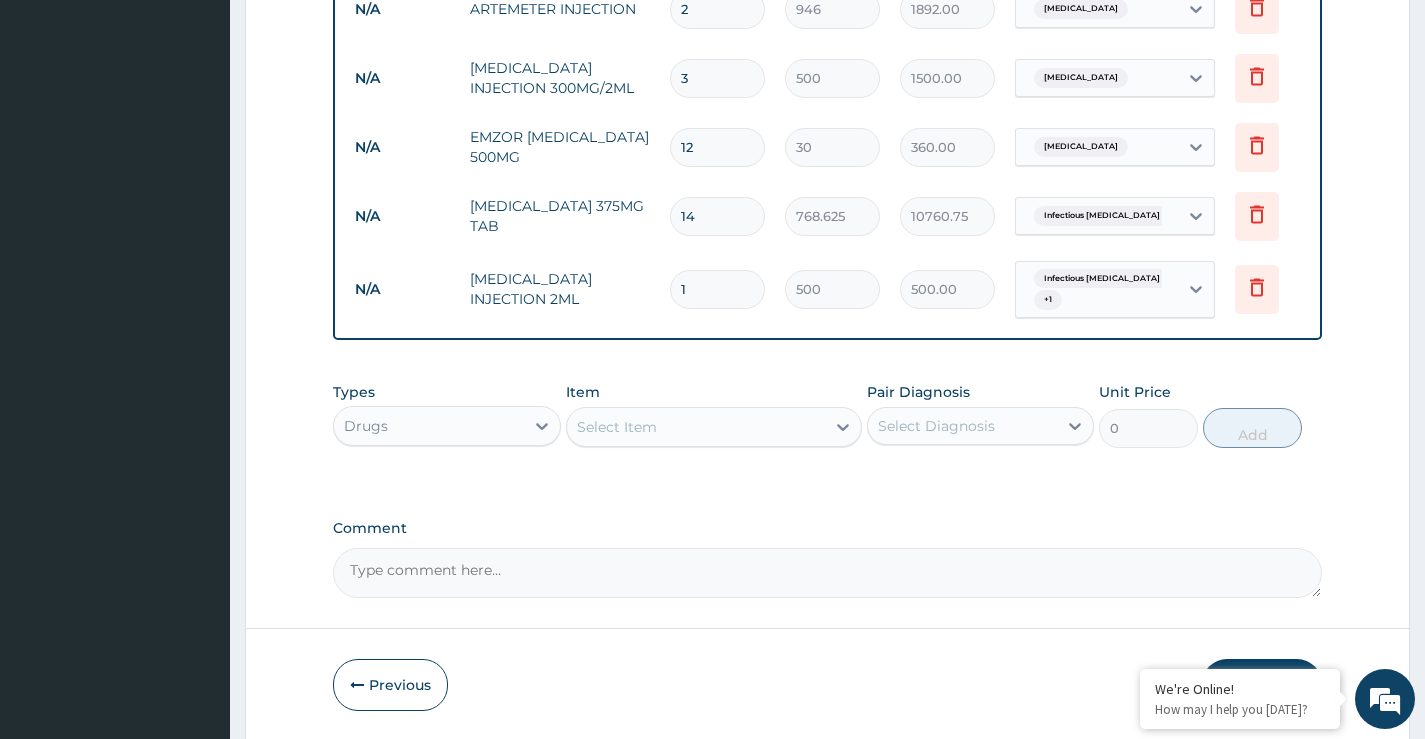 type 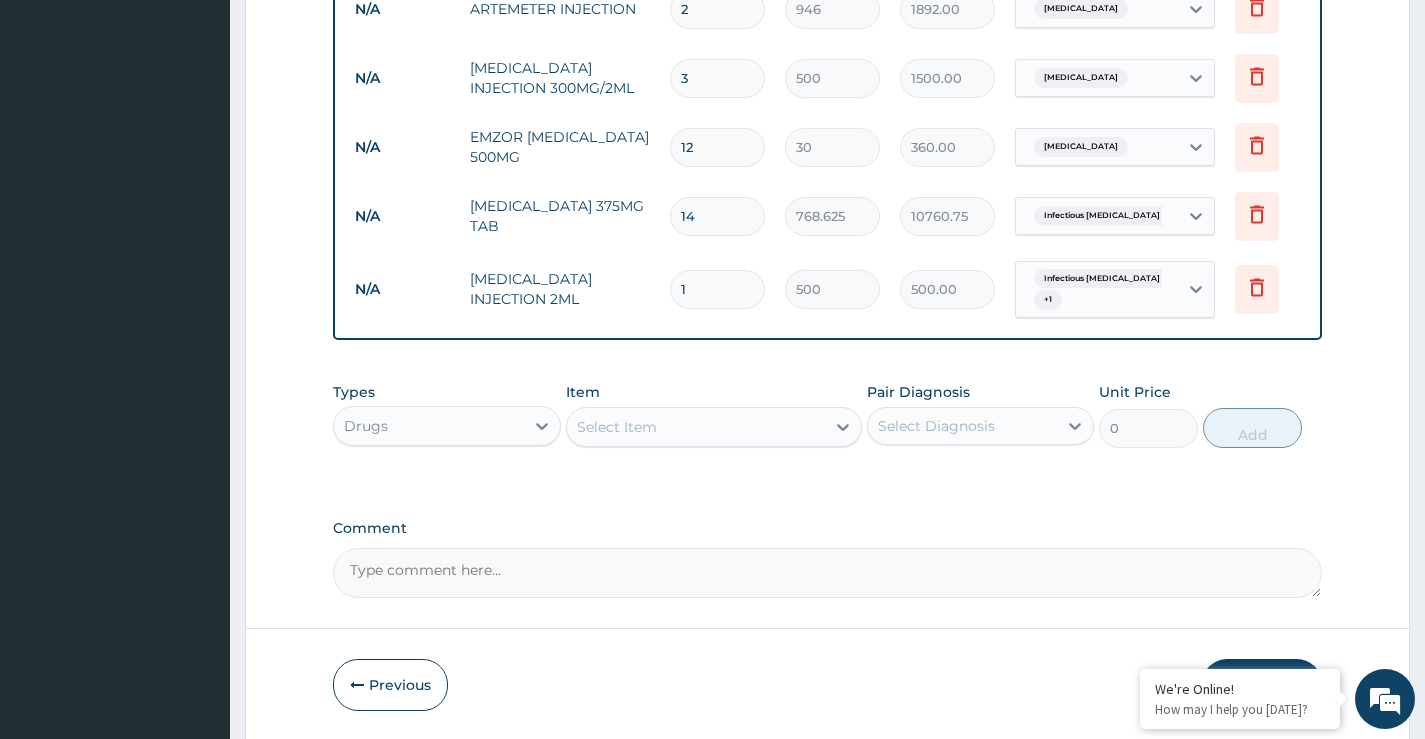 type on "0.00" 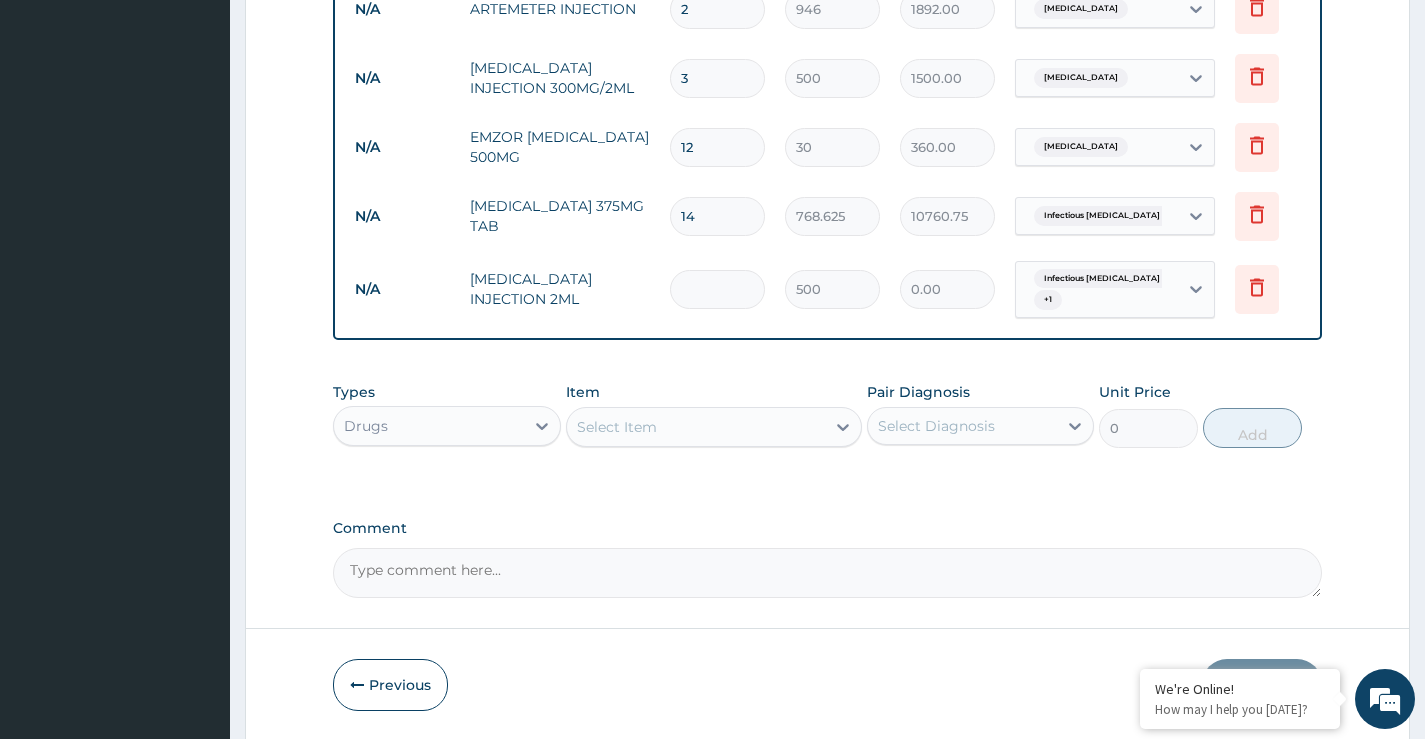 type on "3" 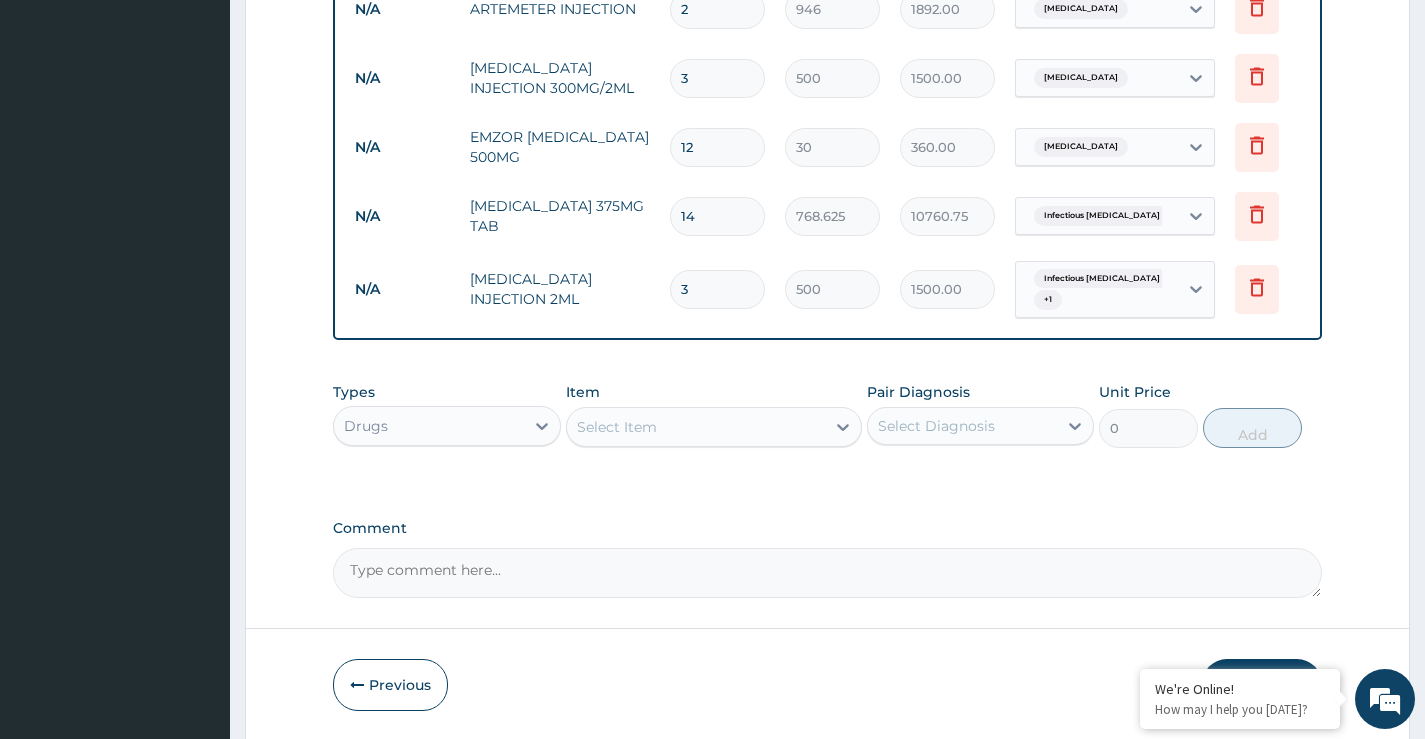 type on "3" 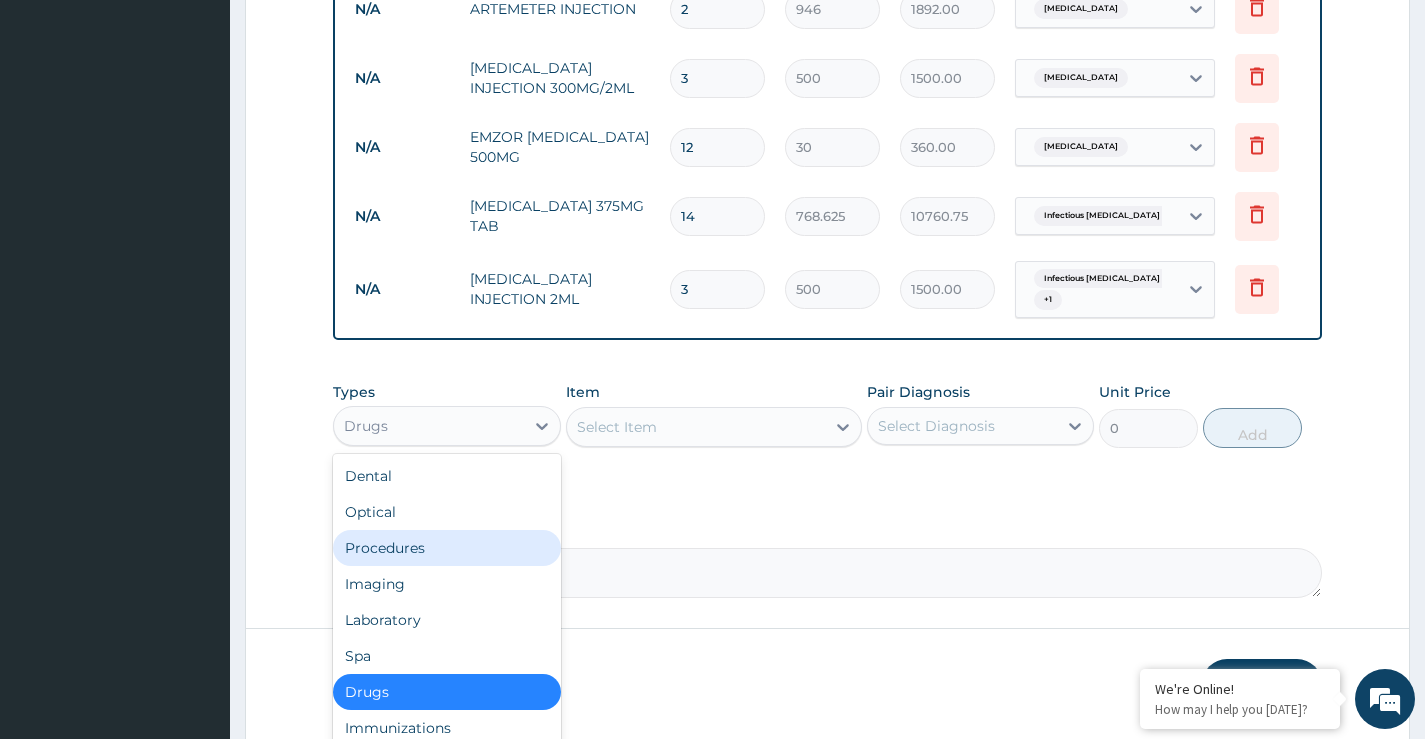 click on "Procedures" at bounding box center (446, 548) 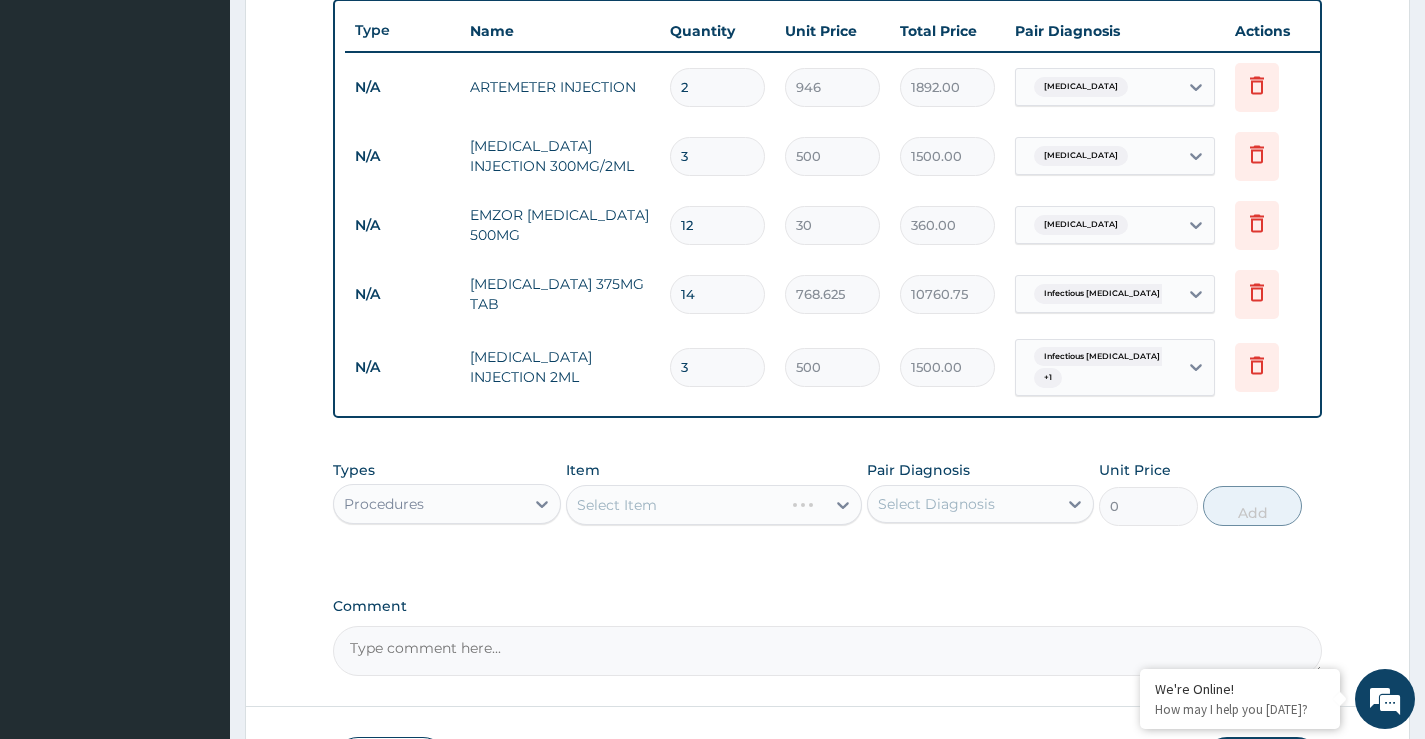 scroll, scrollTop: 907, scrollLeft: 0, axis: vertical 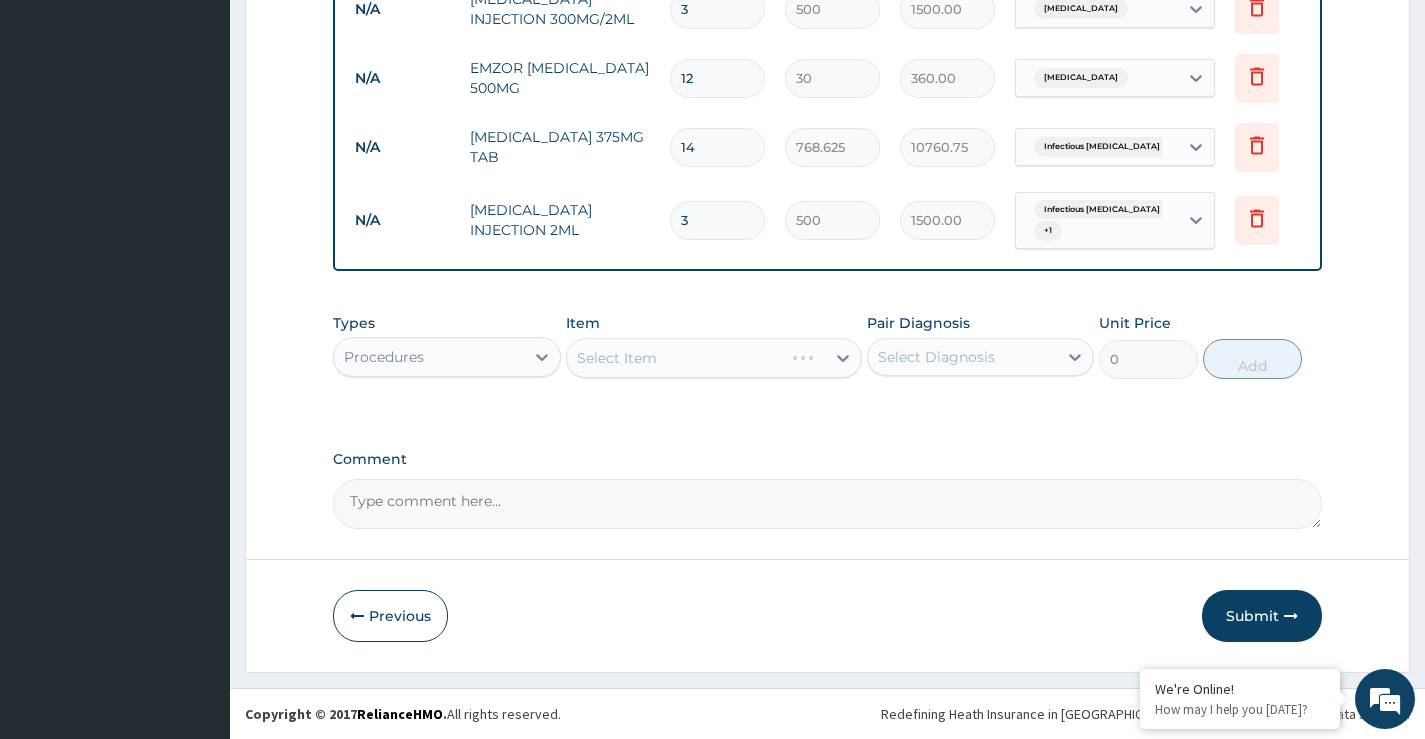 click on "Select Item" at bounding box center [714, 358] 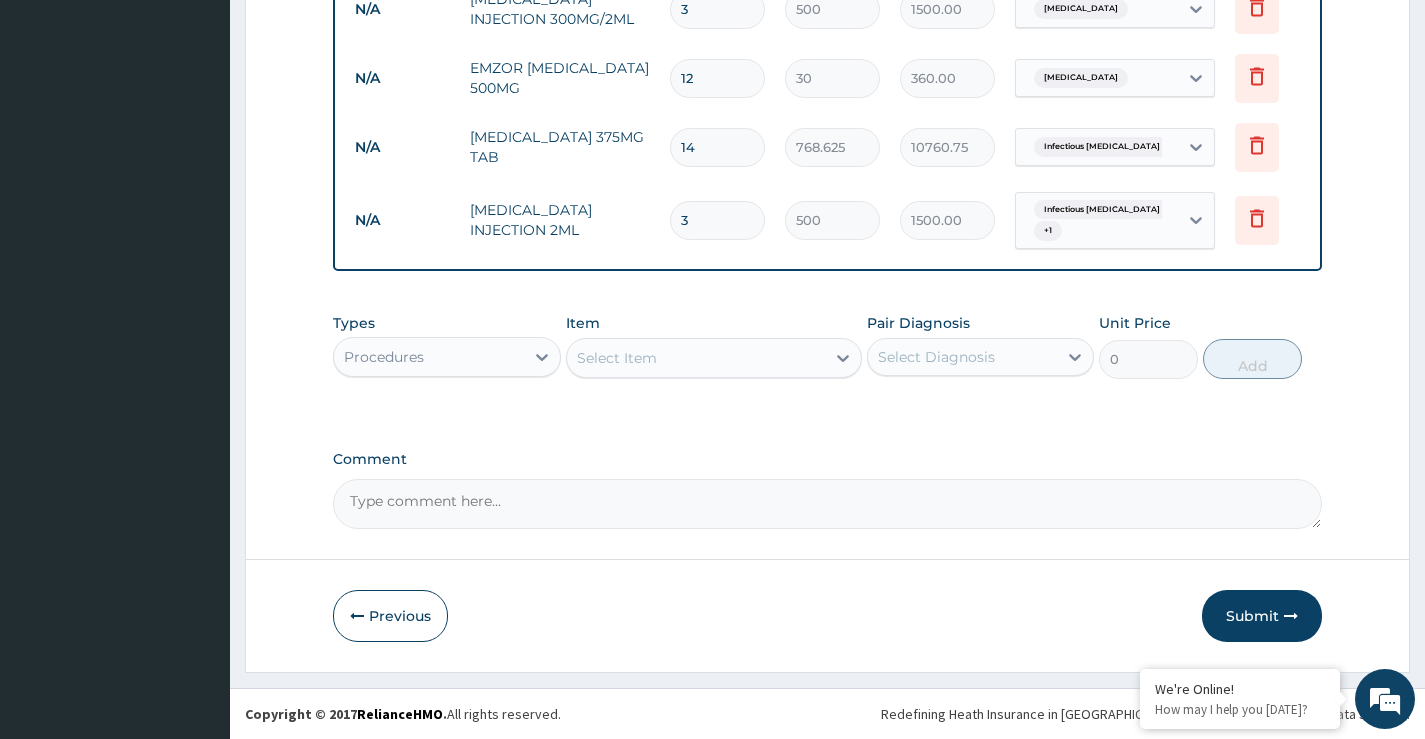 click on "Select Item" at bounding box center [696, 358] 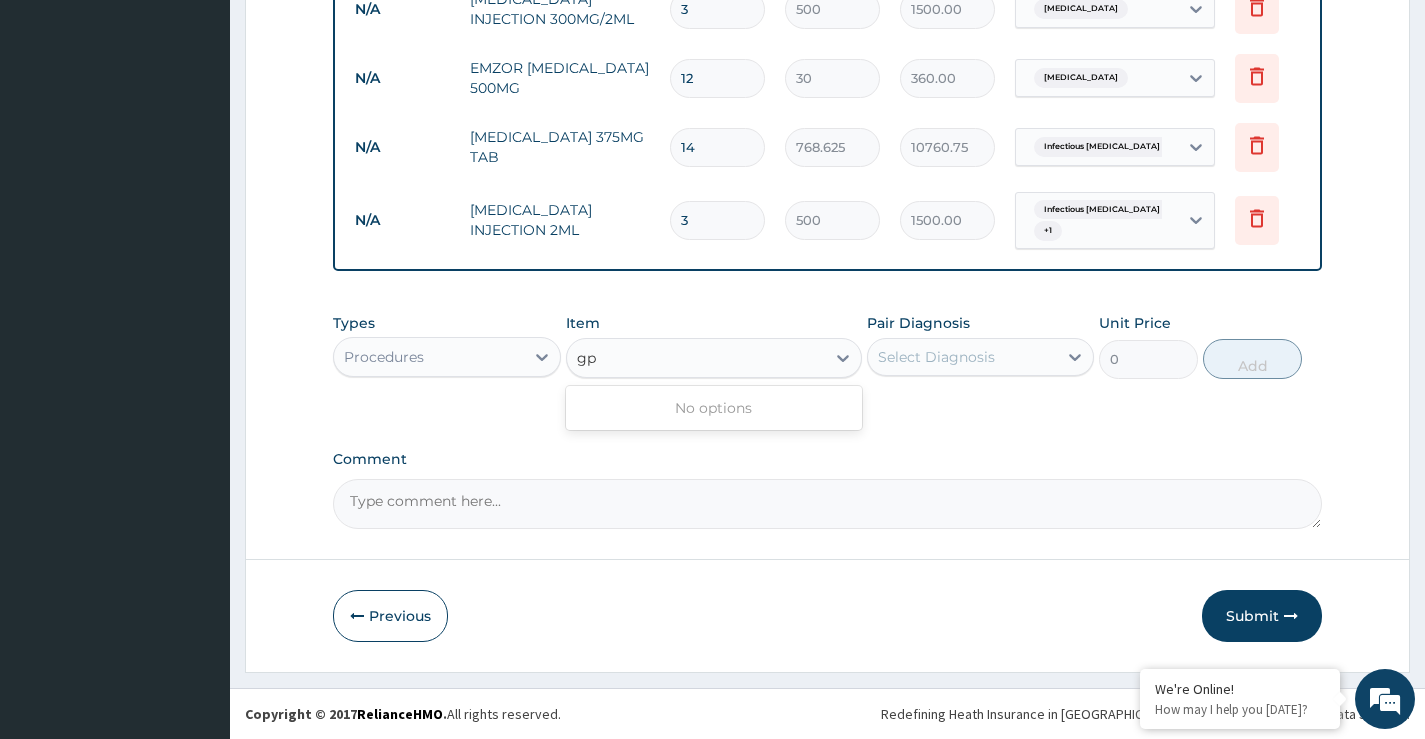 type on "g" 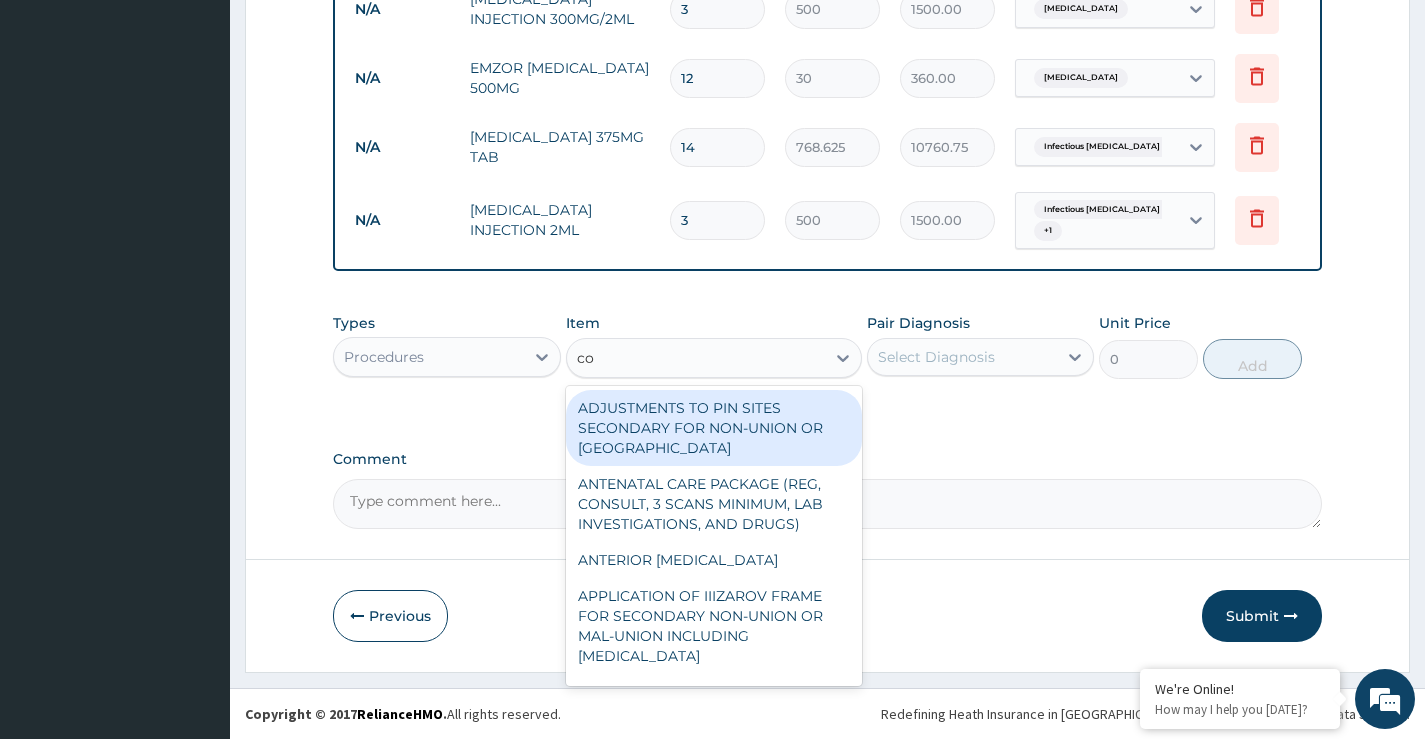 type on "con" 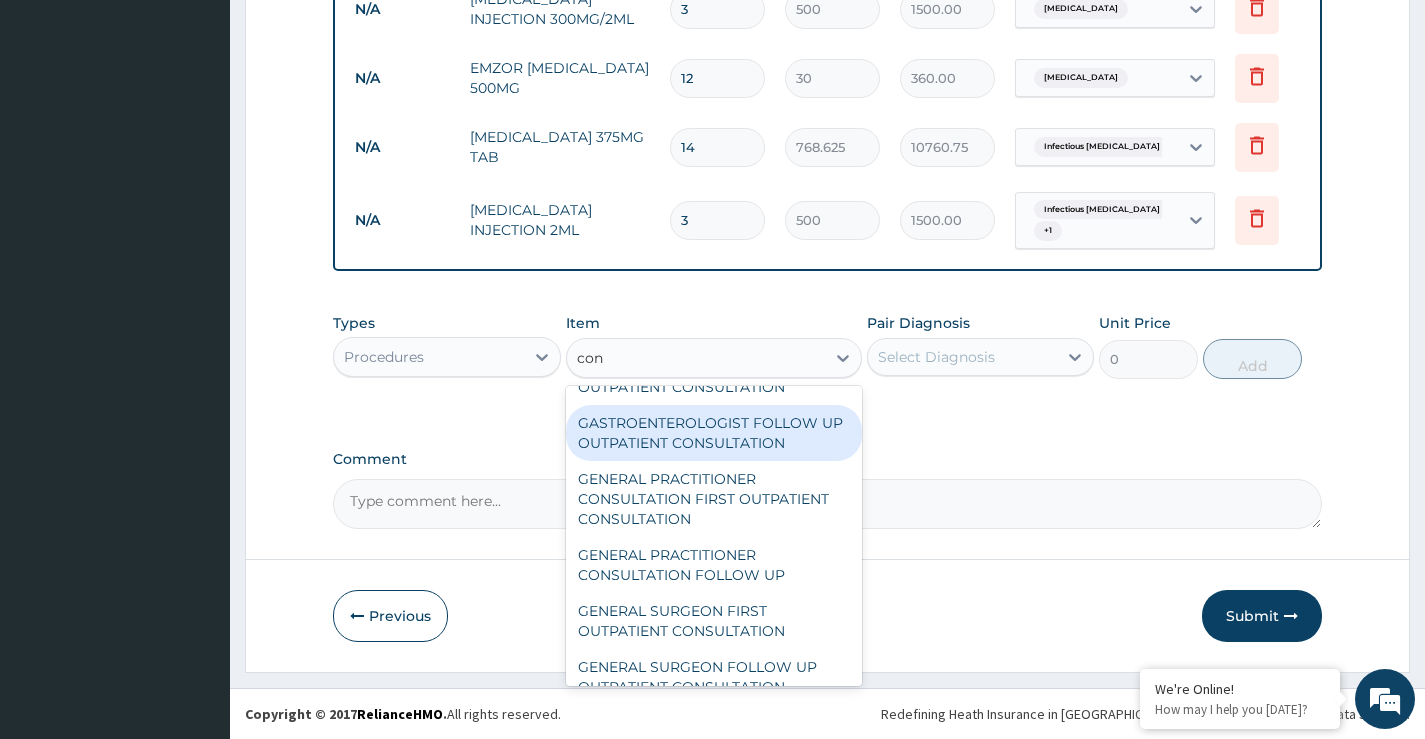 scroll, scrollTop: 2100, scrollLeft: 0, axis: vertical 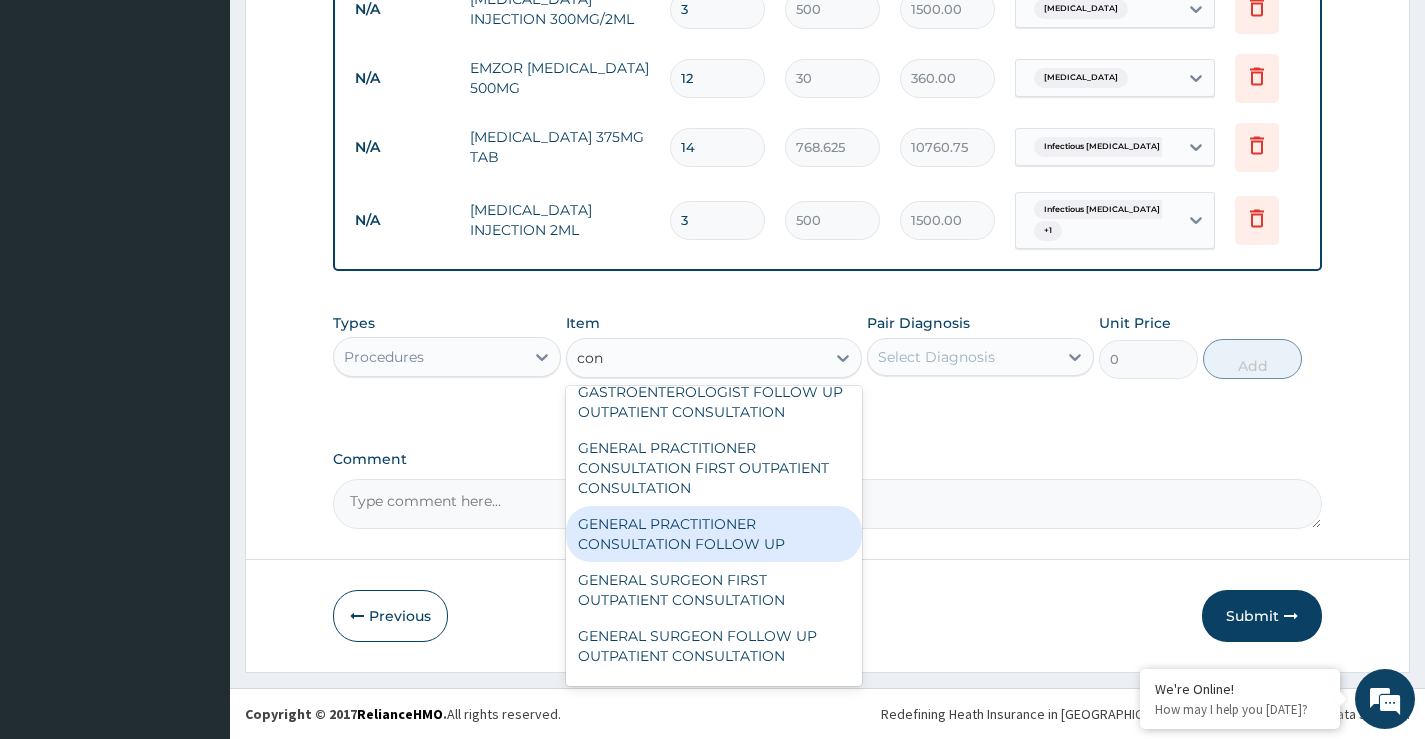 click on "GENERAL PRACTITIONER CONSULTATION FOLLOW UP" at bounding box center (714, 534) 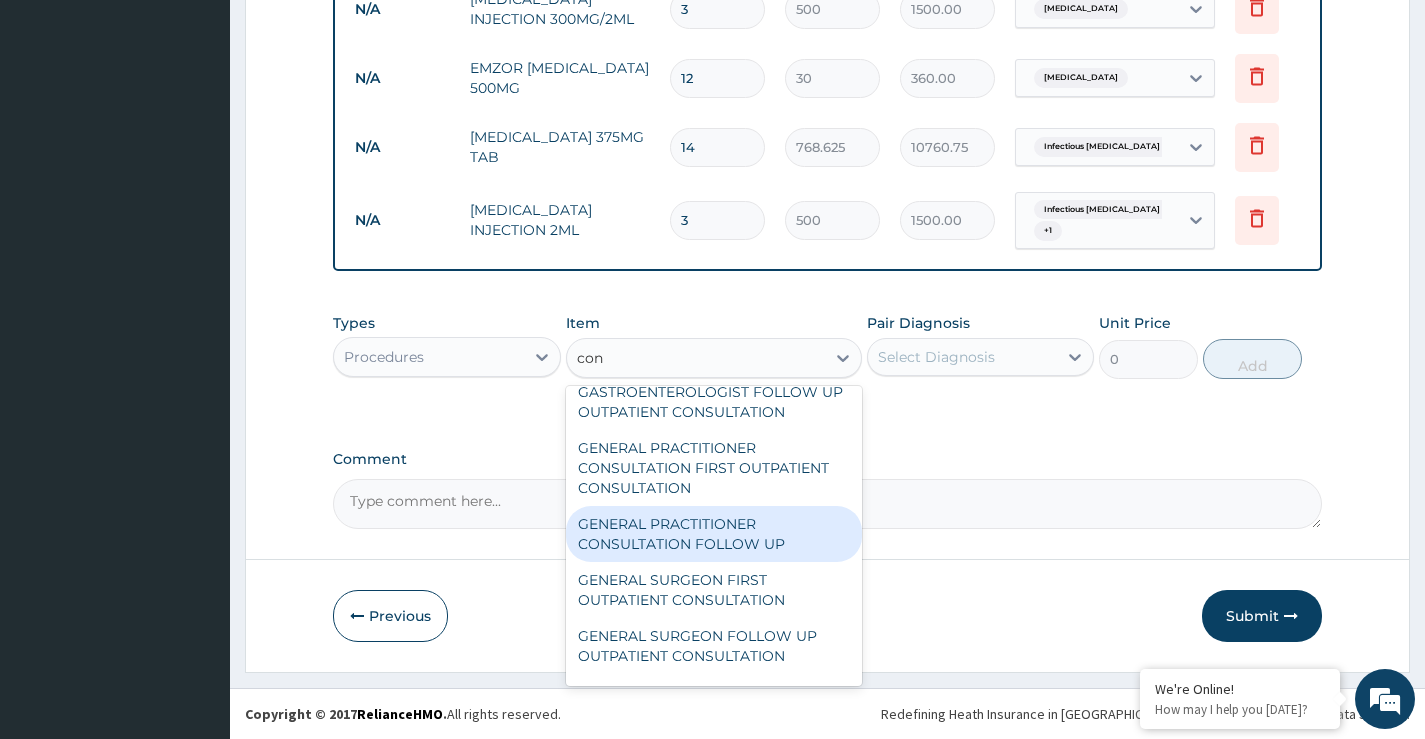 type 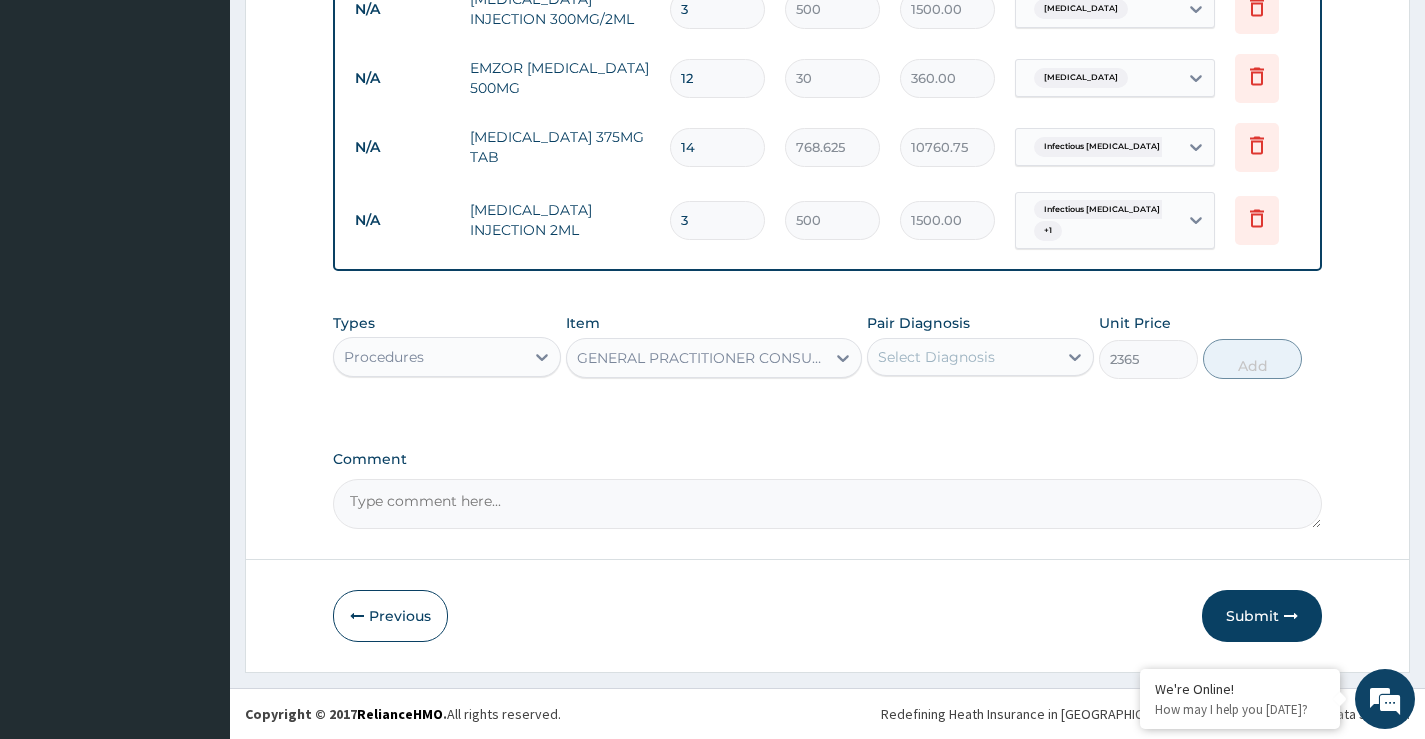 click on "Types Procedures Item GENERAL PRACTITIONER CONSULTATION FOLLOW UP Pair Diagnosis Select Diagnosis Unit Price 2365 Add" at bounding box center [827, 346] 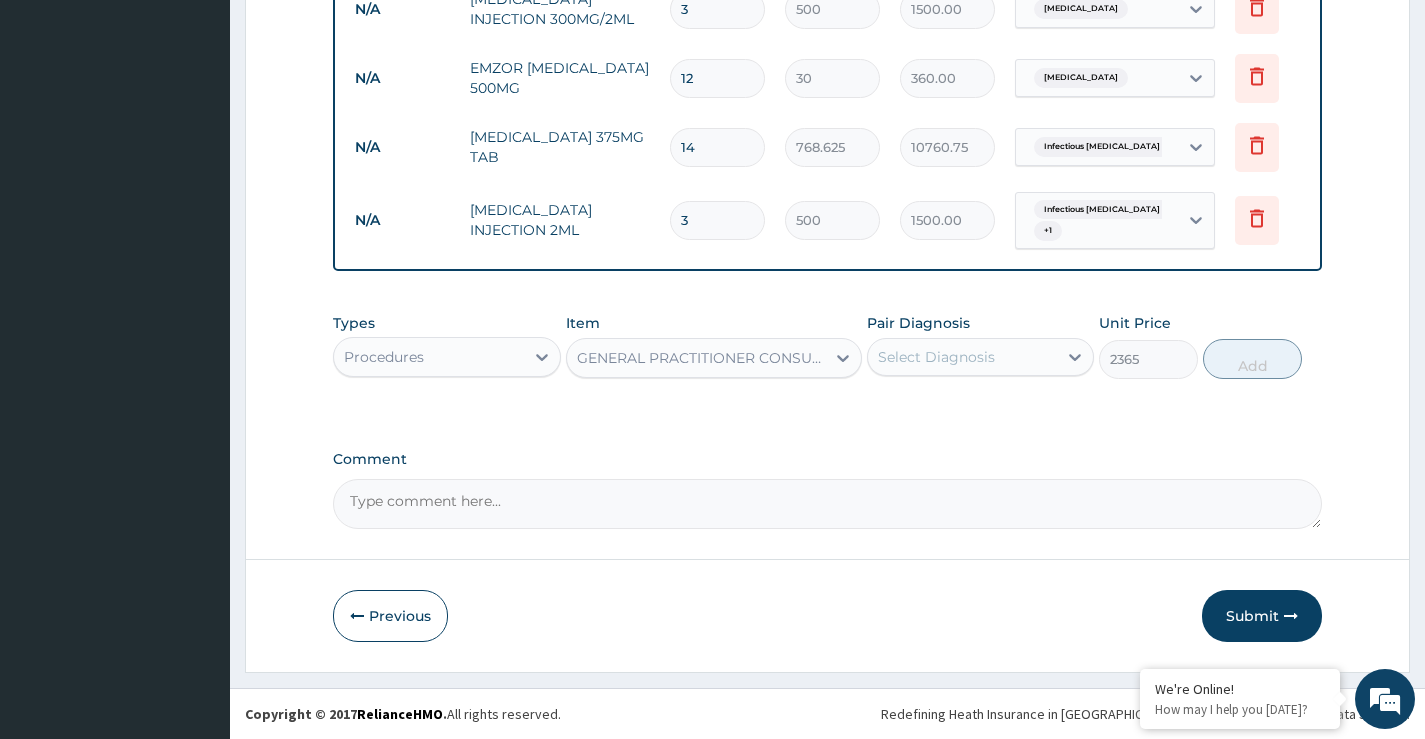 click on "Select Diagnosis" at bounding box center (936, 357) 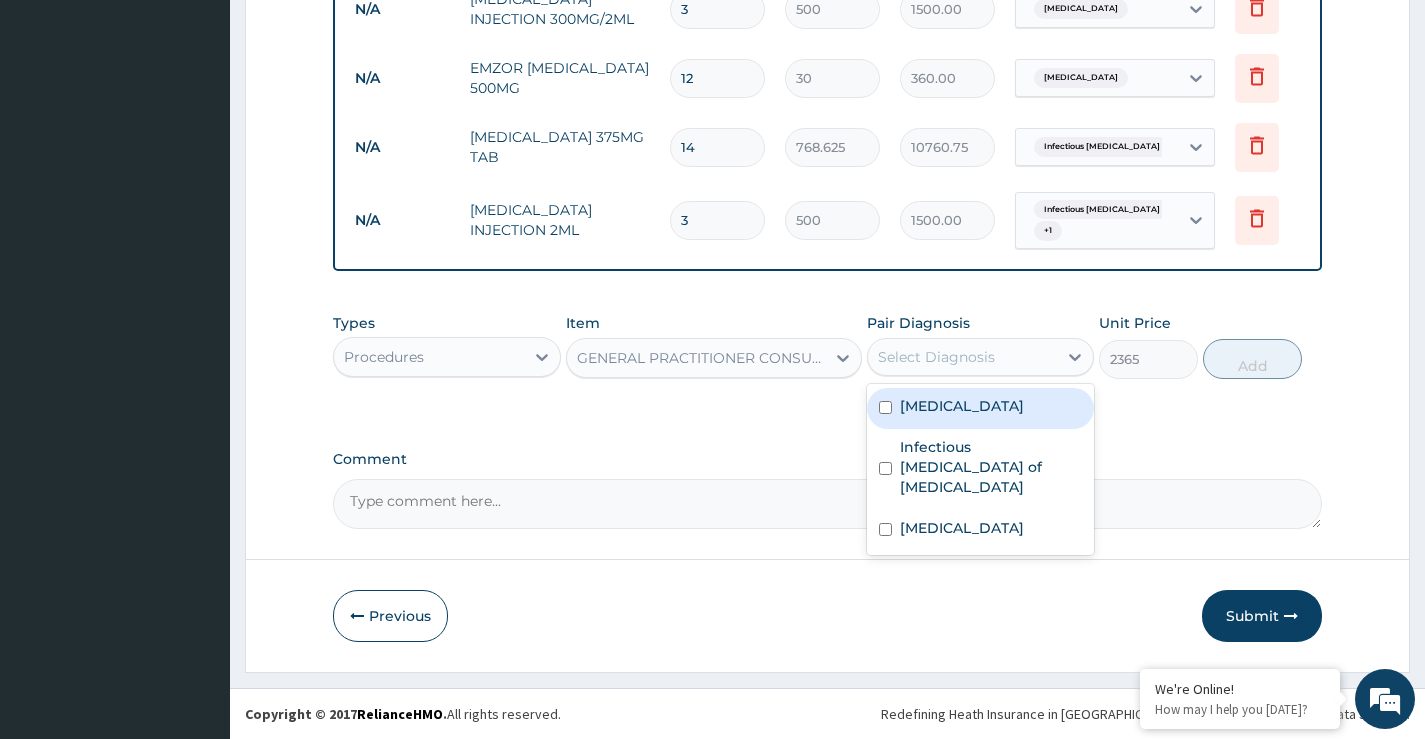click on "Malaria" at bounding box center (962, 406) 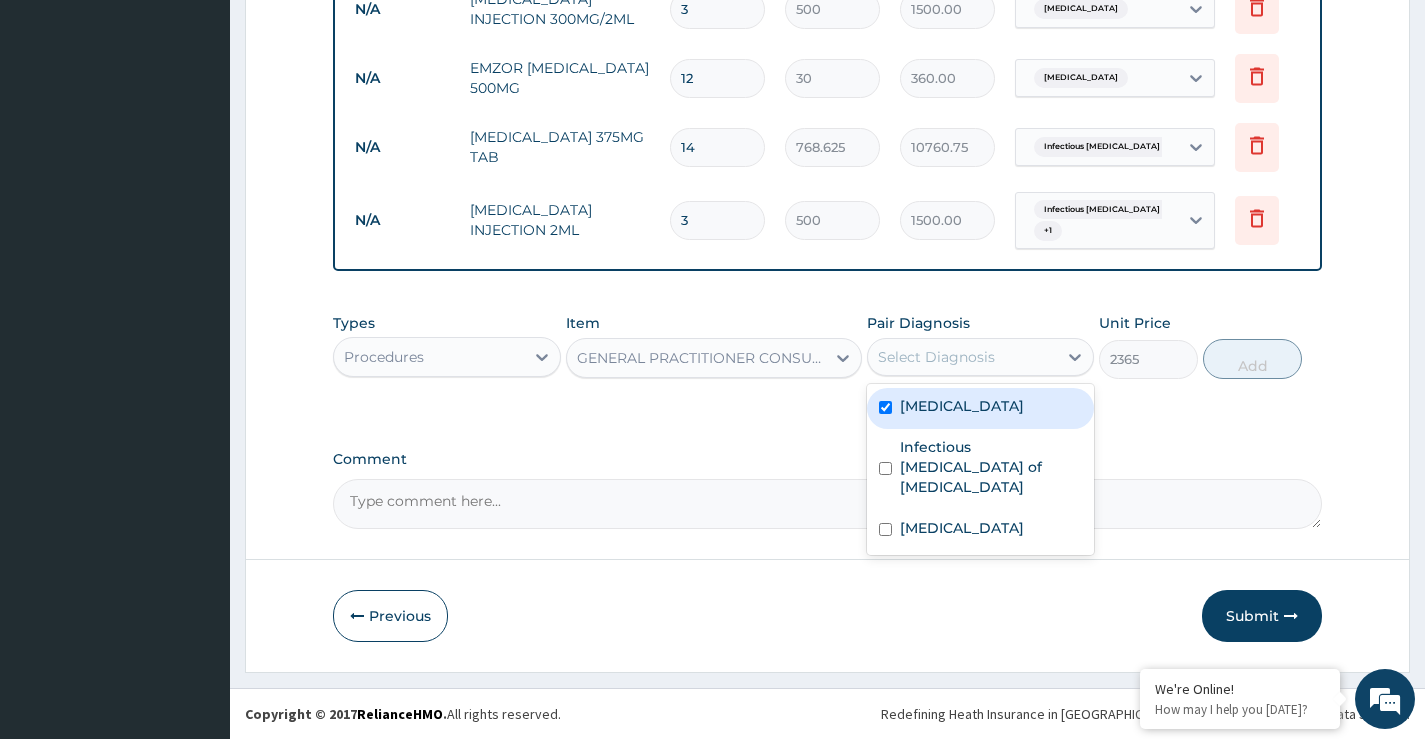 checkbox on "true" 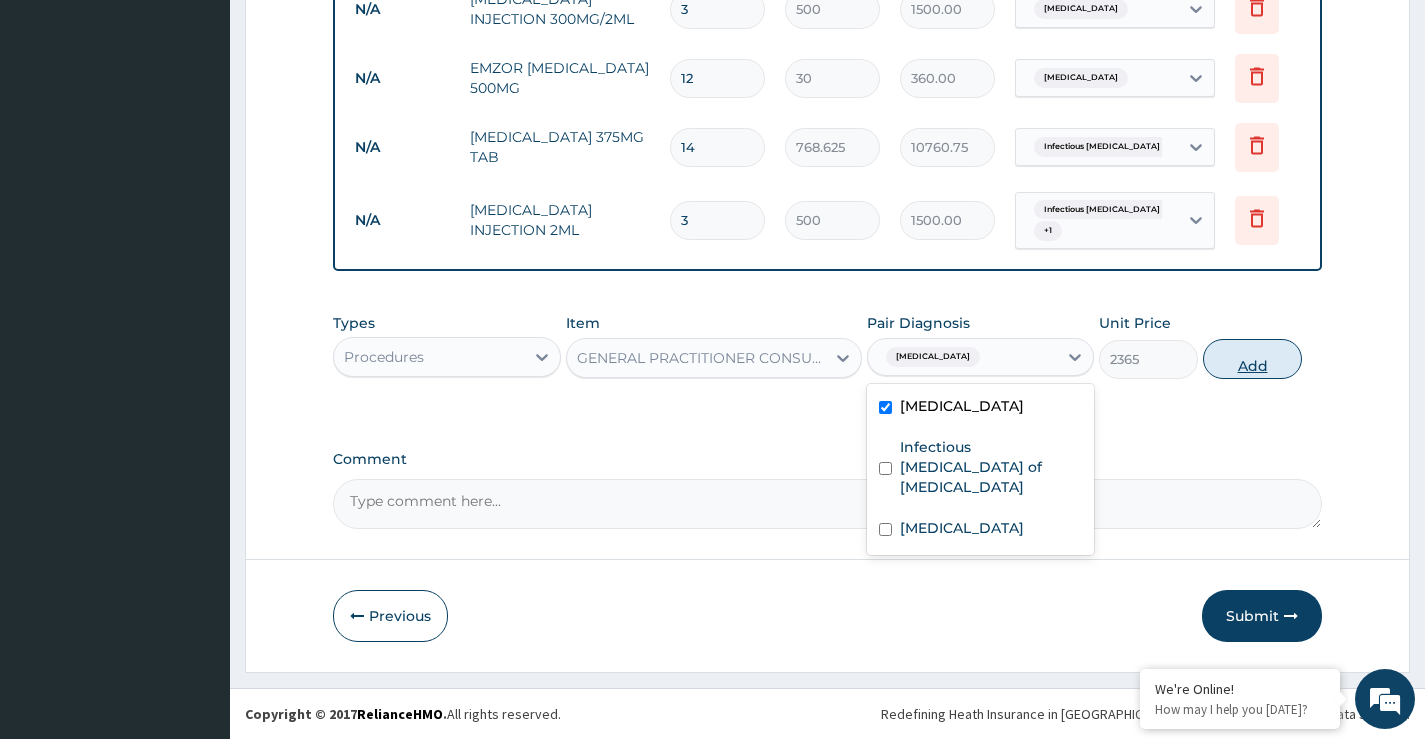 click on "Add" at bounding box center [1252, 359] 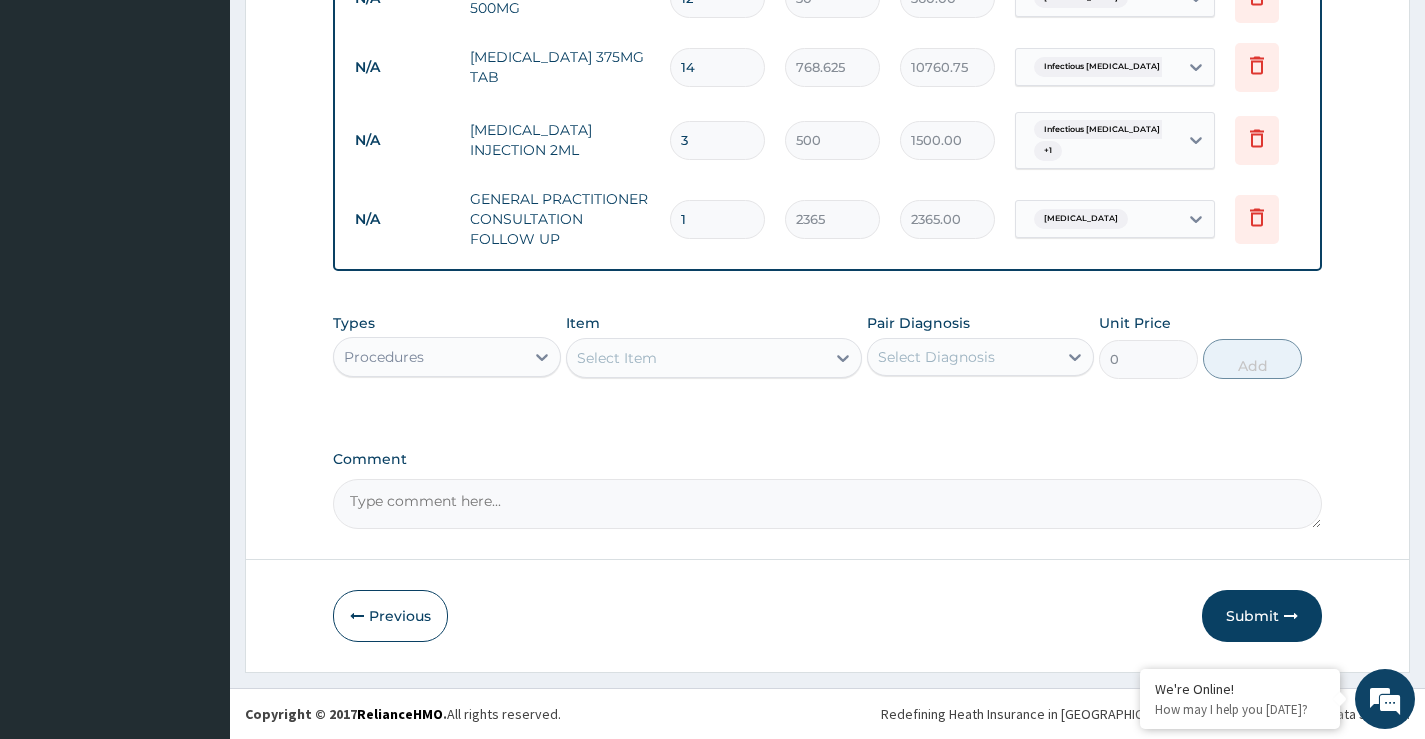 drag, startPoint x: 1273, startPoint y: 612, endPoint x: 1268, endPoint y: 600, distance: 13 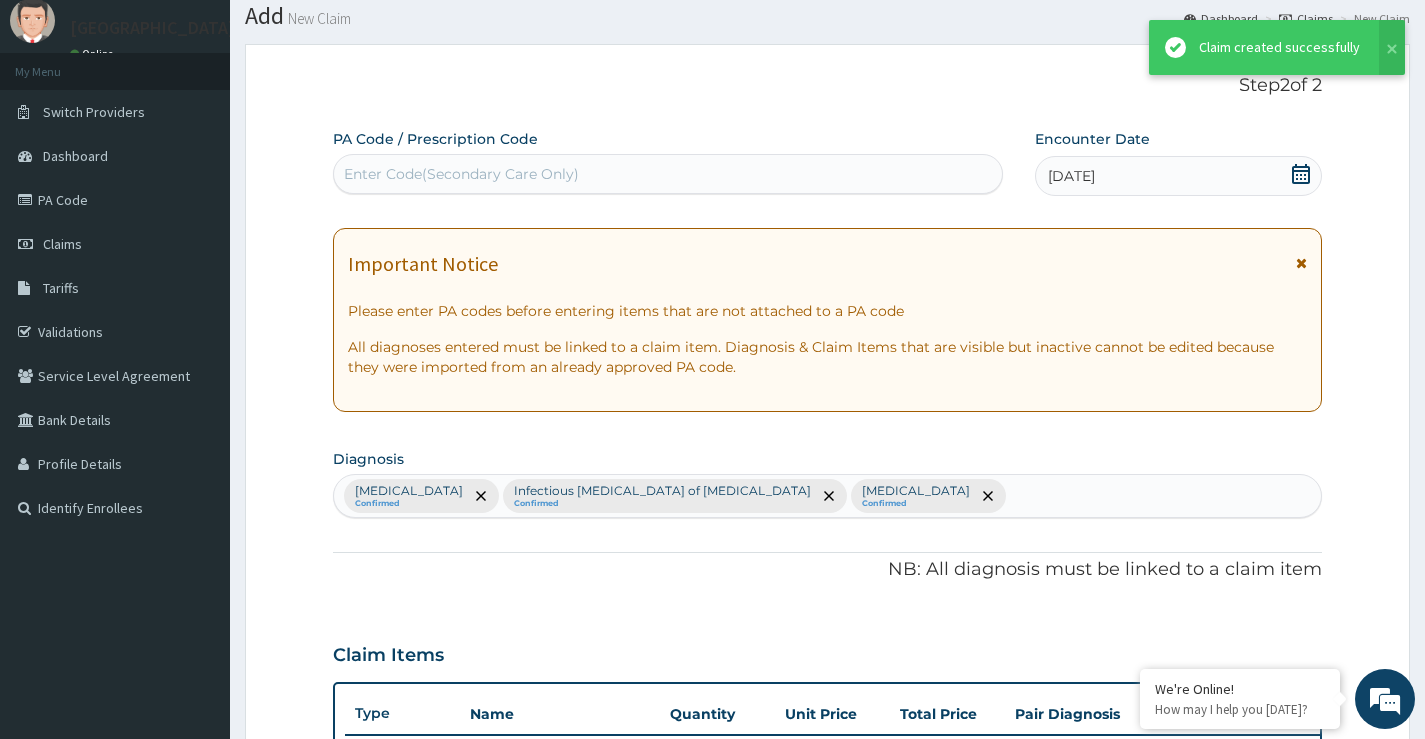 scroll, scrollTop: 987, scrollLeft: 0, axis: vertical 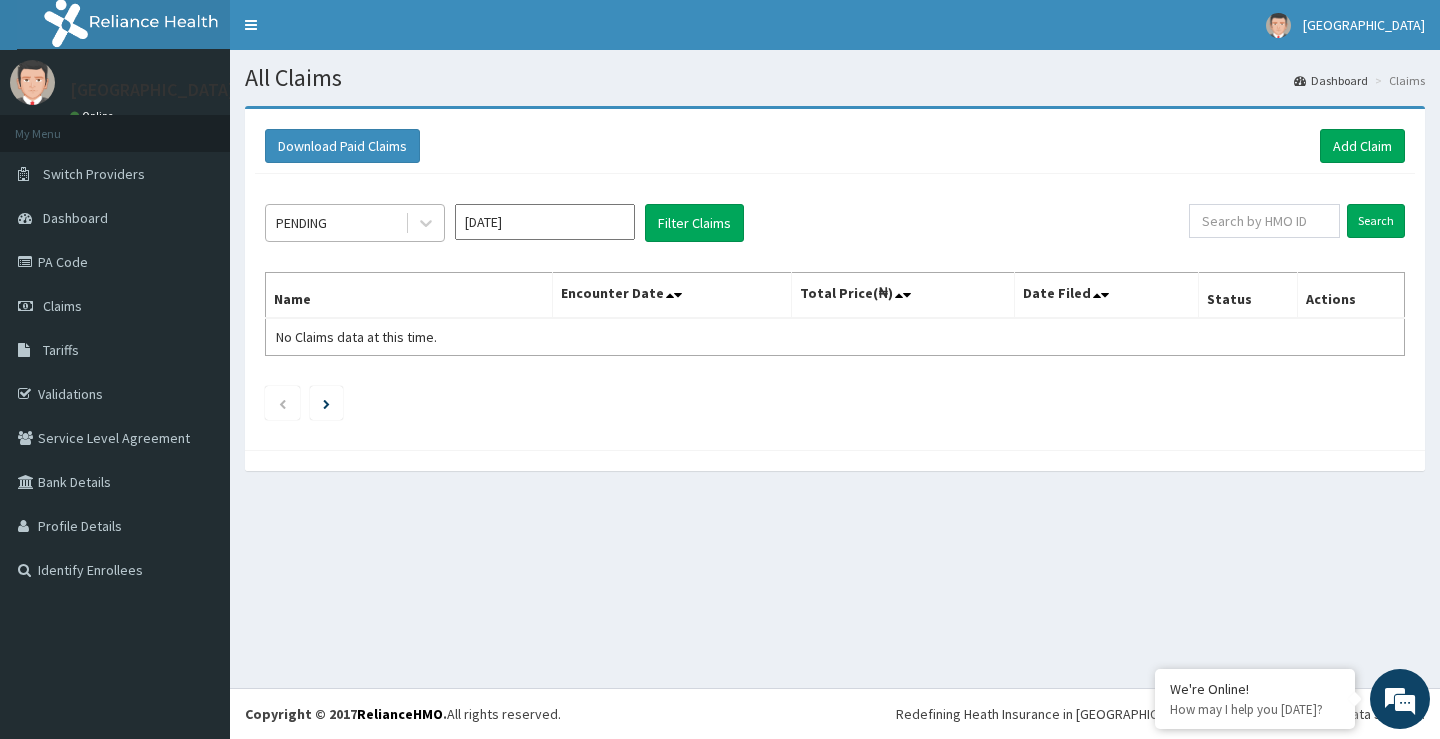 click on "PENDING" at bounding box center (335, 223) 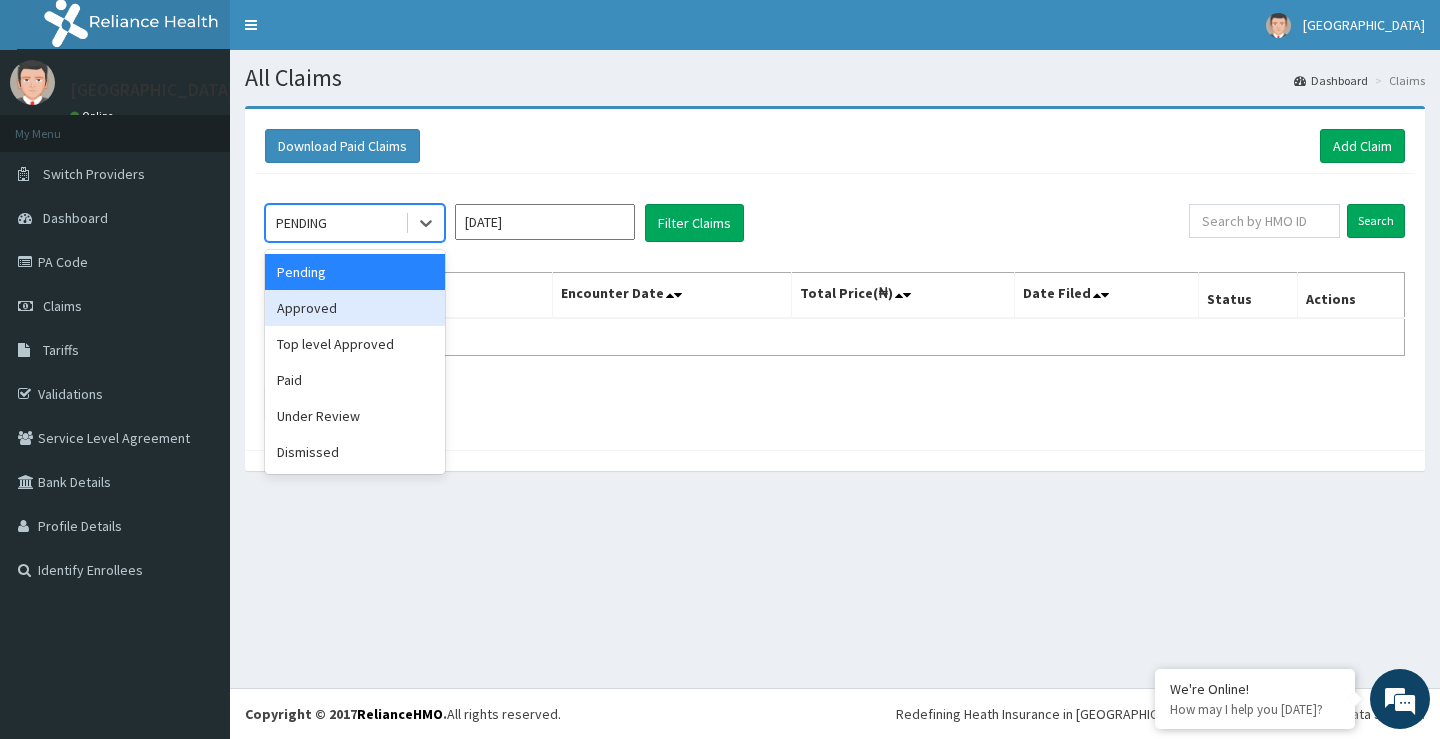 click on "Approved" at bounding box center [355, 308] 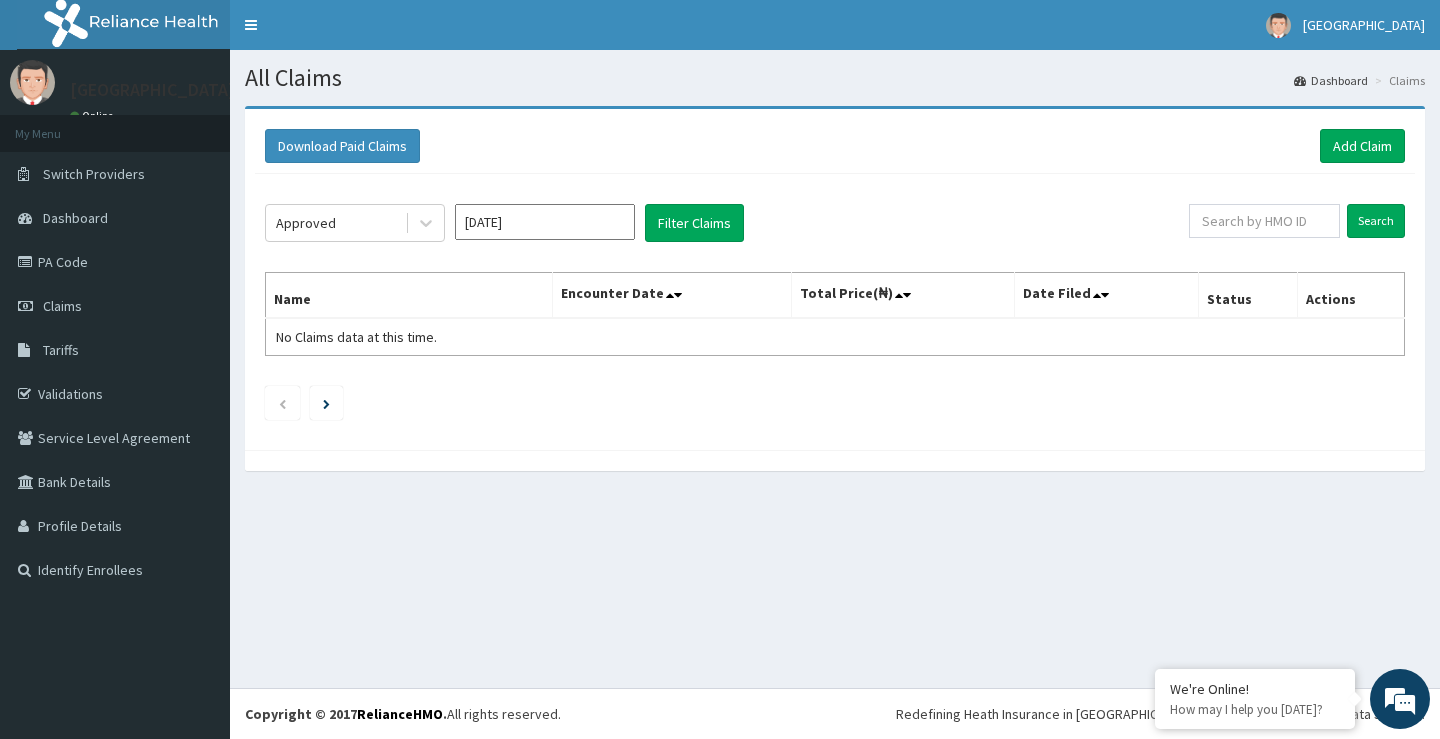 click on "Name" at bounding box center [409, 296] 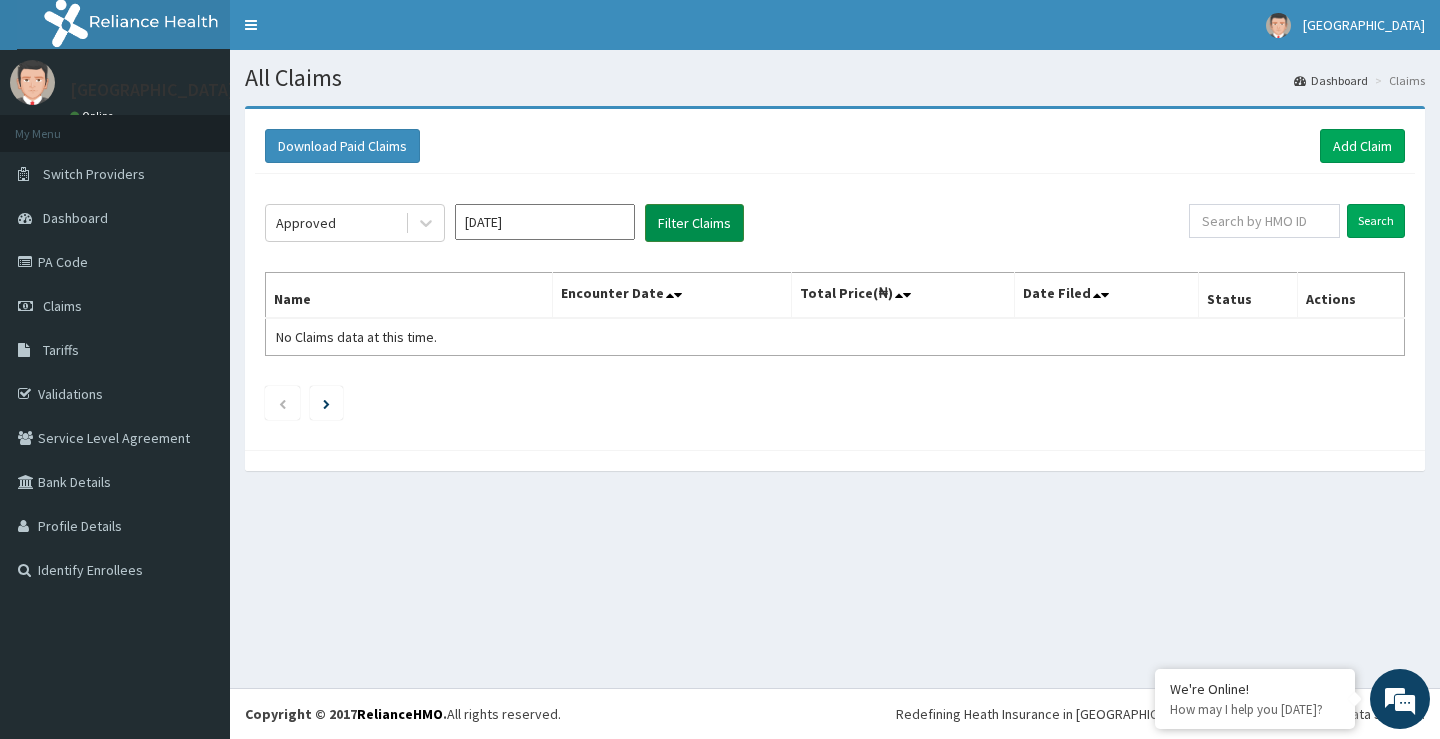 click on "Filter Claims" at bounding box center [694, 223] 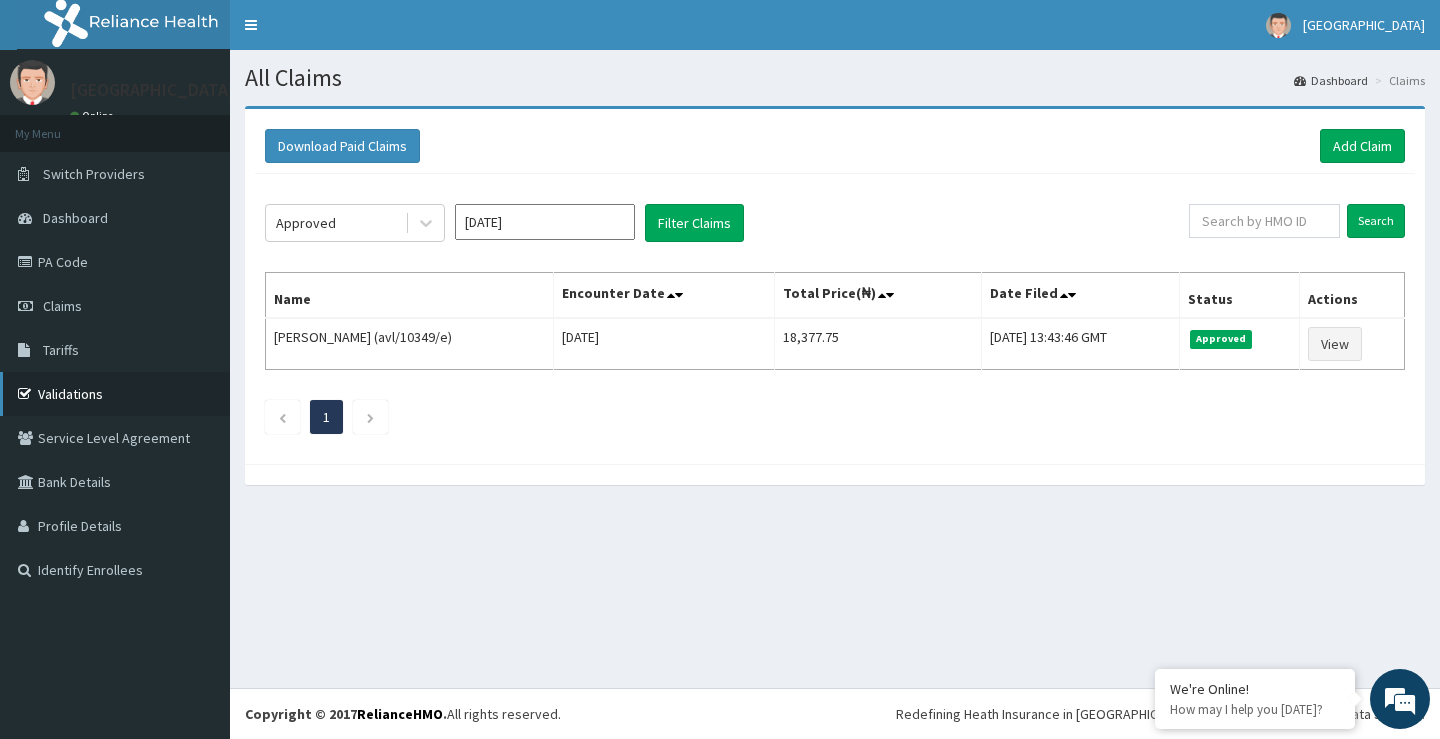 click on "Validations" at bounding box center (115, 394) 